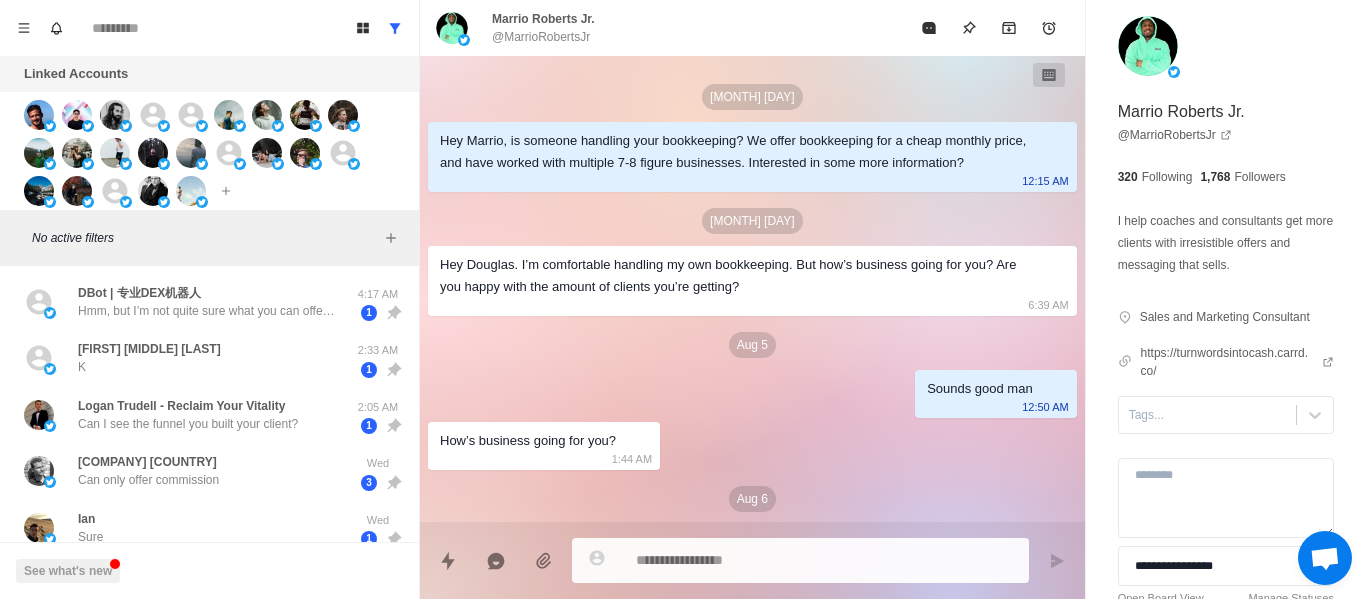 scroll, scrollTop: 0, scrollLeft: 0, axis: both 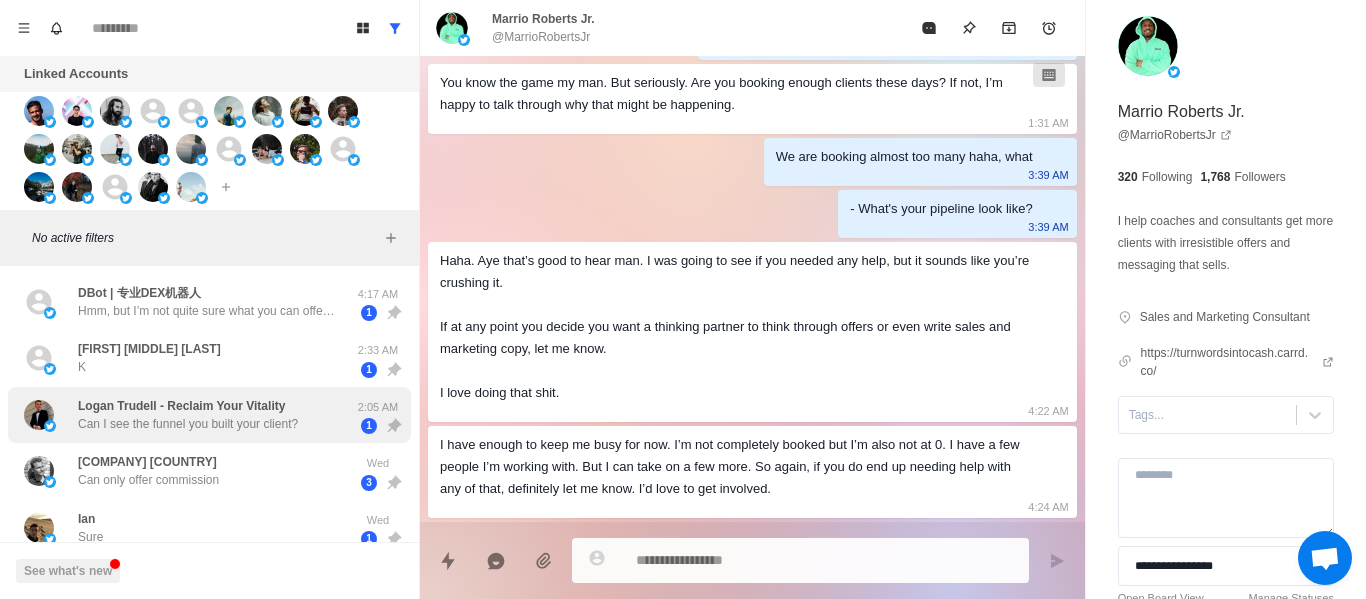 click on "Logan Trudell - Reclaim Your Vitality" at bounding box center (181, 406) 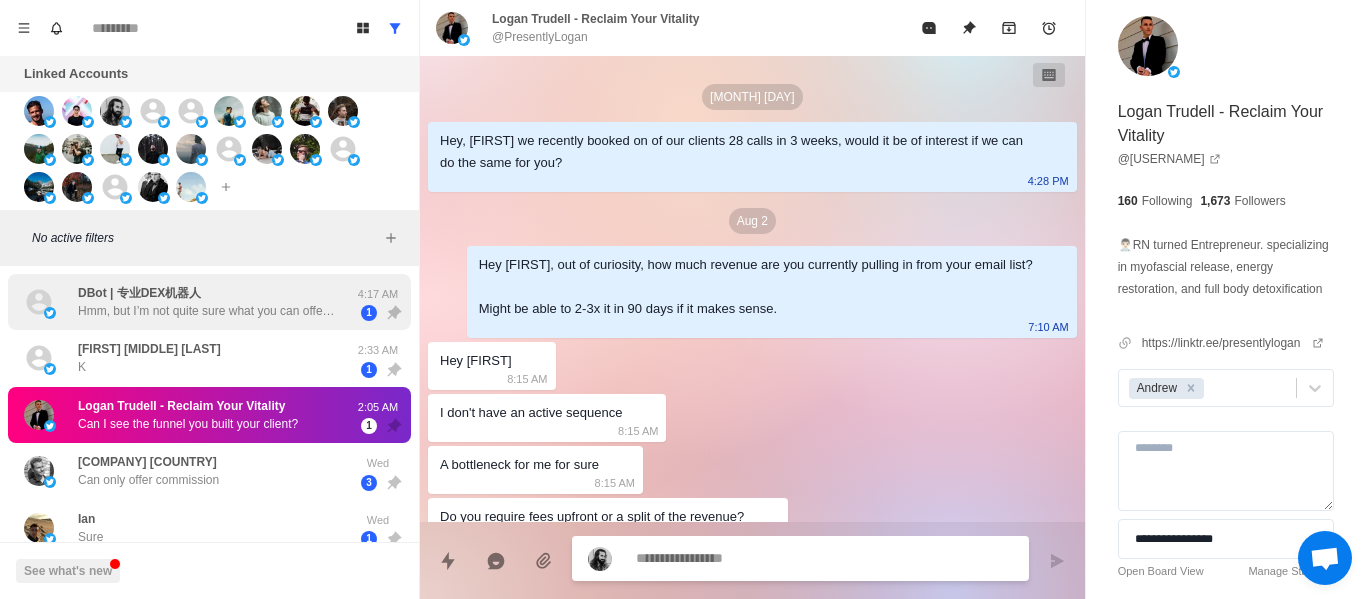 scroll, scrollTop: 1280, scrollLeft: 0, axis: vertical 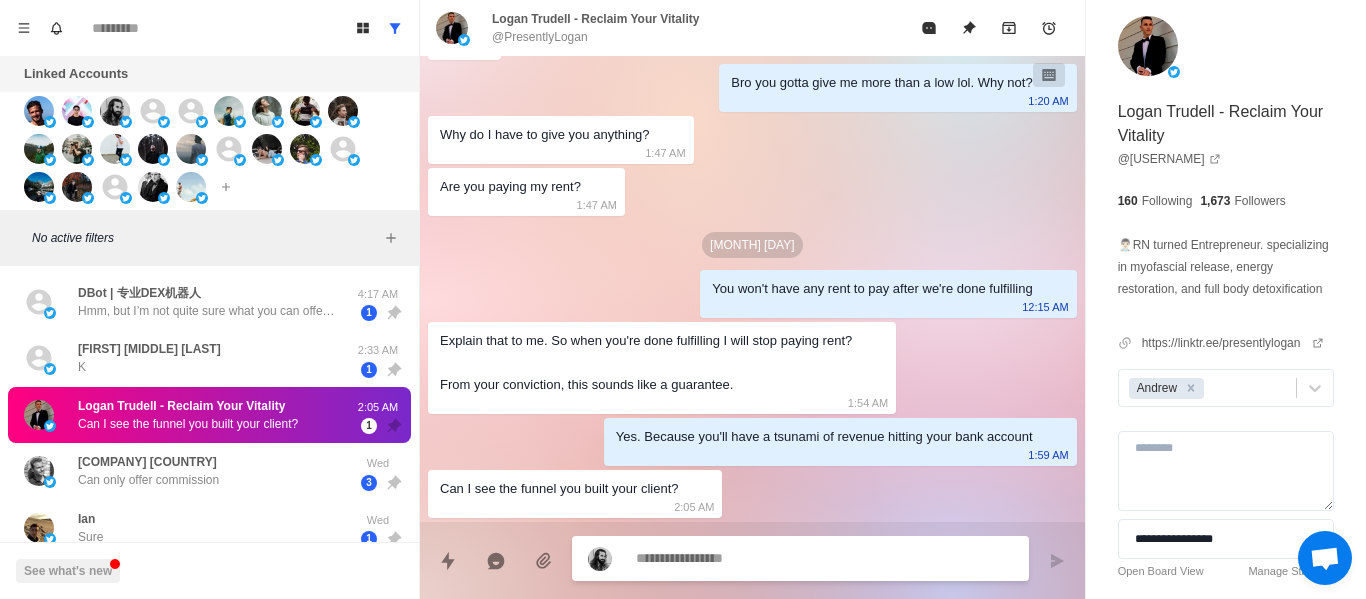 type on "*" 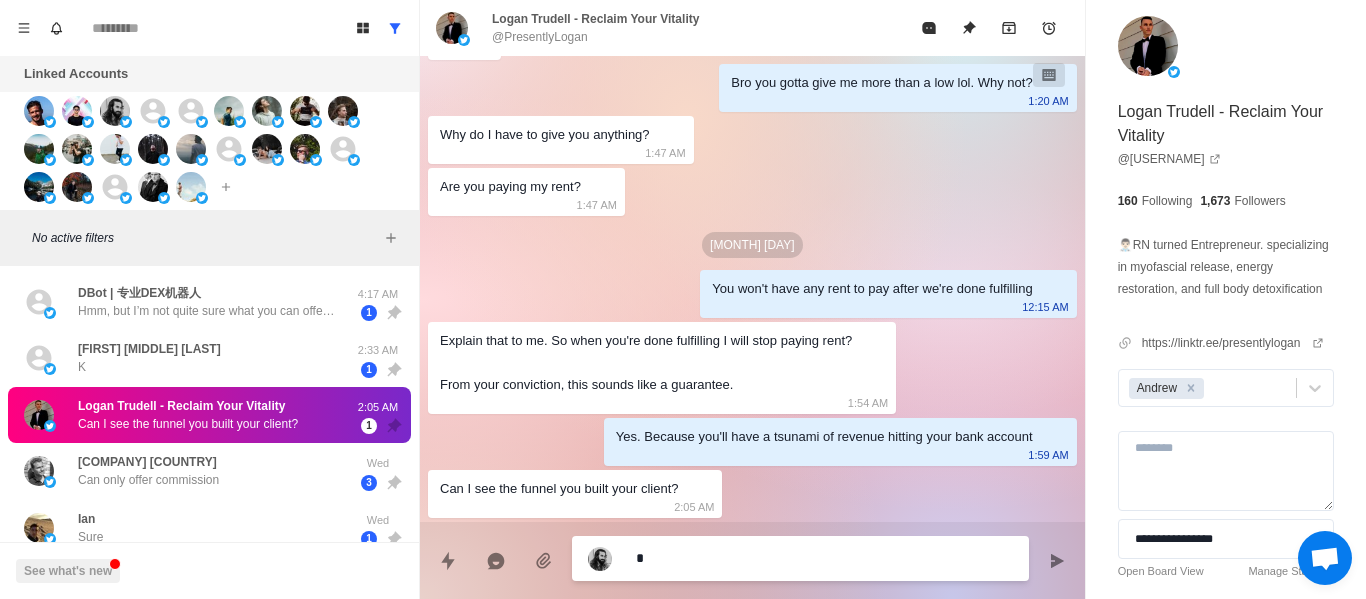 type on "**" 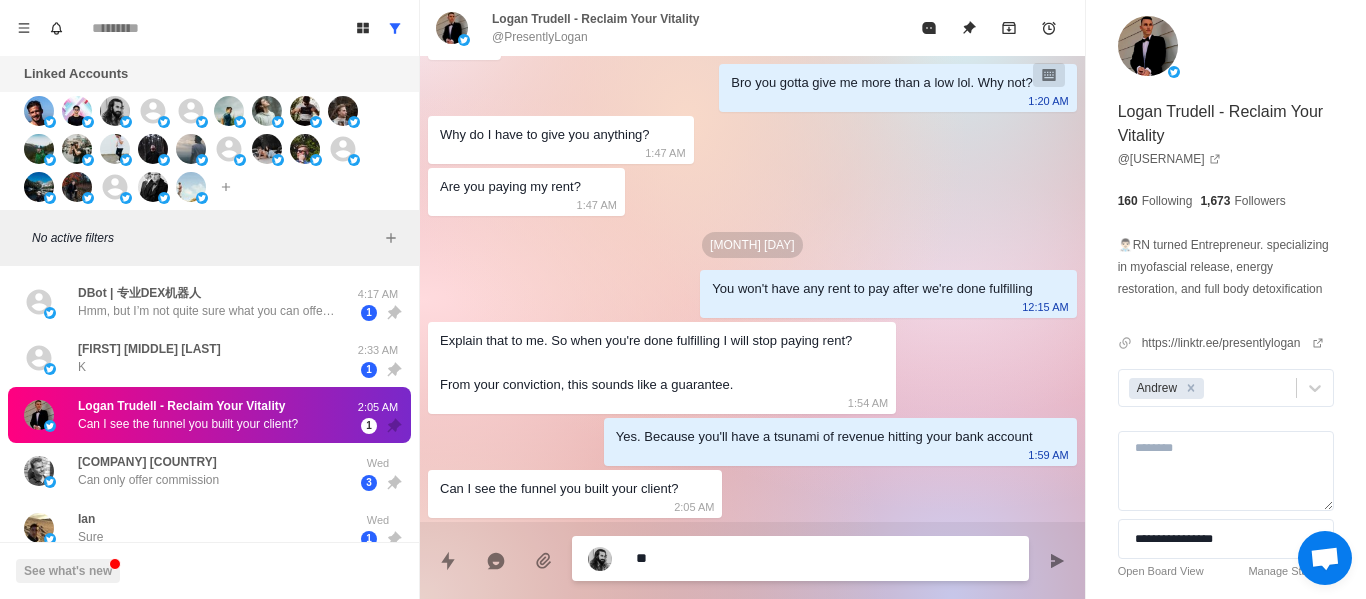 type on "***" 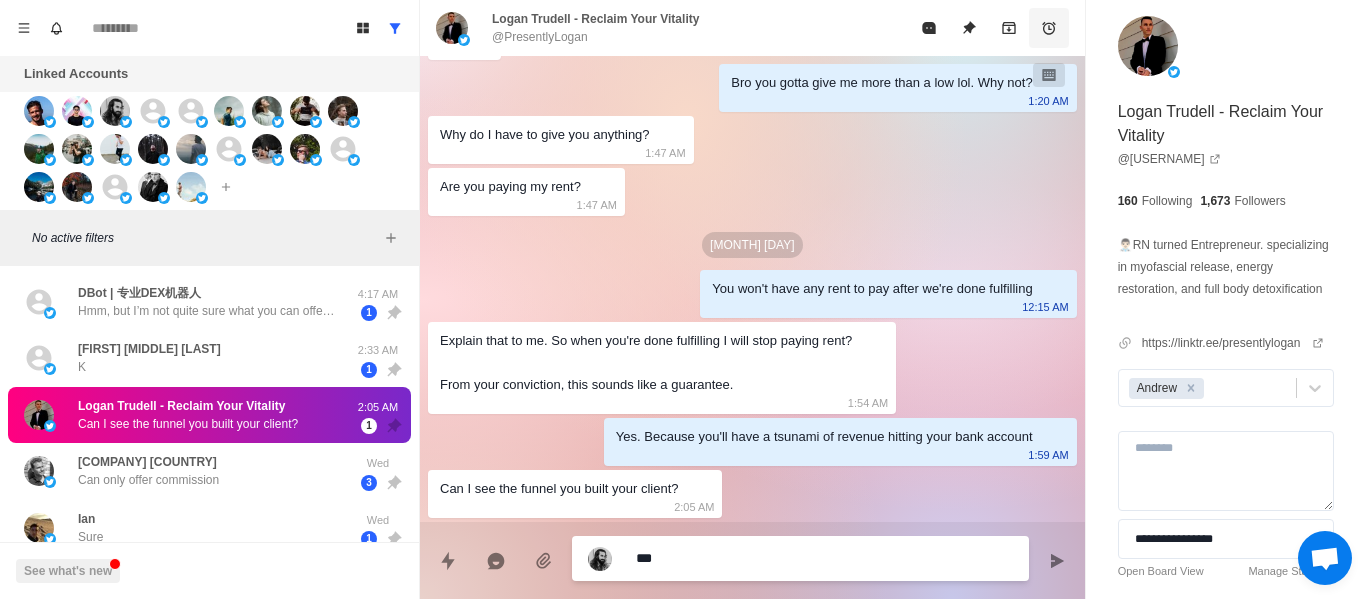 type on "***" 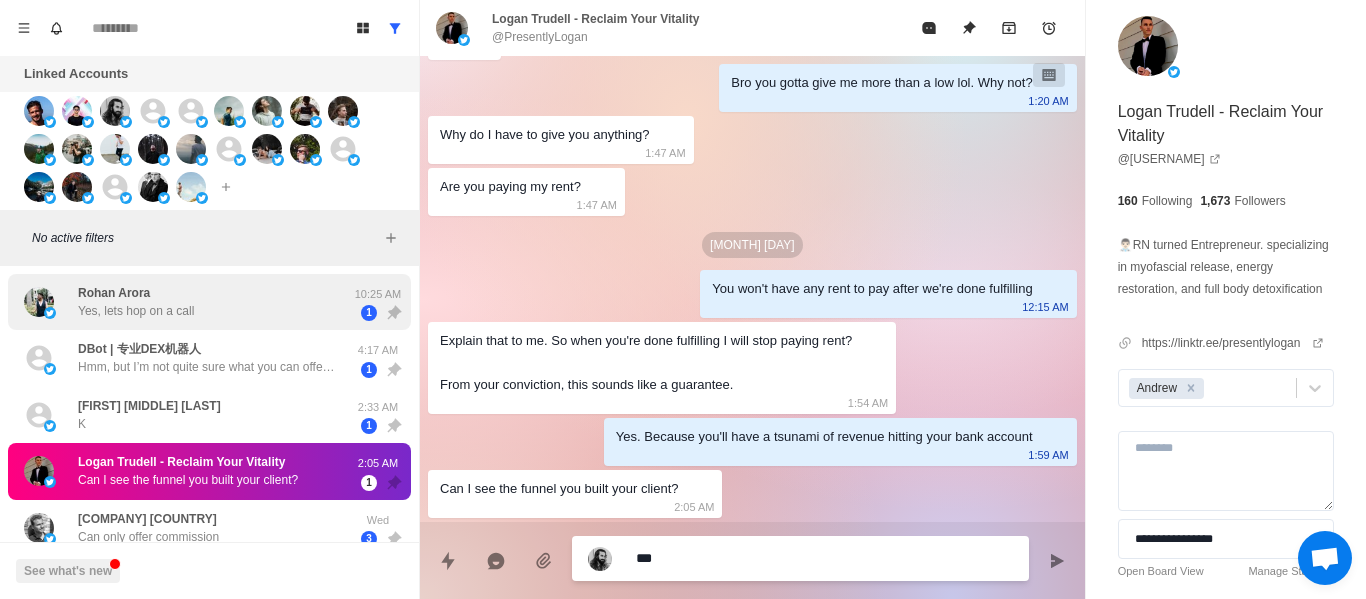 click on "Rohan Arora" at bounding box center [114, 293] 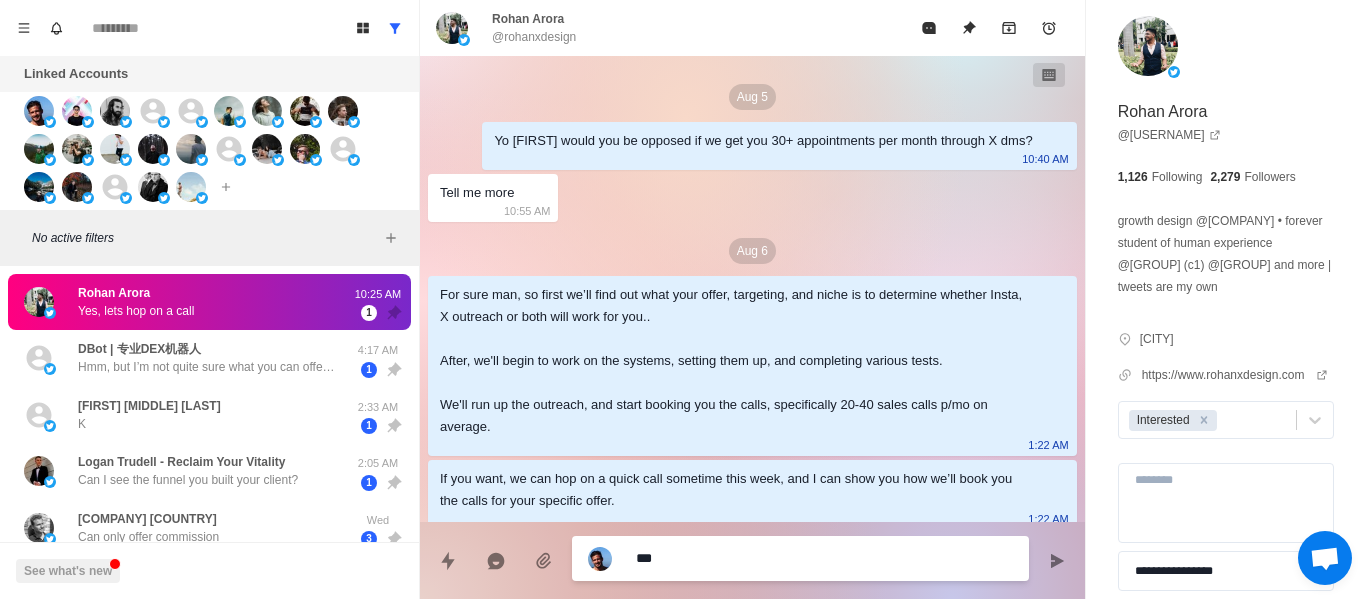 scroll, scrollTop: 136, scrollLeft: 0, axis: vertical 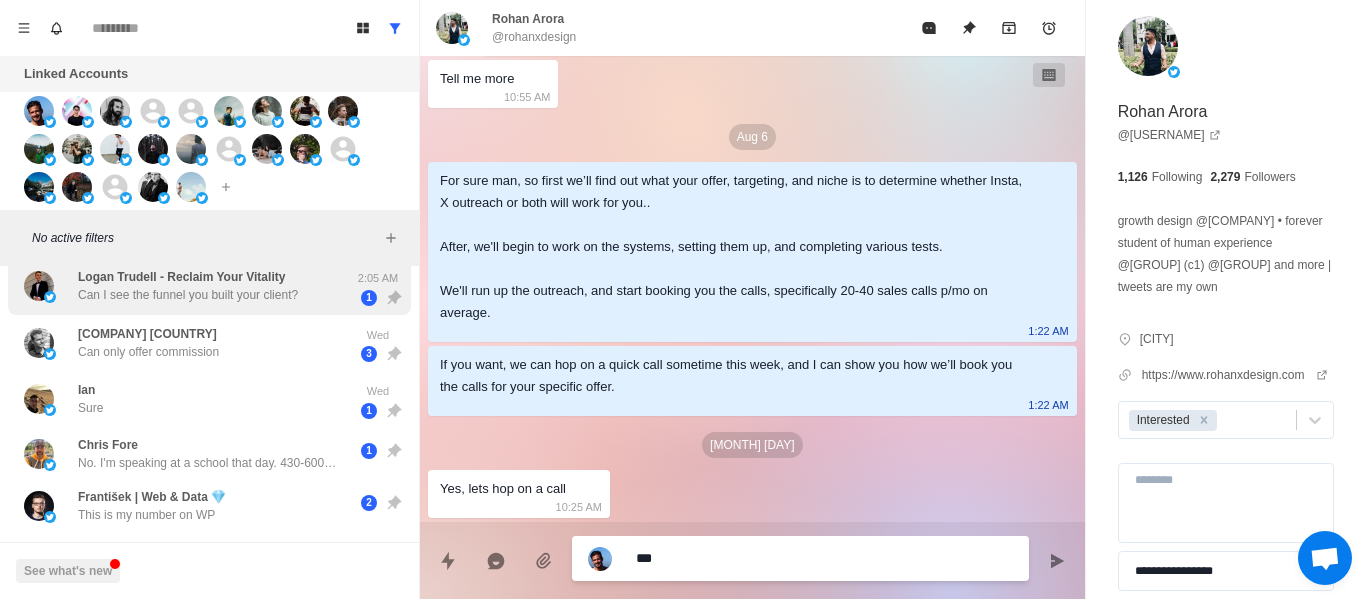 click on "Can I see the funnel you built your client?" at bounding box center [188, 295] 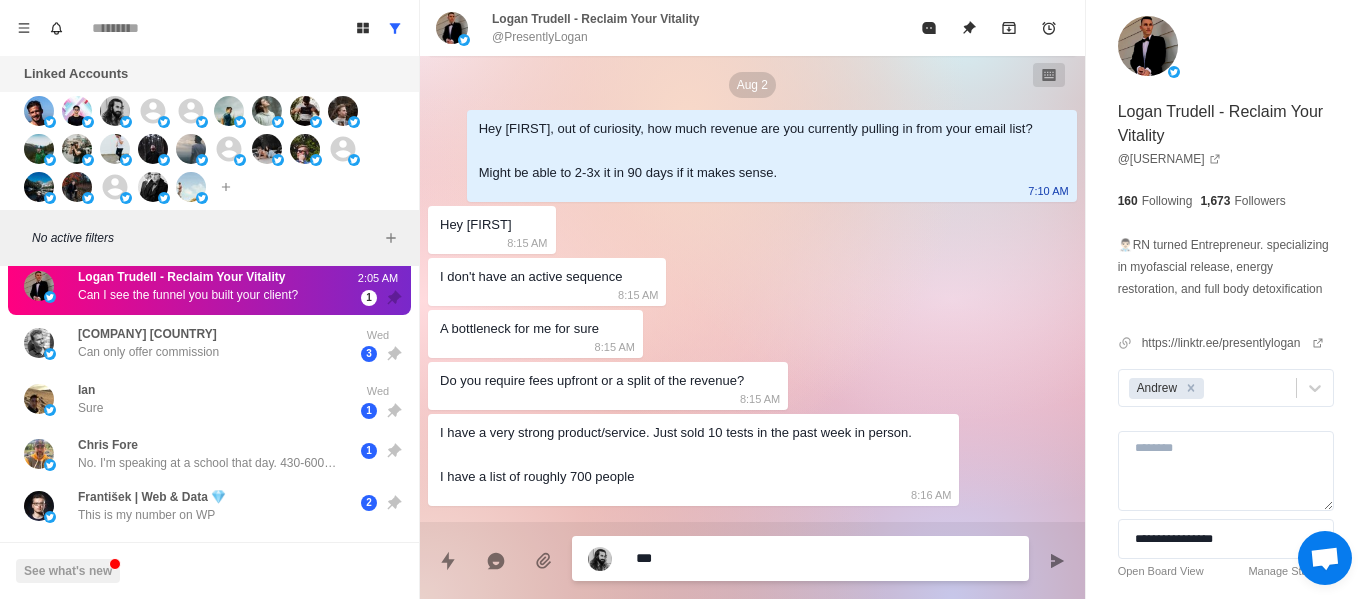scroll, scrollTop: 1280, scrollLeft: 0, axis: vertical 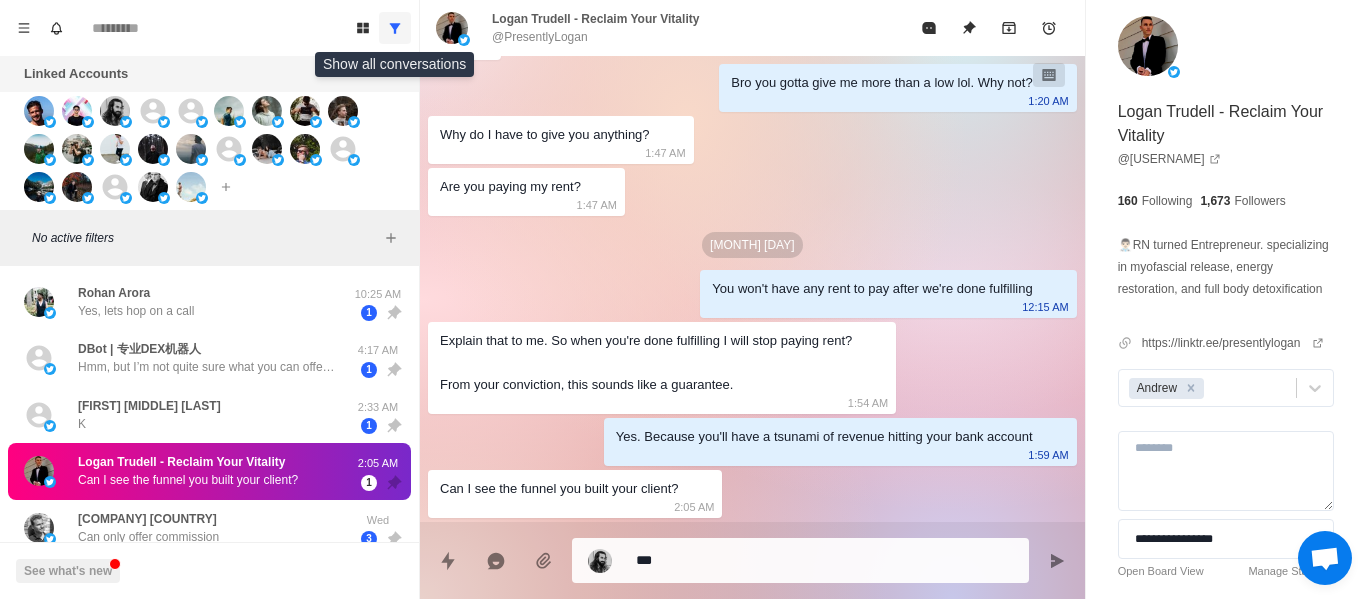 click 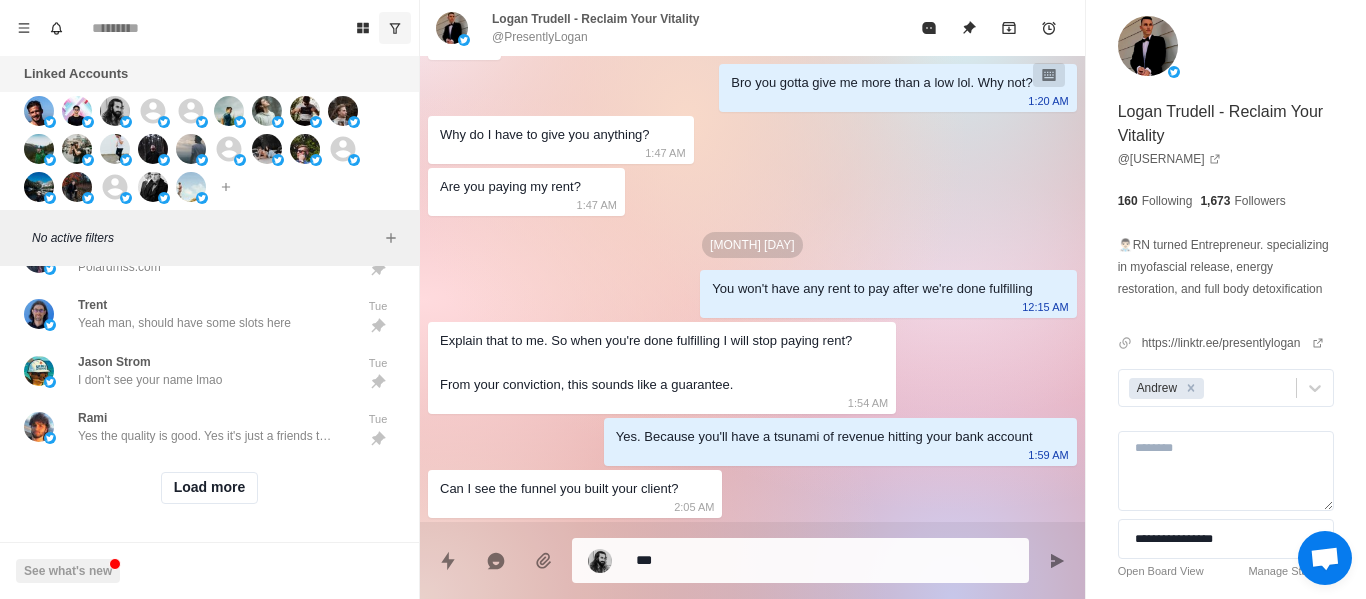 scroll, scrollTop: 934, scrollLeft: 0, axis: vertical 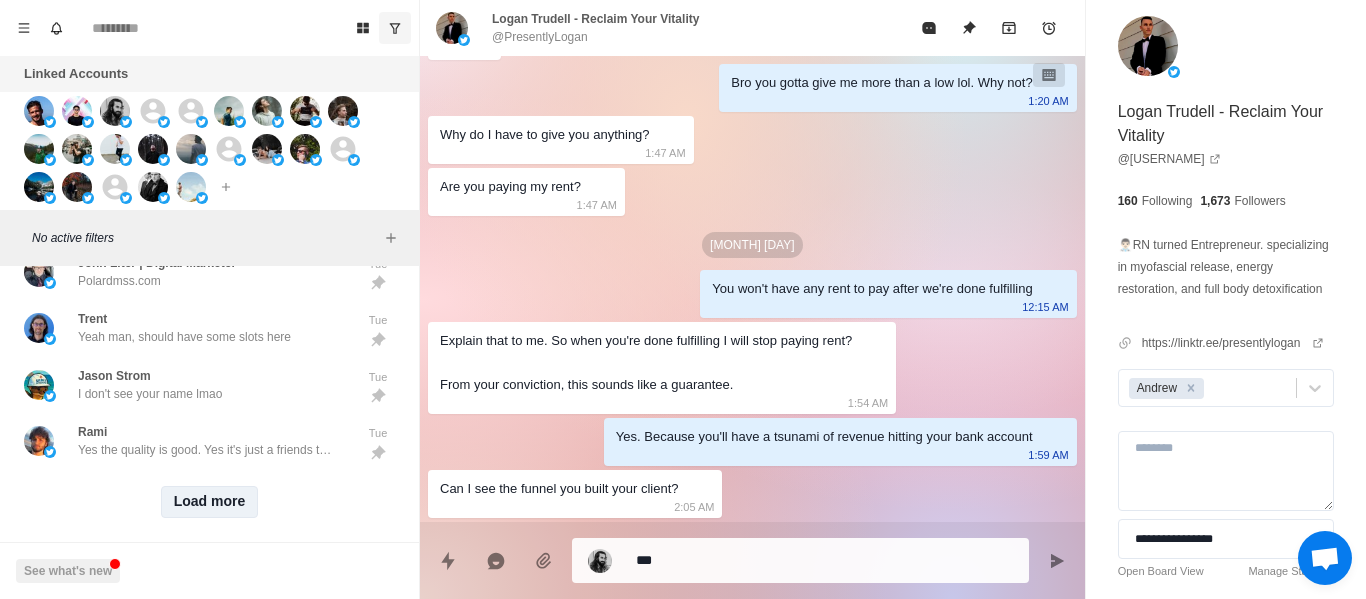 click on "Load more" at bounding box center [210, 502] 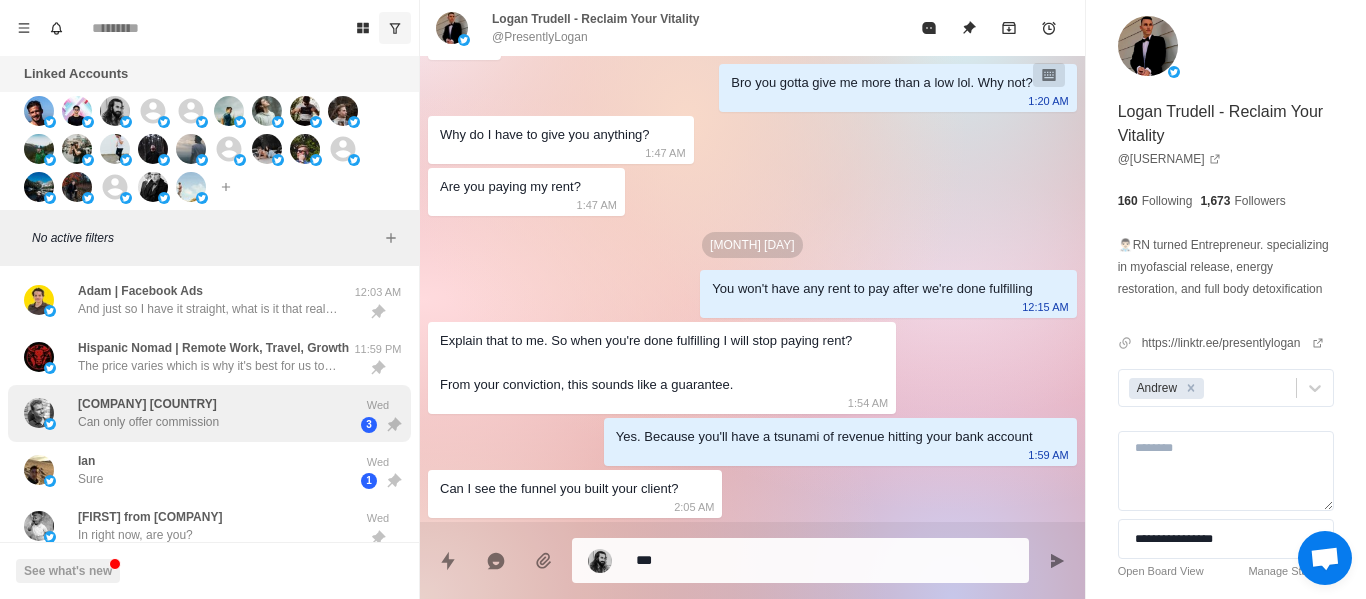 scroll, scrollTop: 349, scrollLeft: 0, axis: vertical 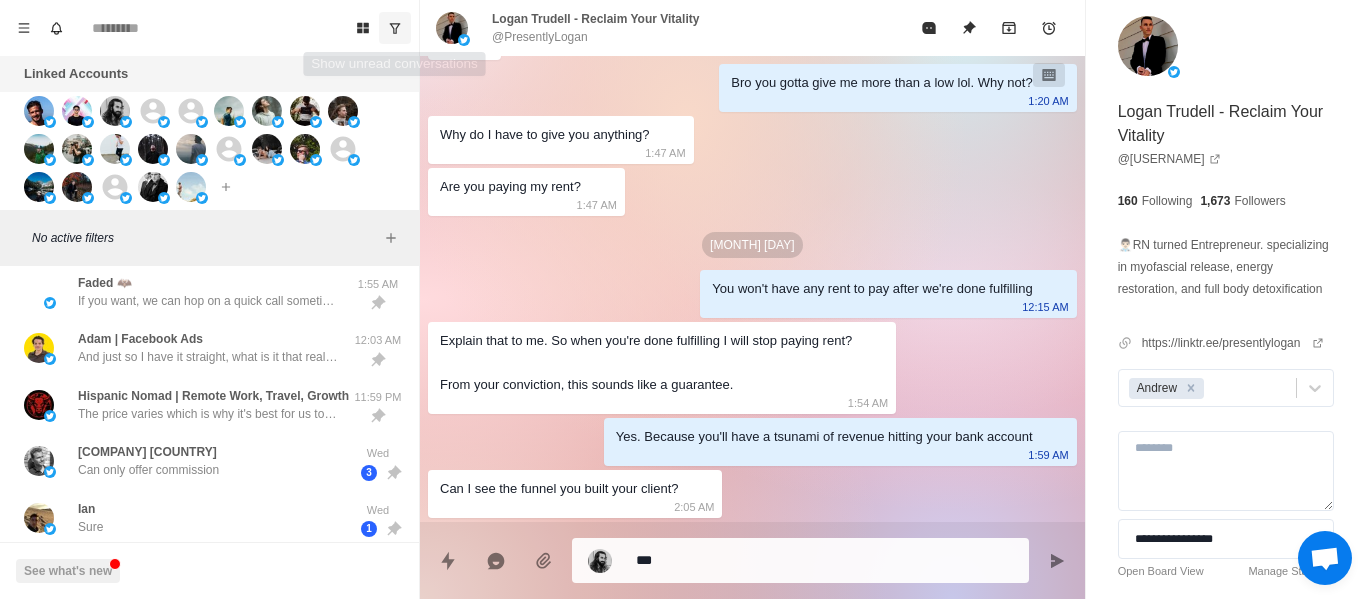 click 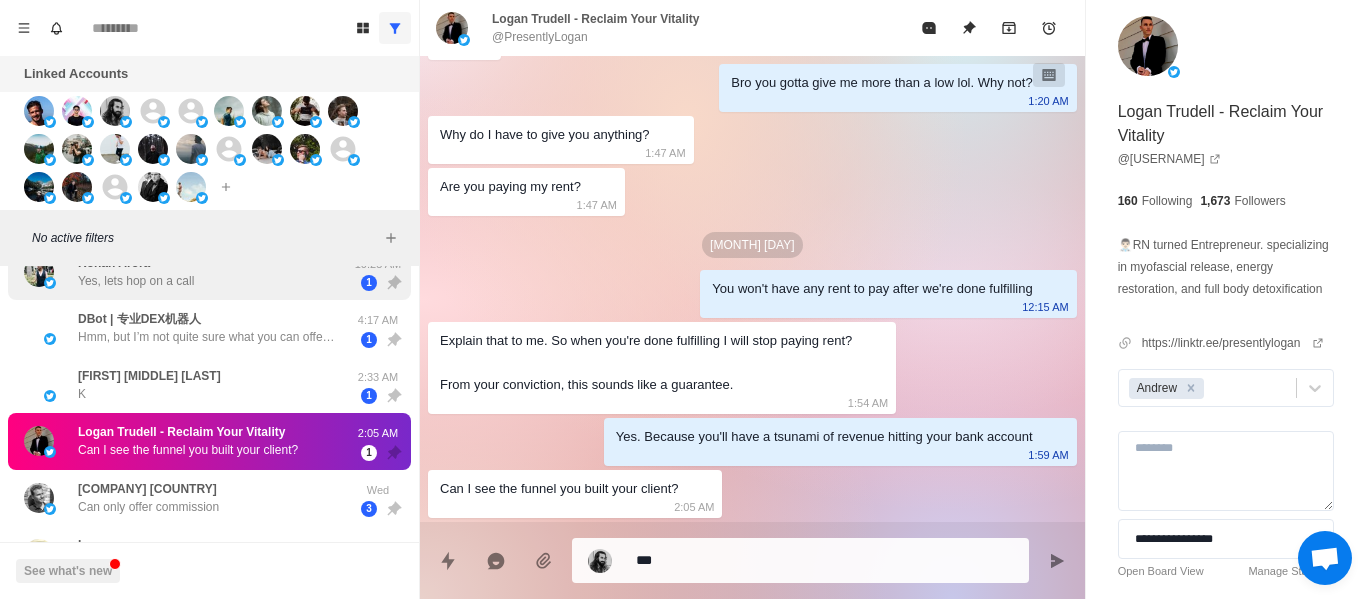 scroll, scrollTop: 0, scrollLeft: 0, axis: both 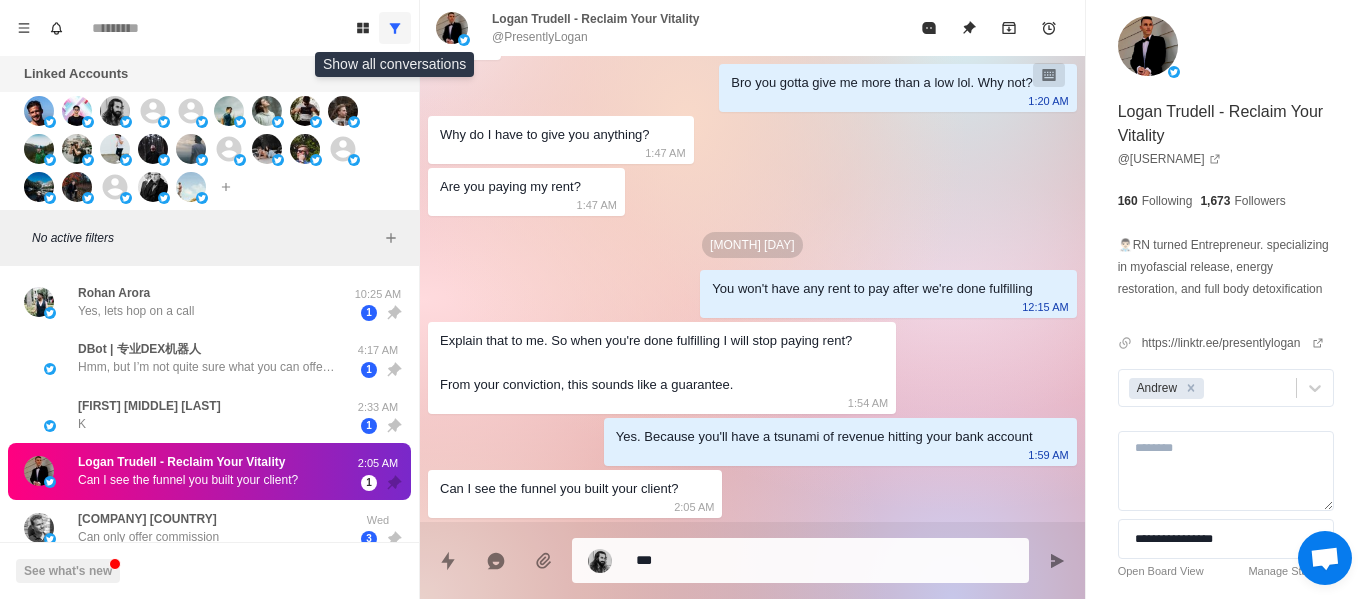 click 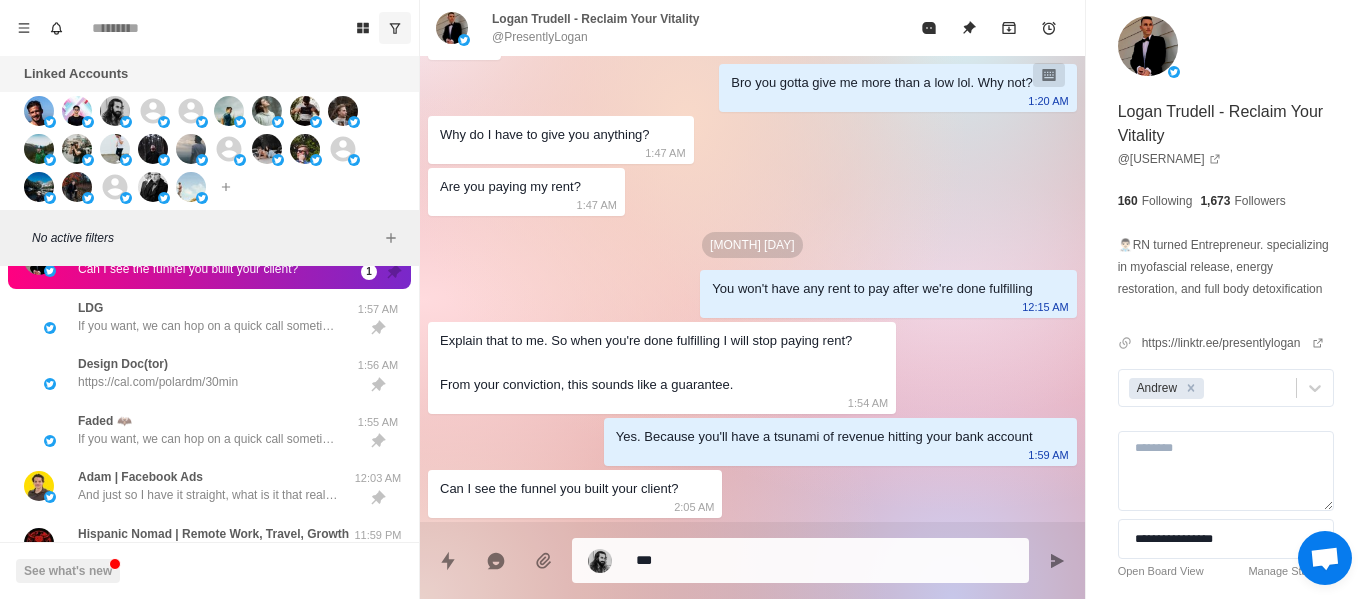 scroll, scrollTop: 210, scrollLeft: 0, axis: vertical 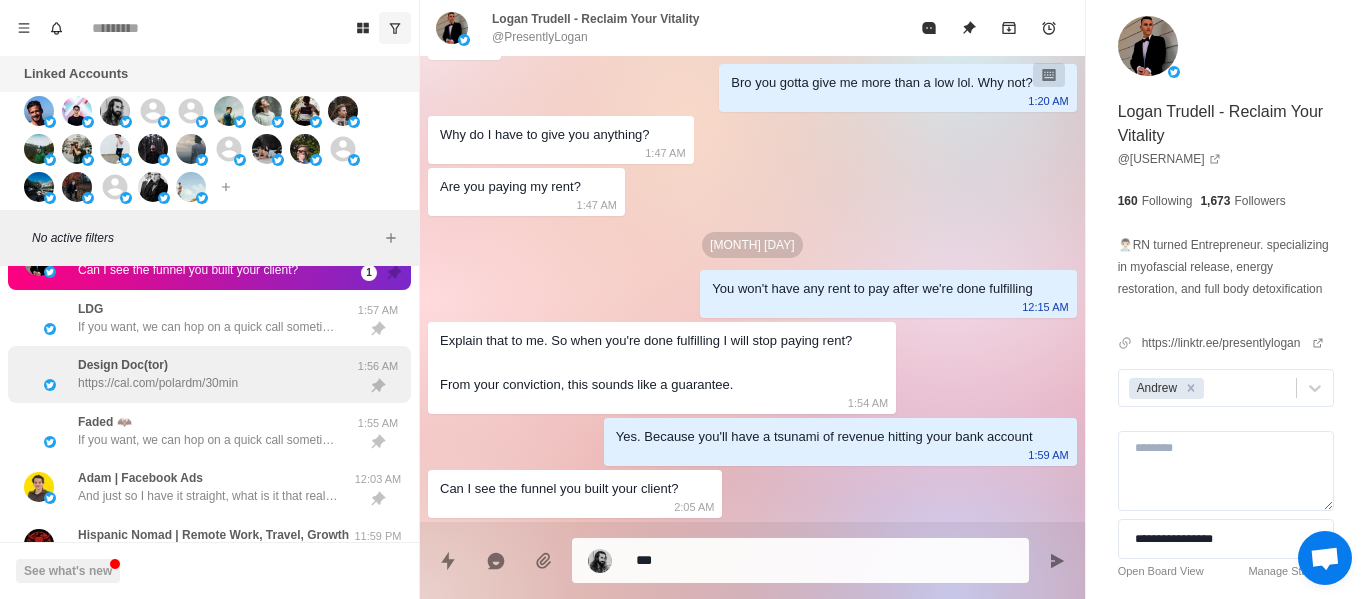 click on "Design Doc(tor) https://cal.com/polardm/30min" at bounding box center (158, 374) 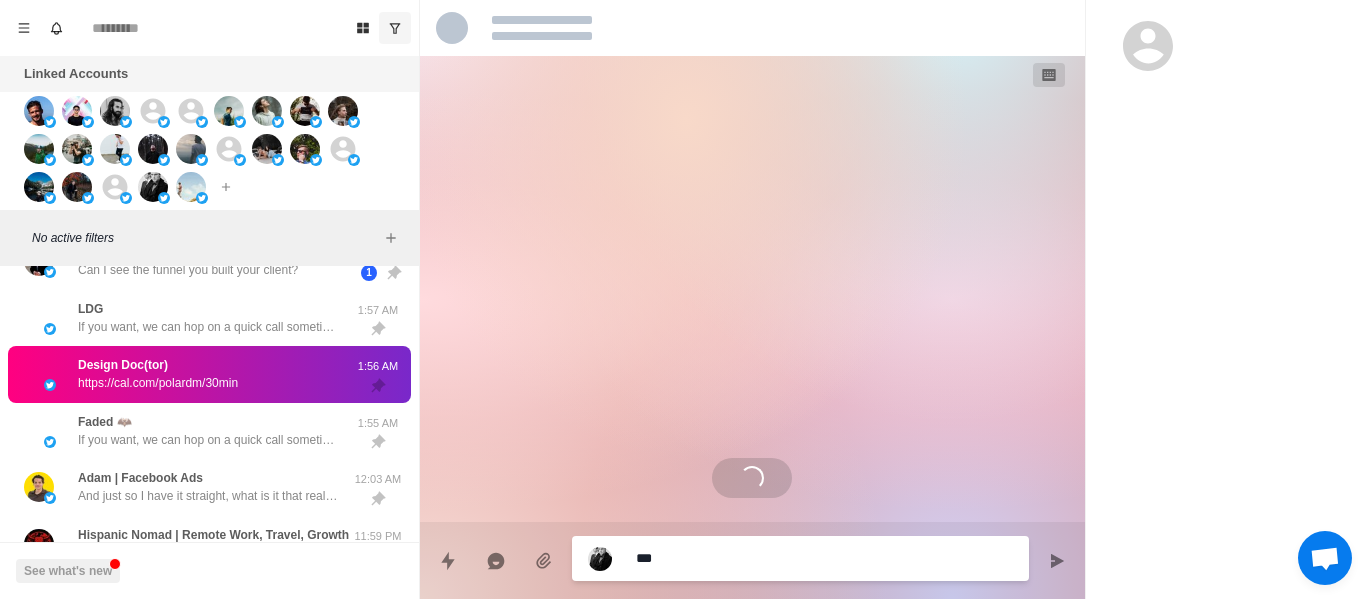 scroll, scrollTop: 1172, scrollLeft: 0, axis: vertical 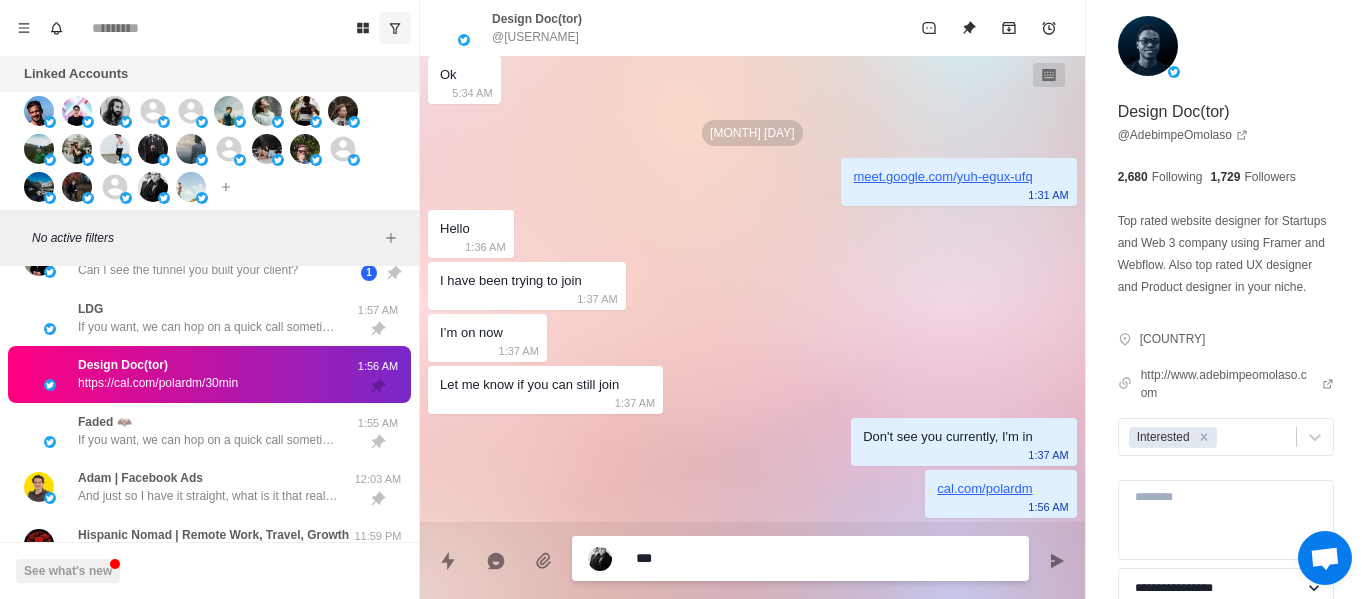 type on "*" 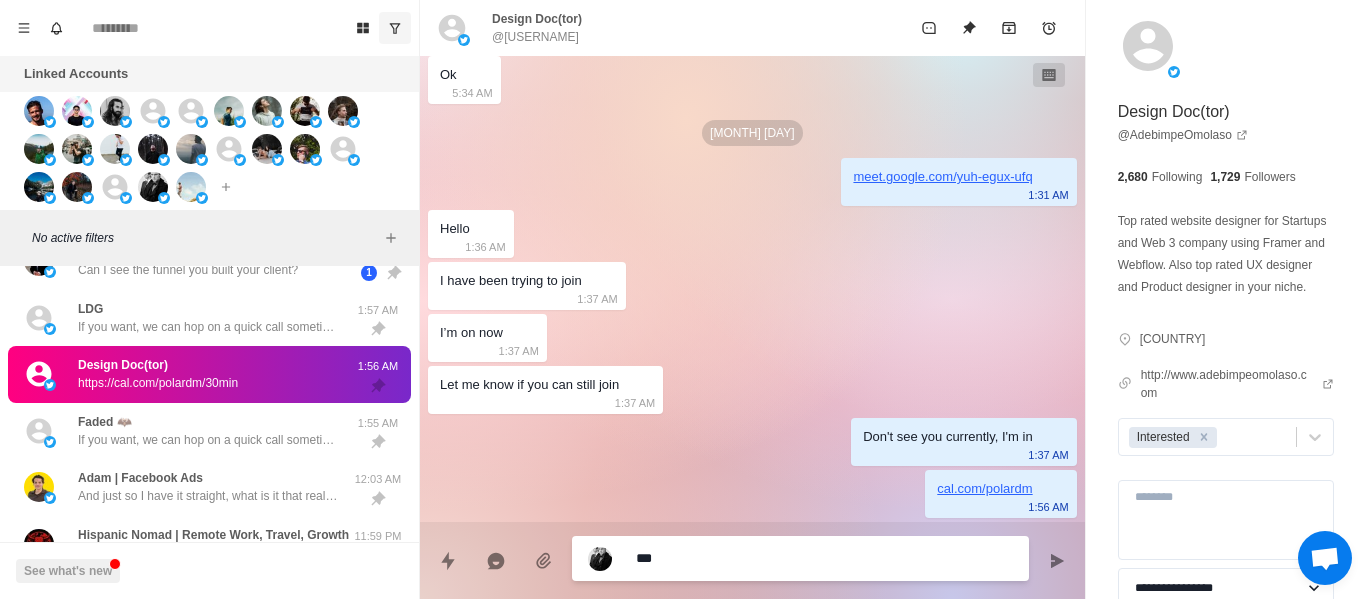 type on "**" 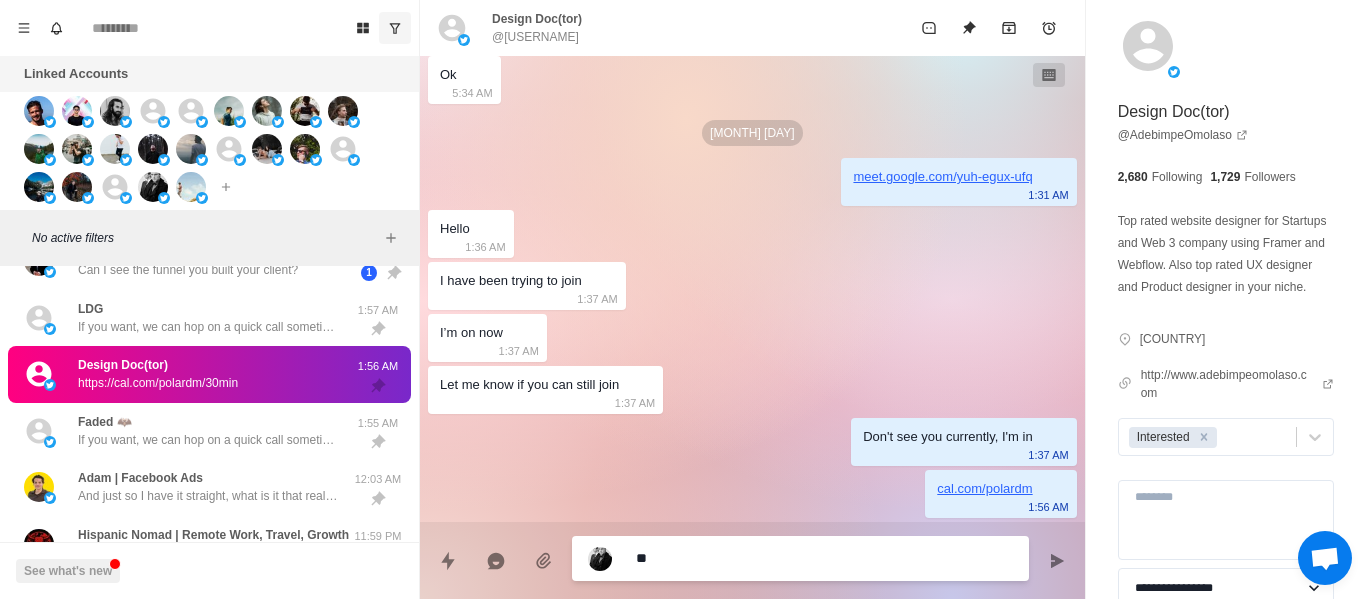 type on "*" 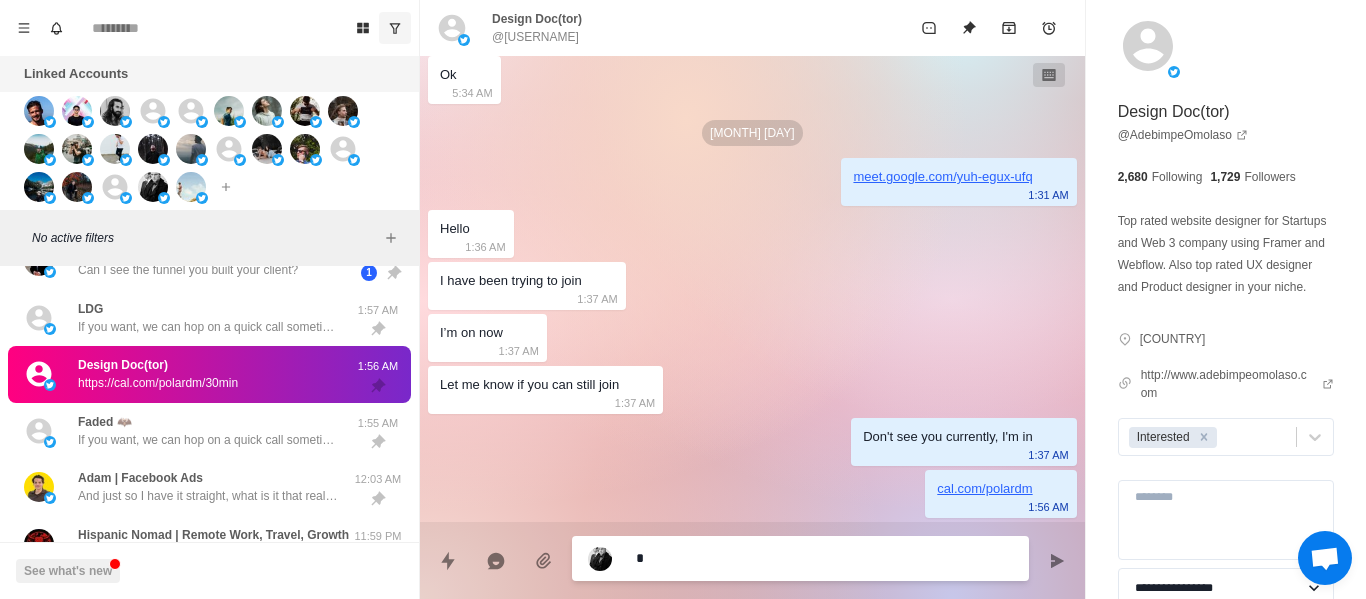 type 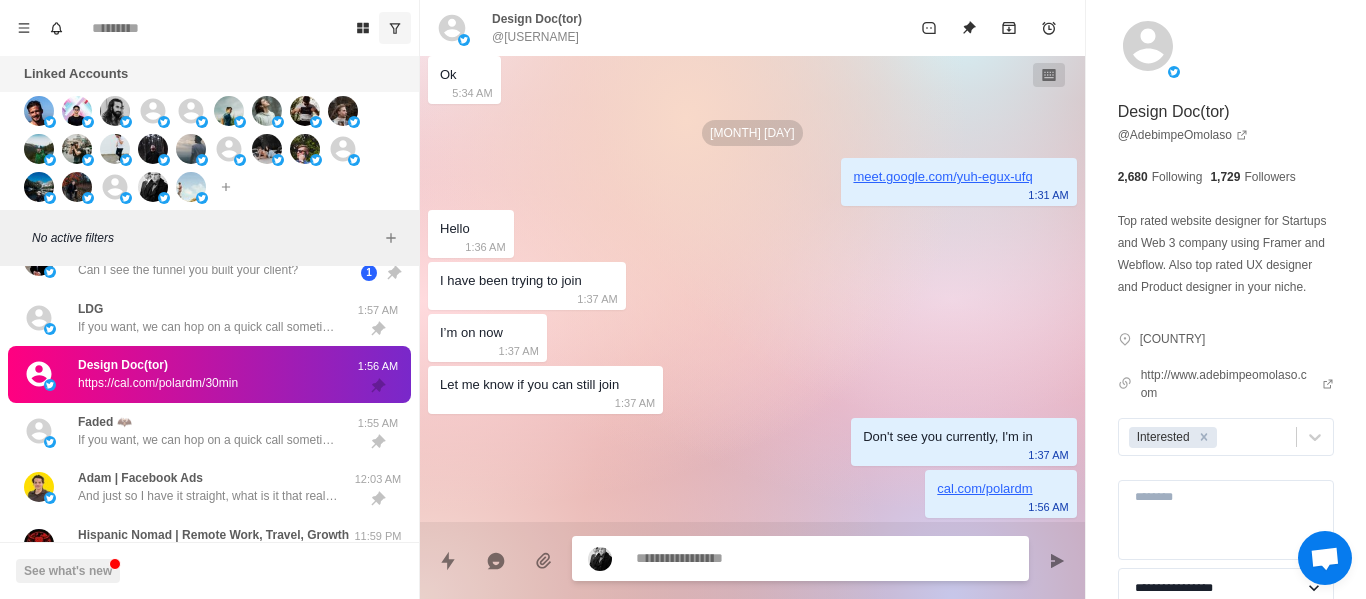type on "*" 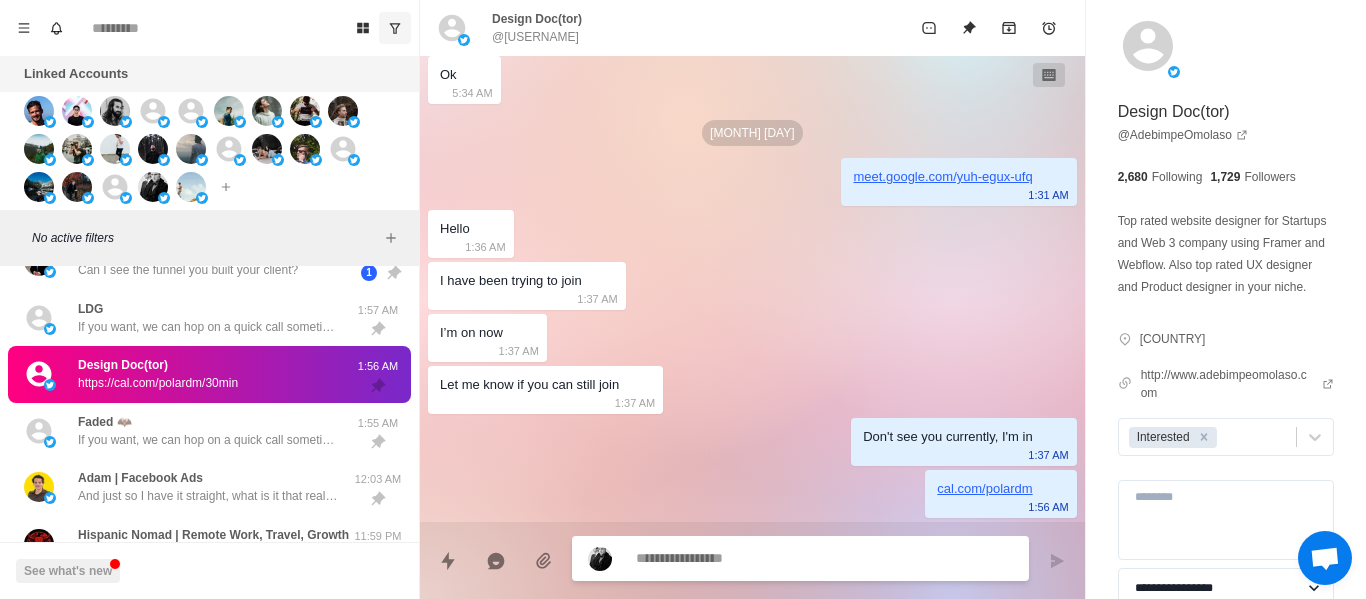 type on "*" 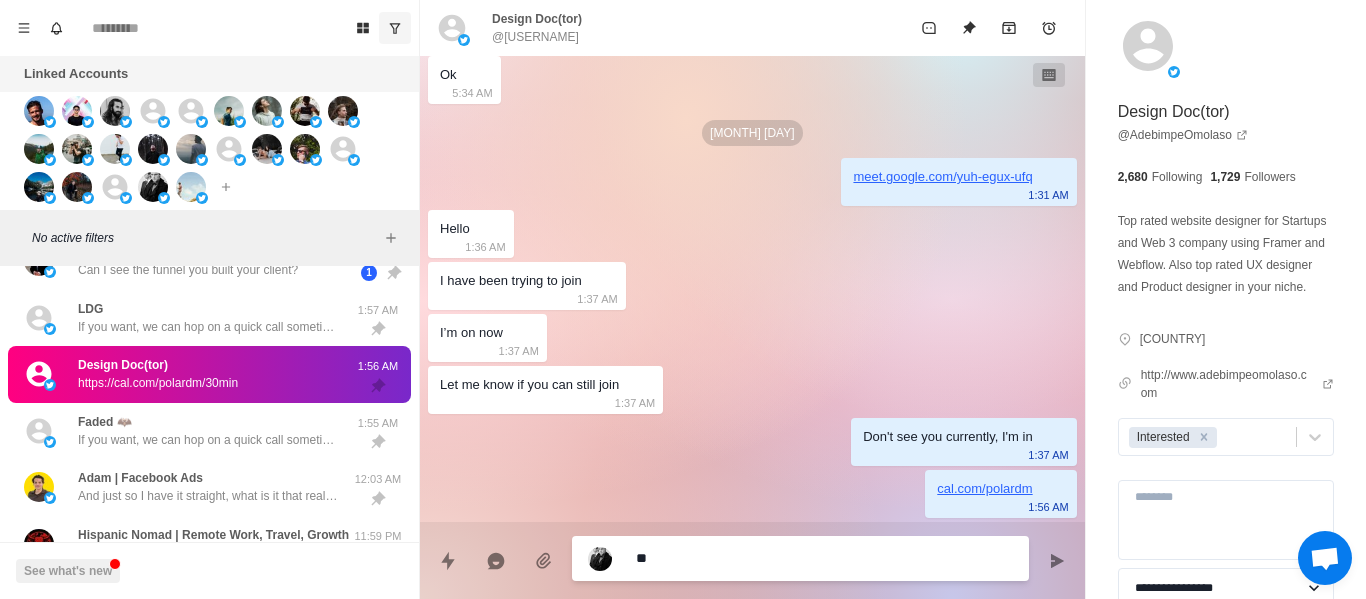 type on "***" 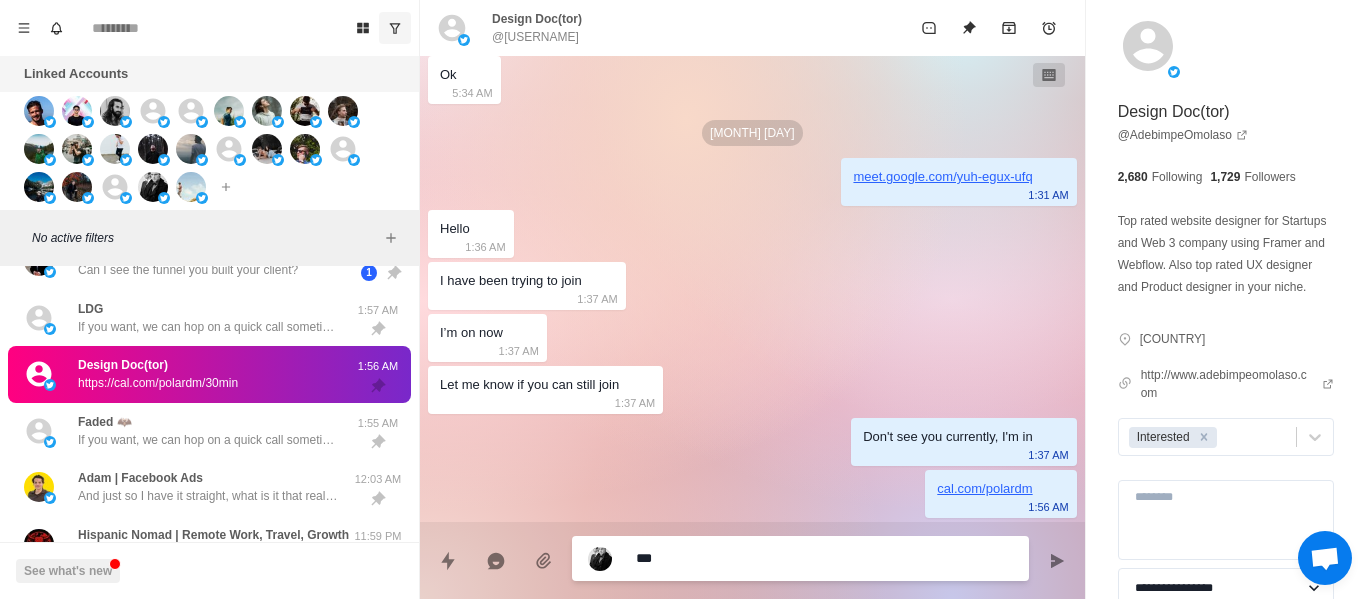 type on "*" 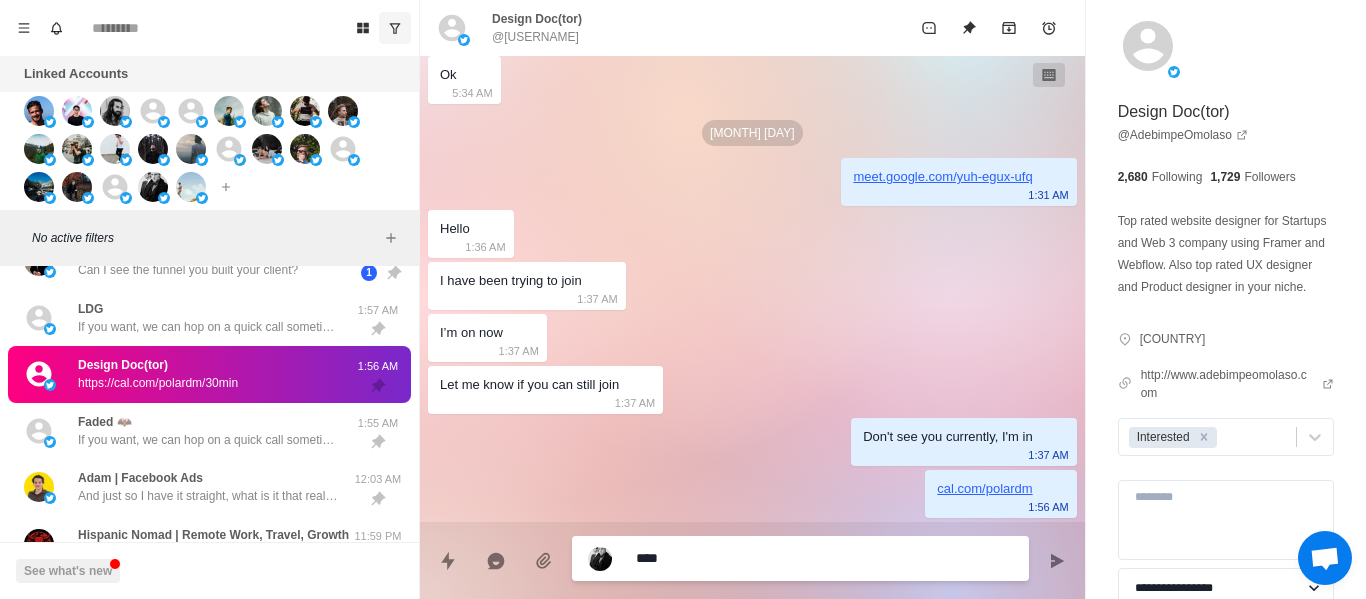 type on "*****" 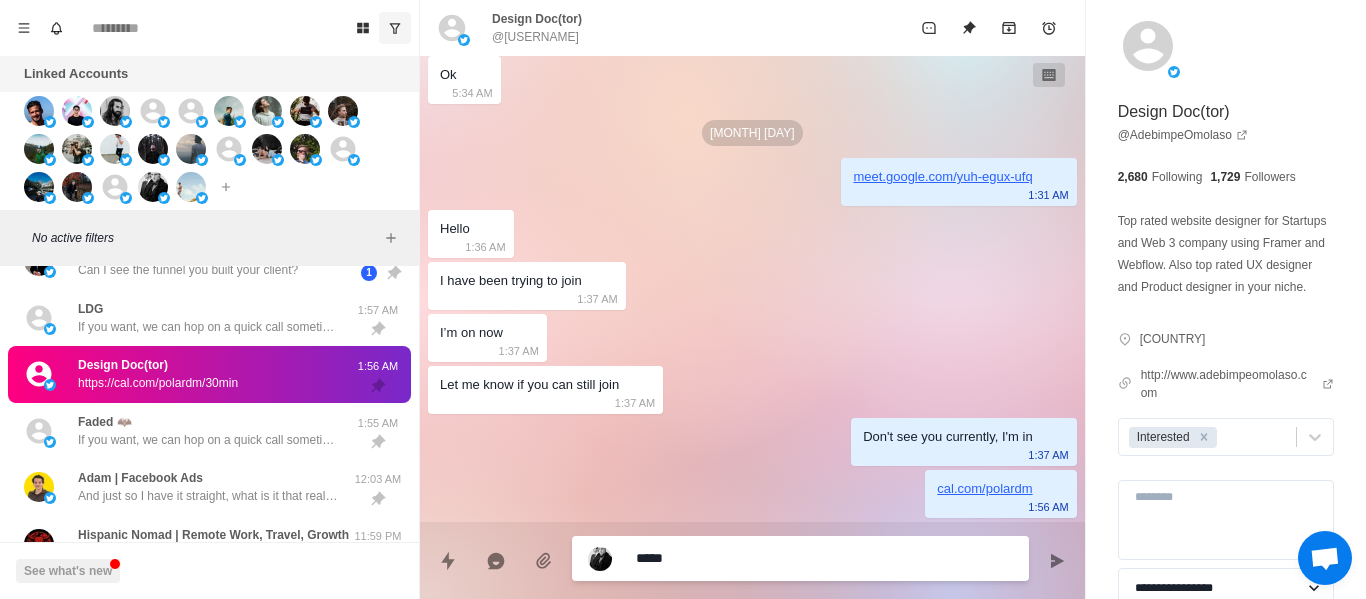 type on "******" 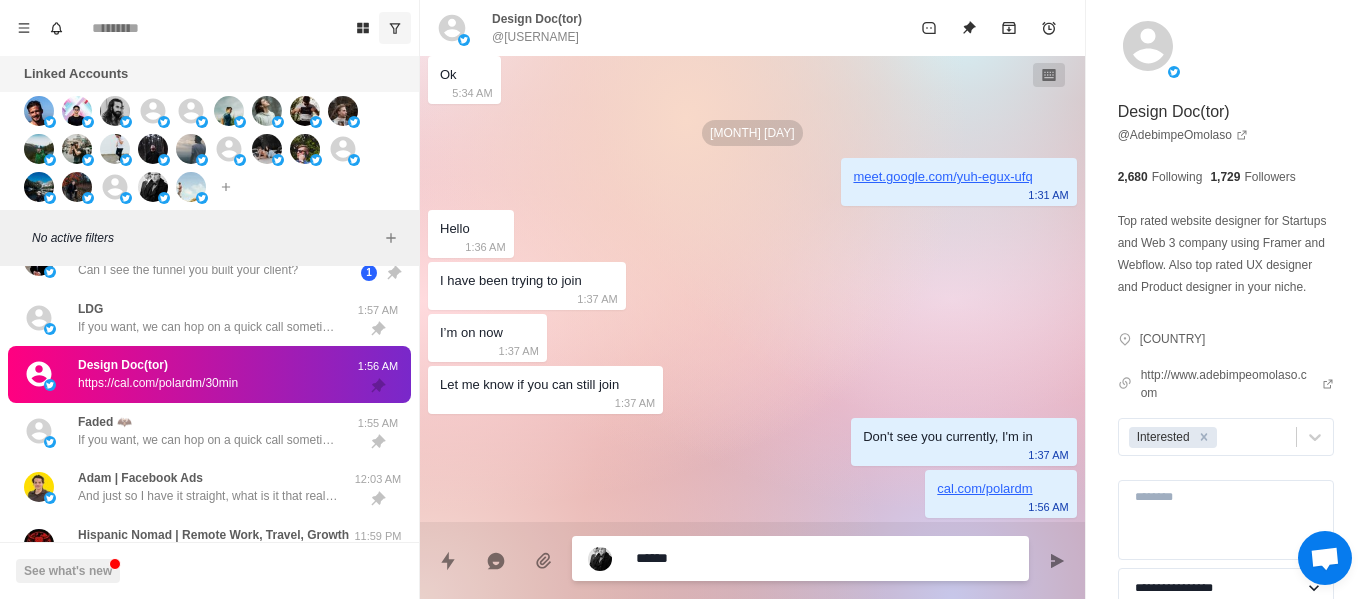 type on "*******" 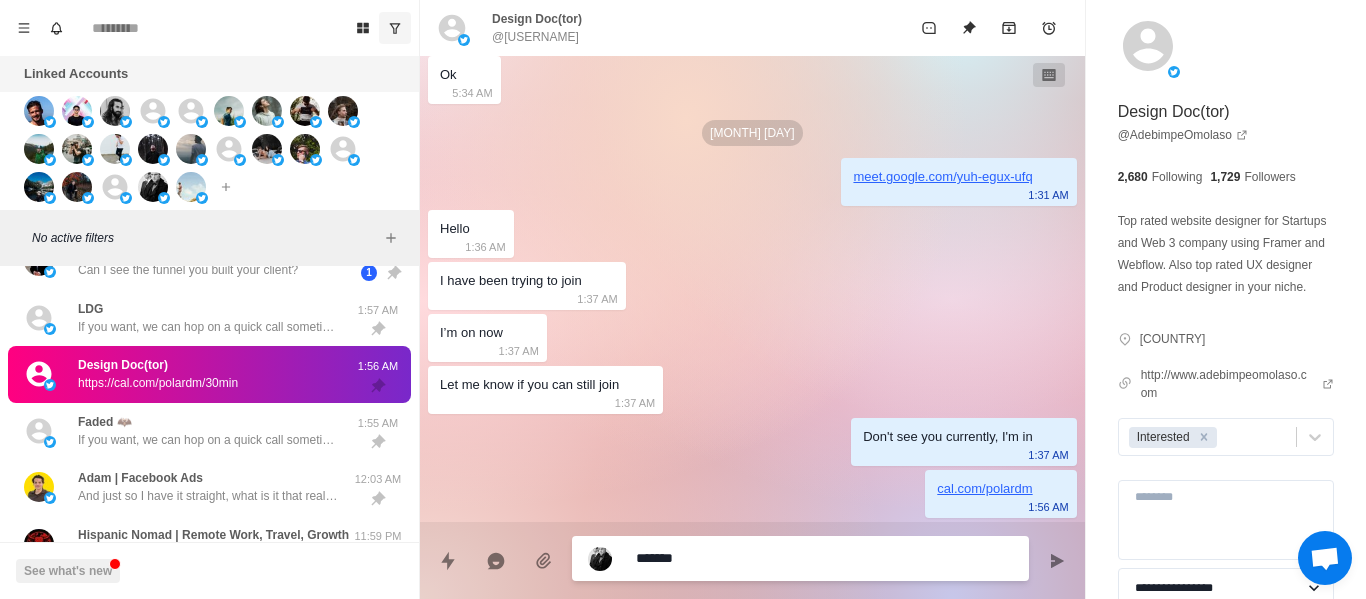 type on "*" 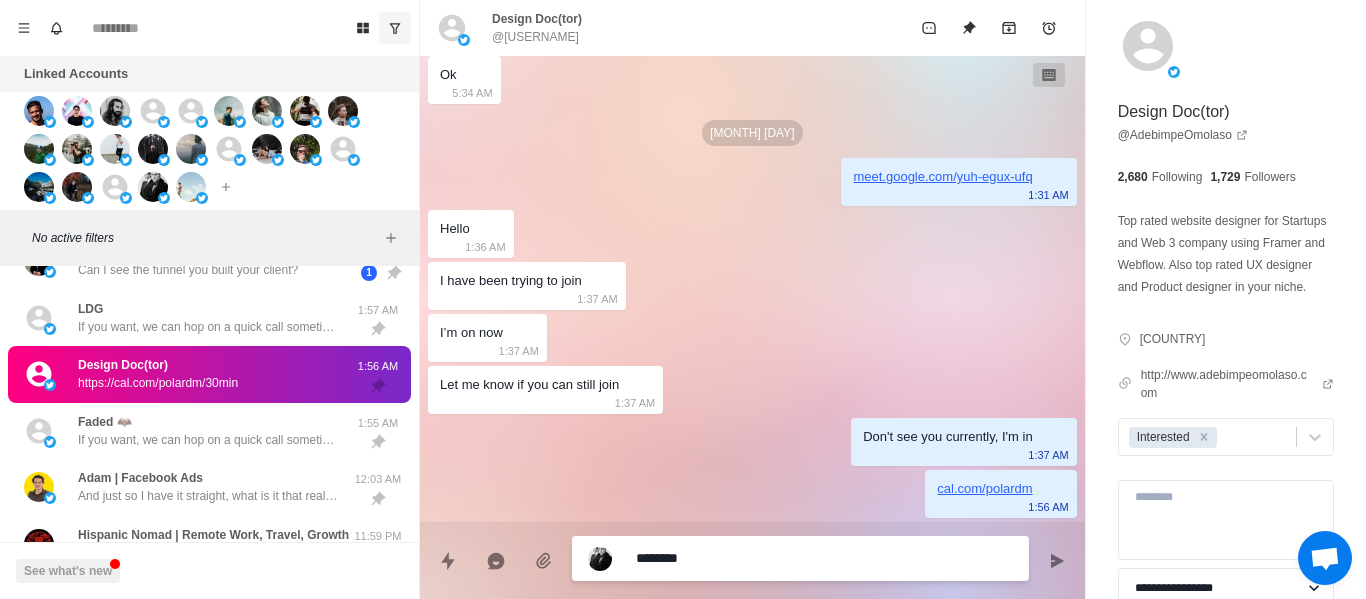 type on "*" 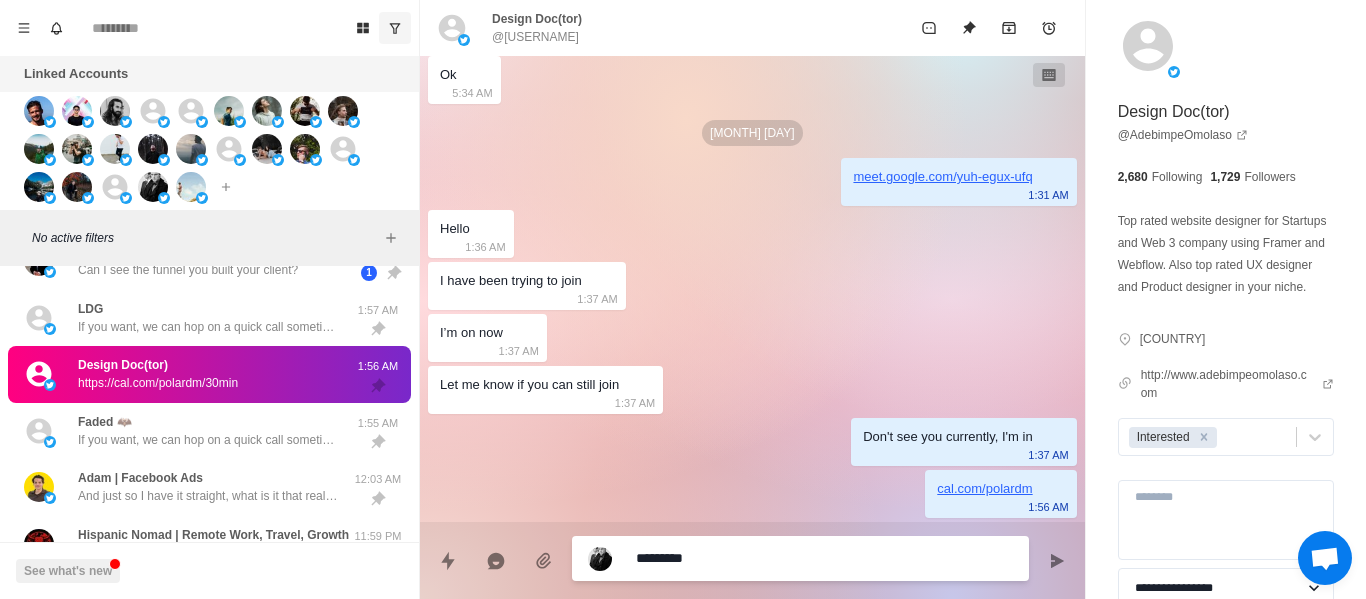 type on "**********" 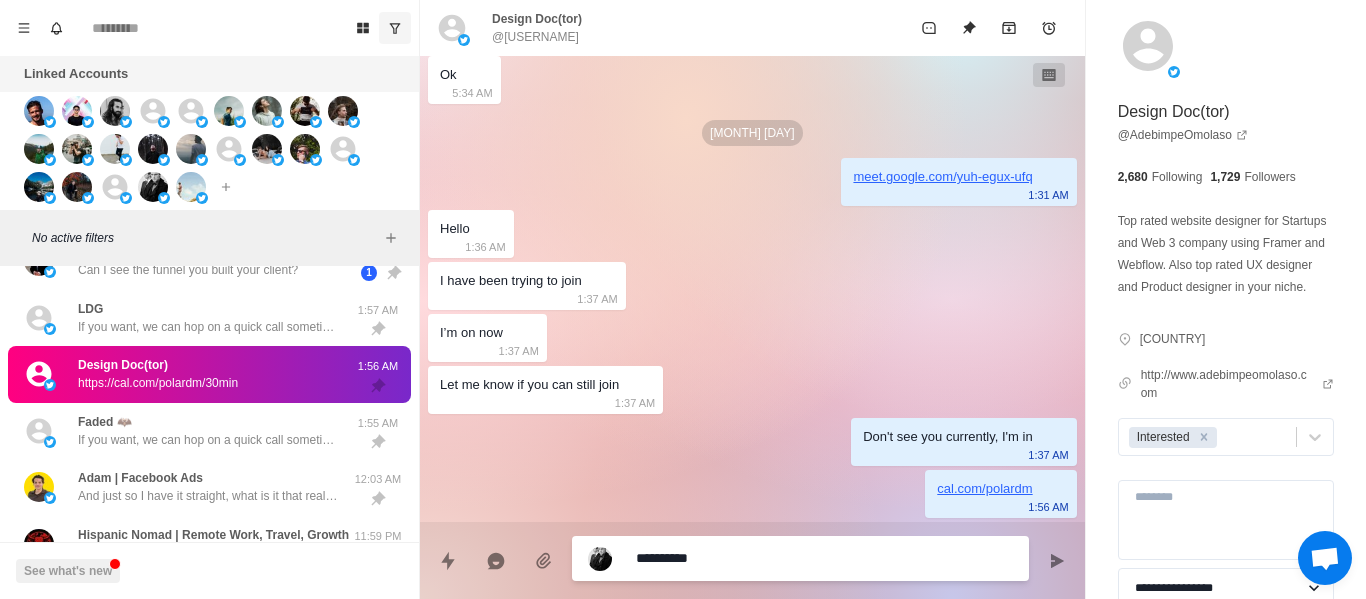 type on "**********" 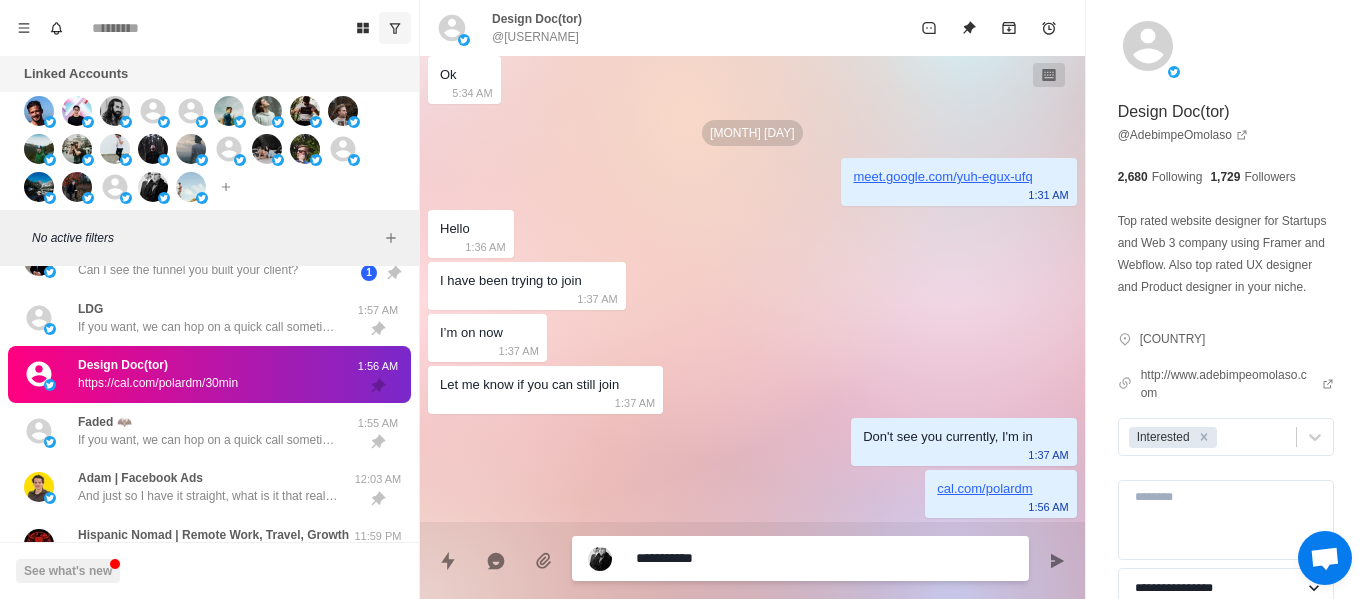 type on "**********" 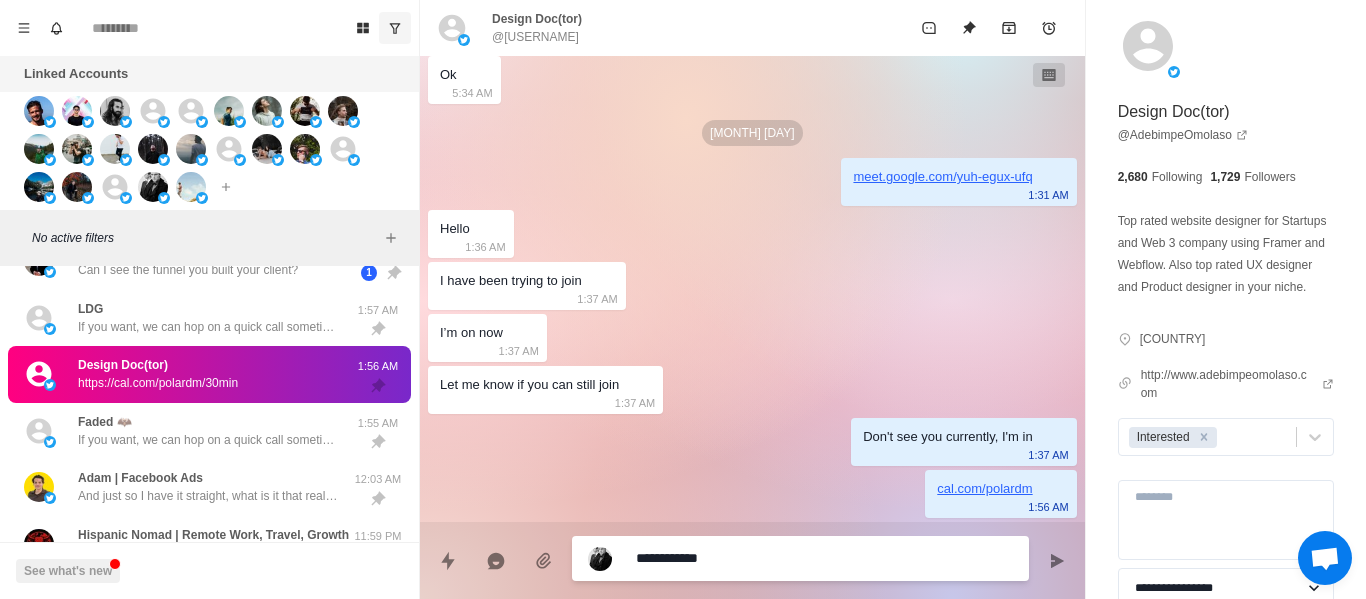 type on "**********" 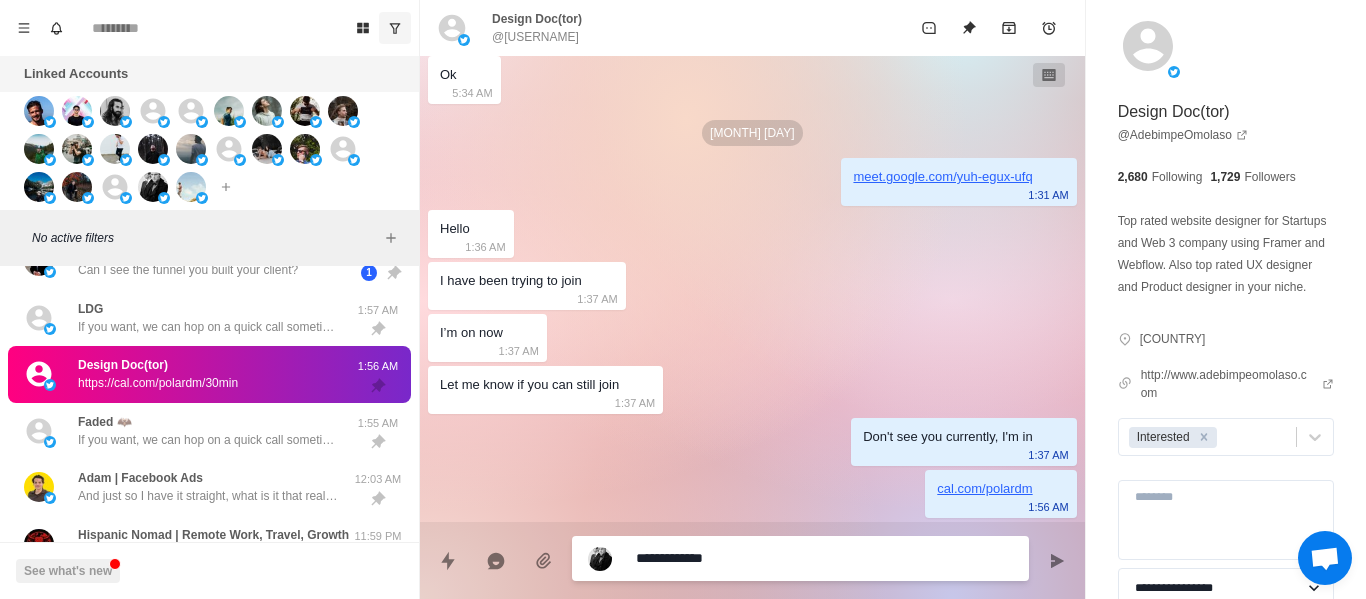 type on "**********" 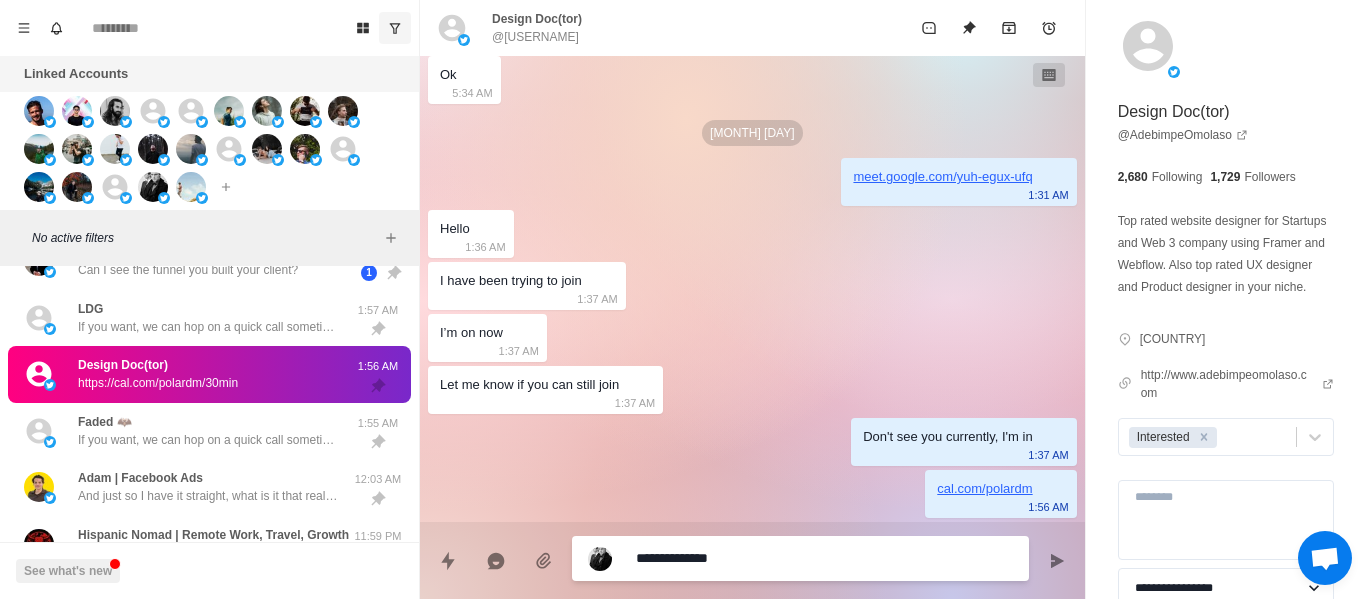 type on "**********" 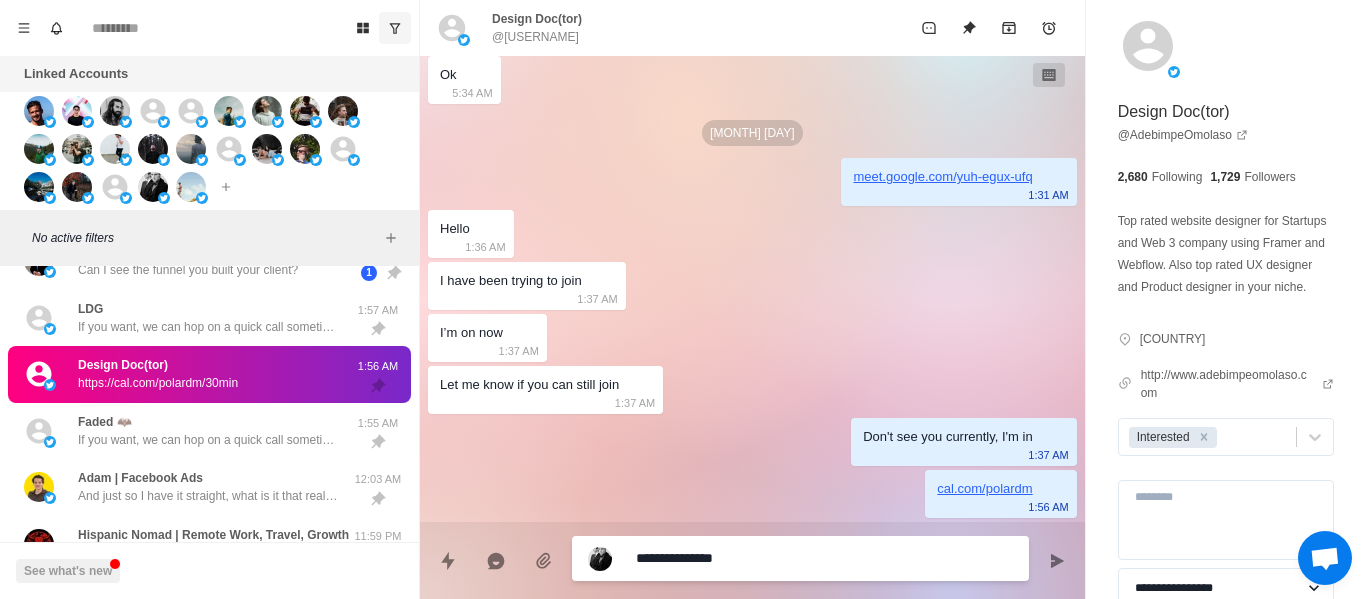 type on "**********" 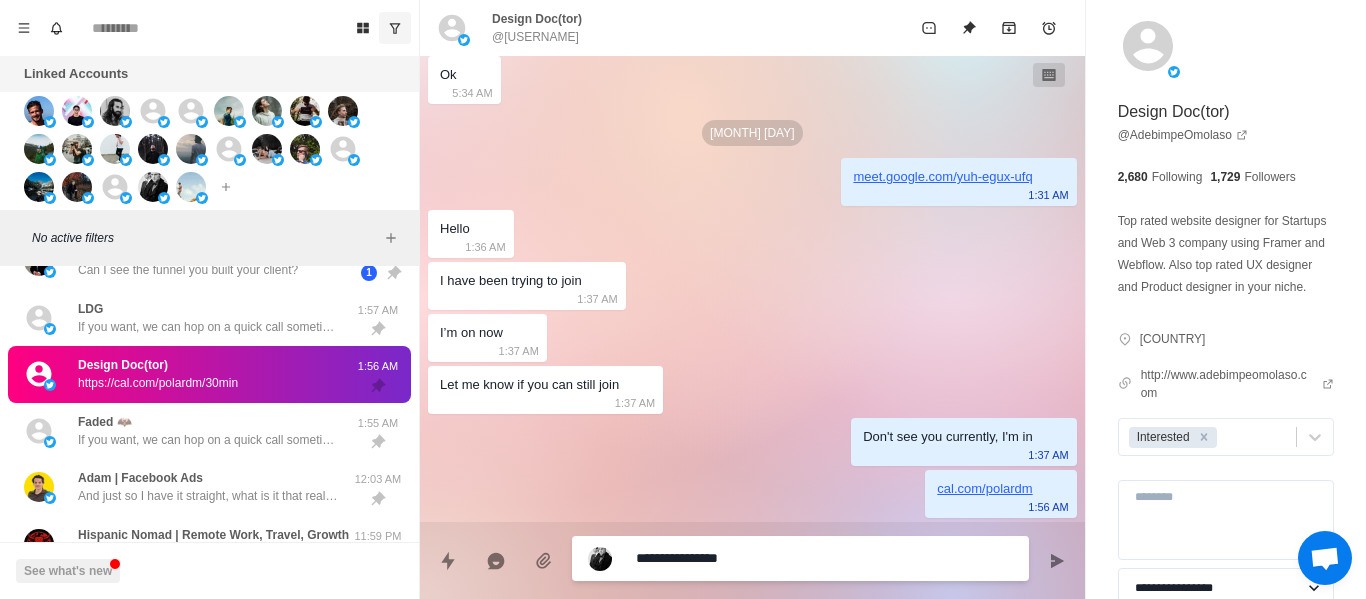 type on "**********" 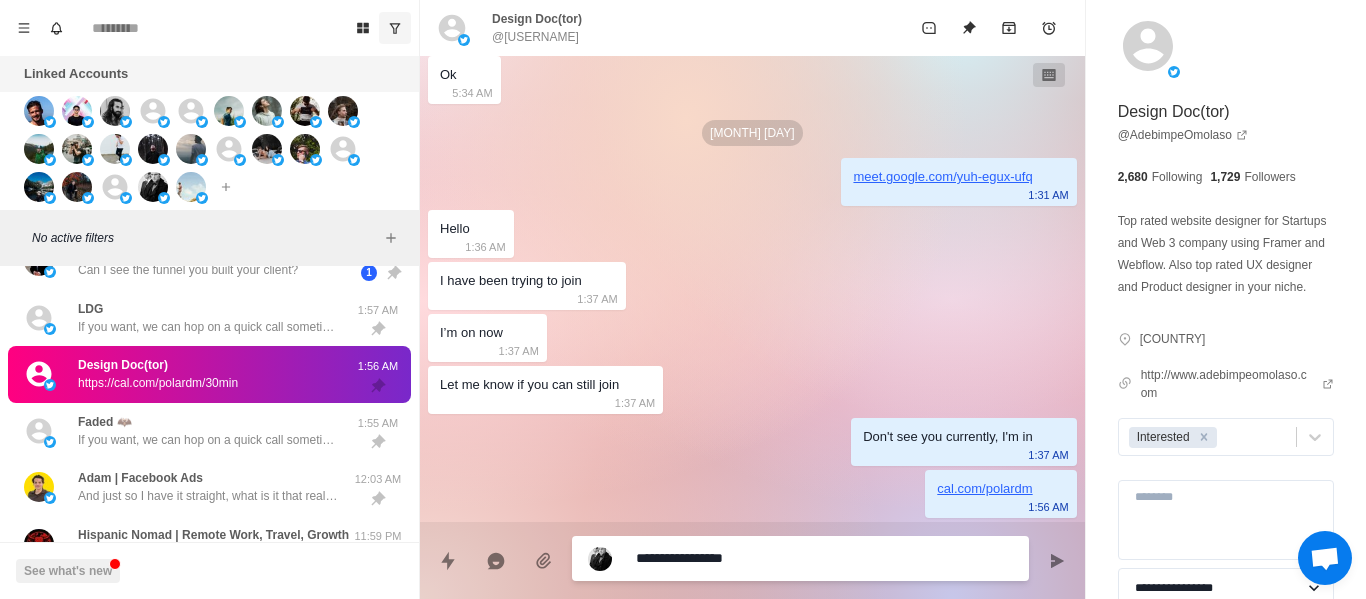 type on "**********" 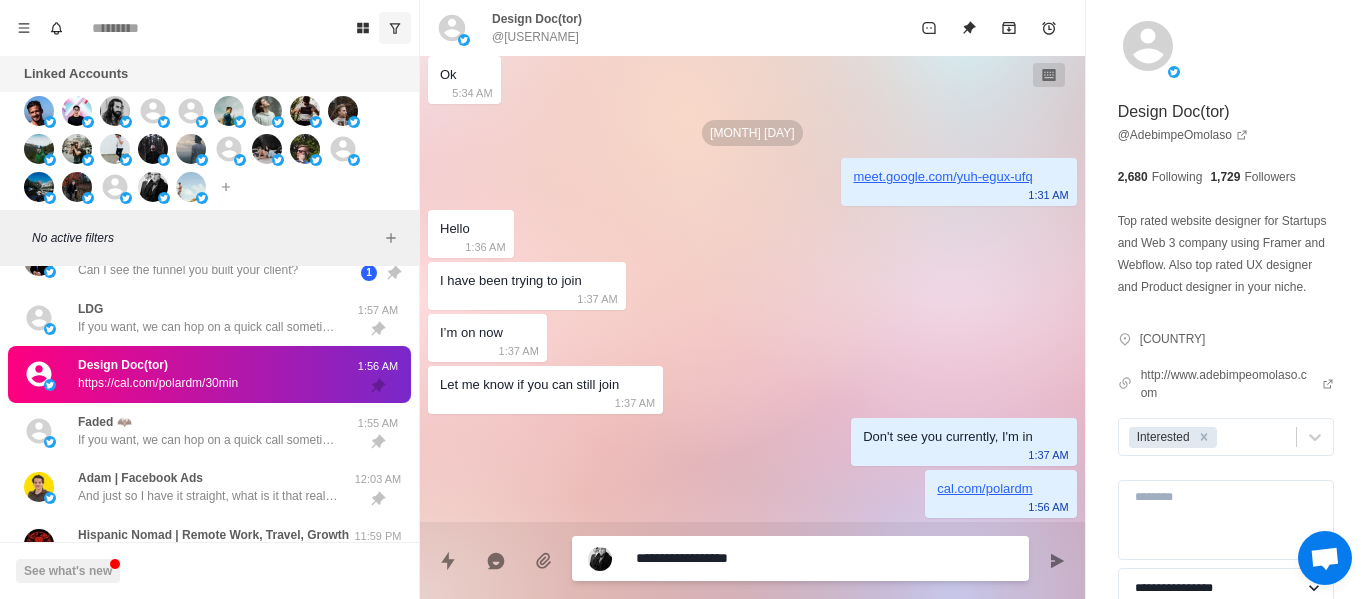 type on "**********" 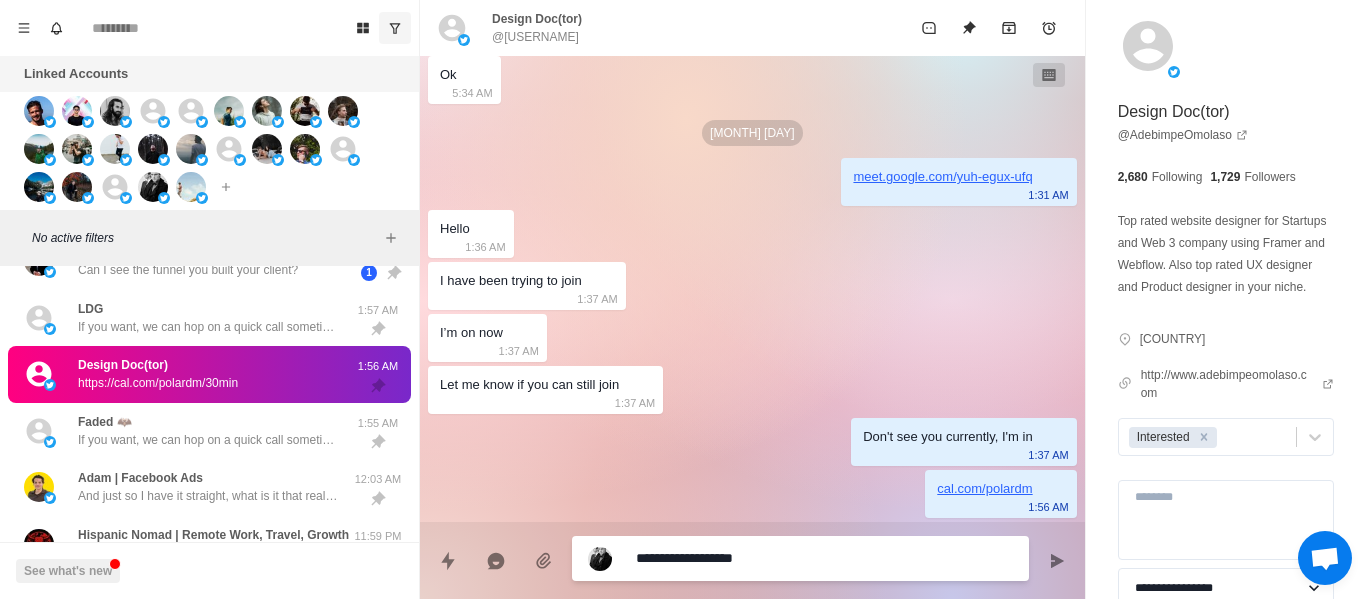 type on "**********" 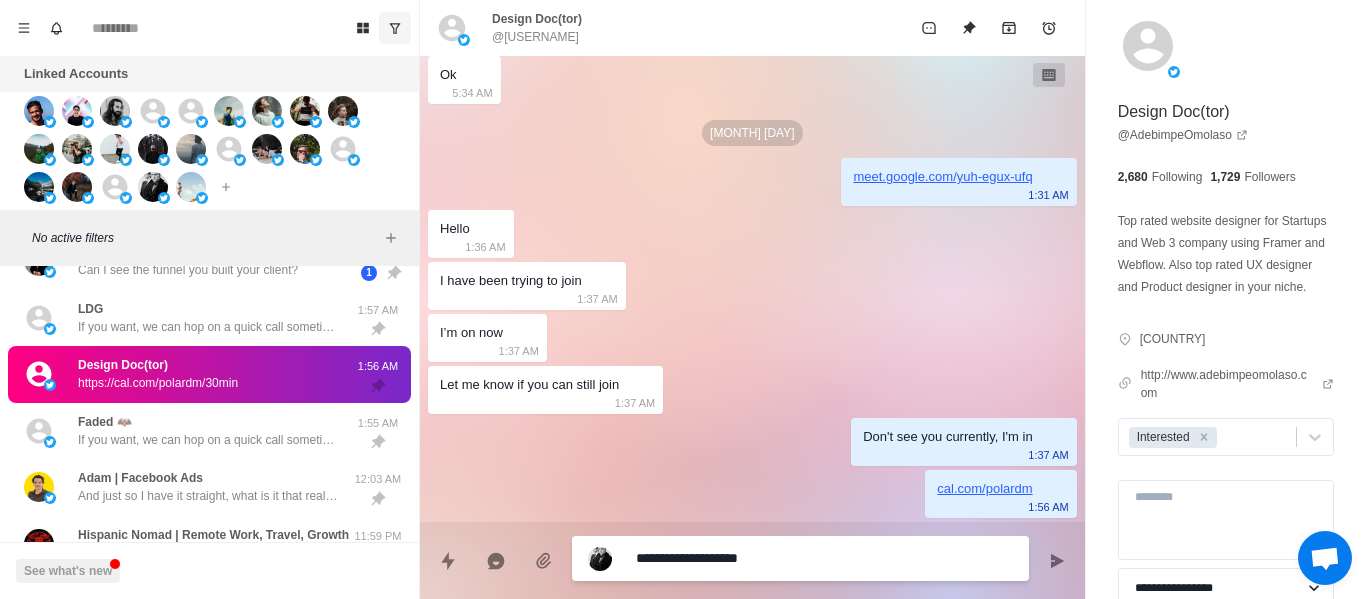 type on "**********" 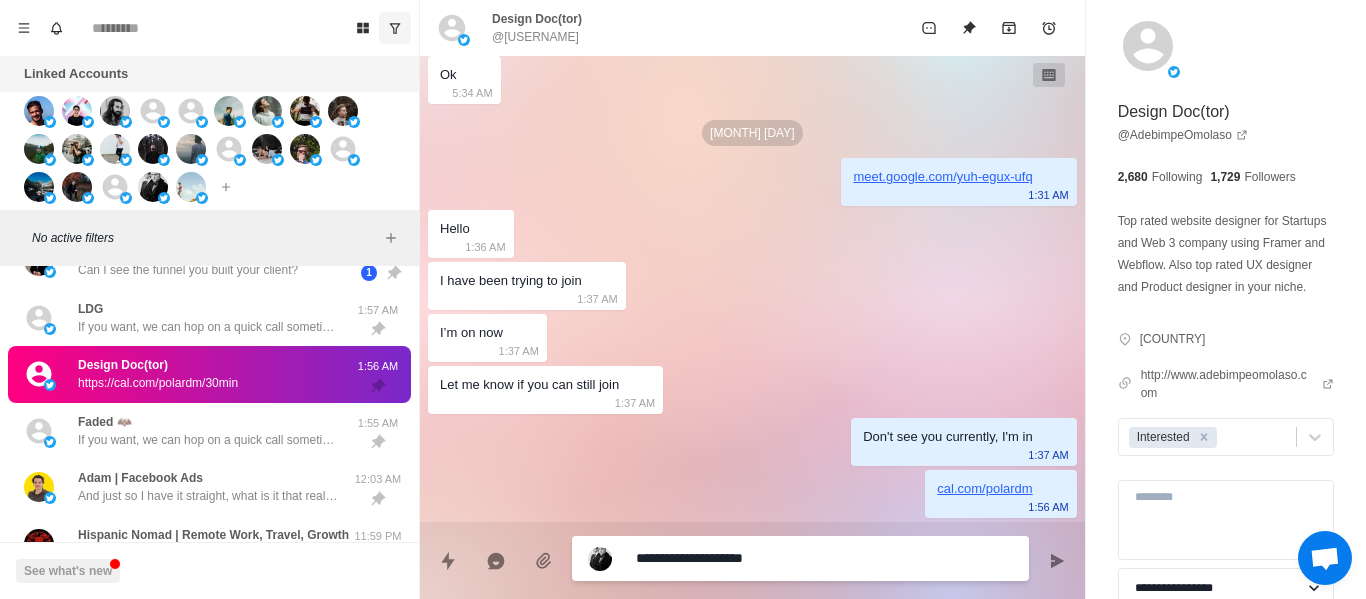 type on "**********" 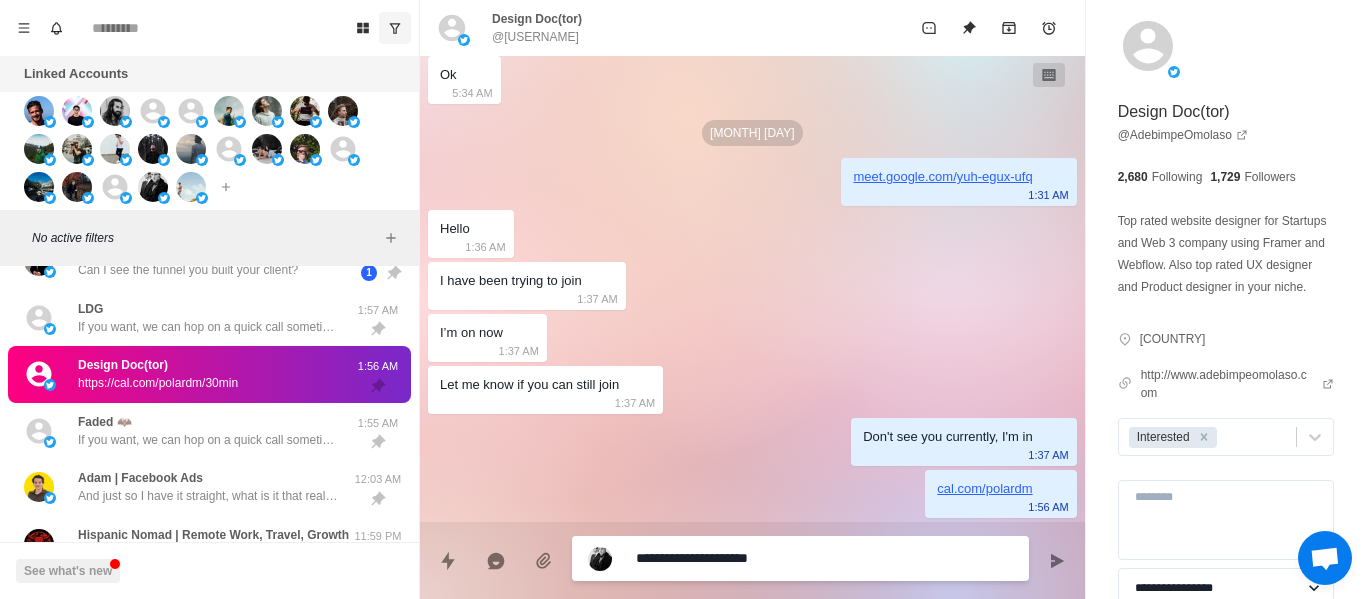 type on "**********" 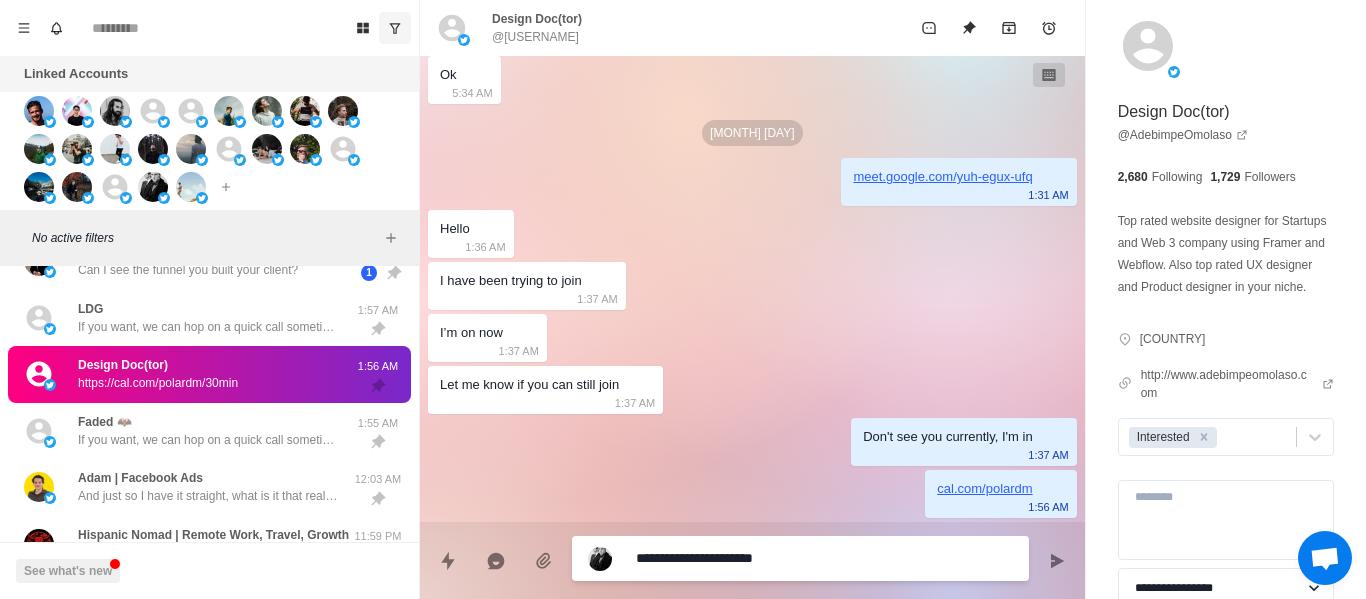 type on "*" 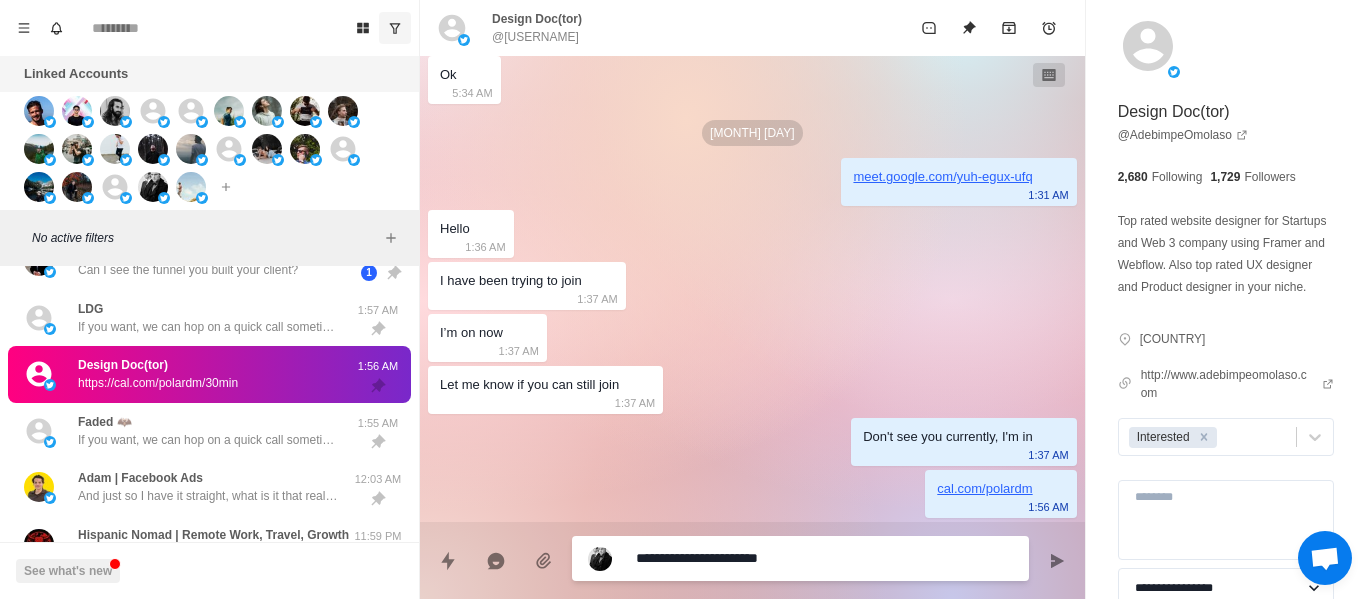 type on "**********" 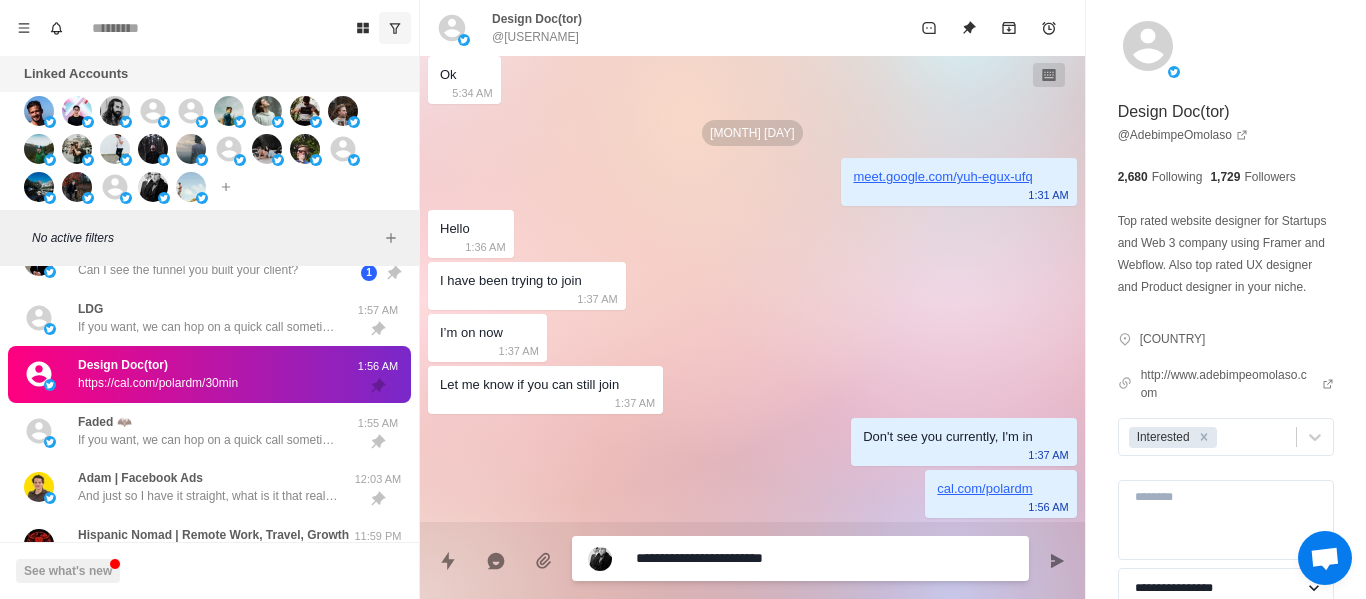 type on "**********" 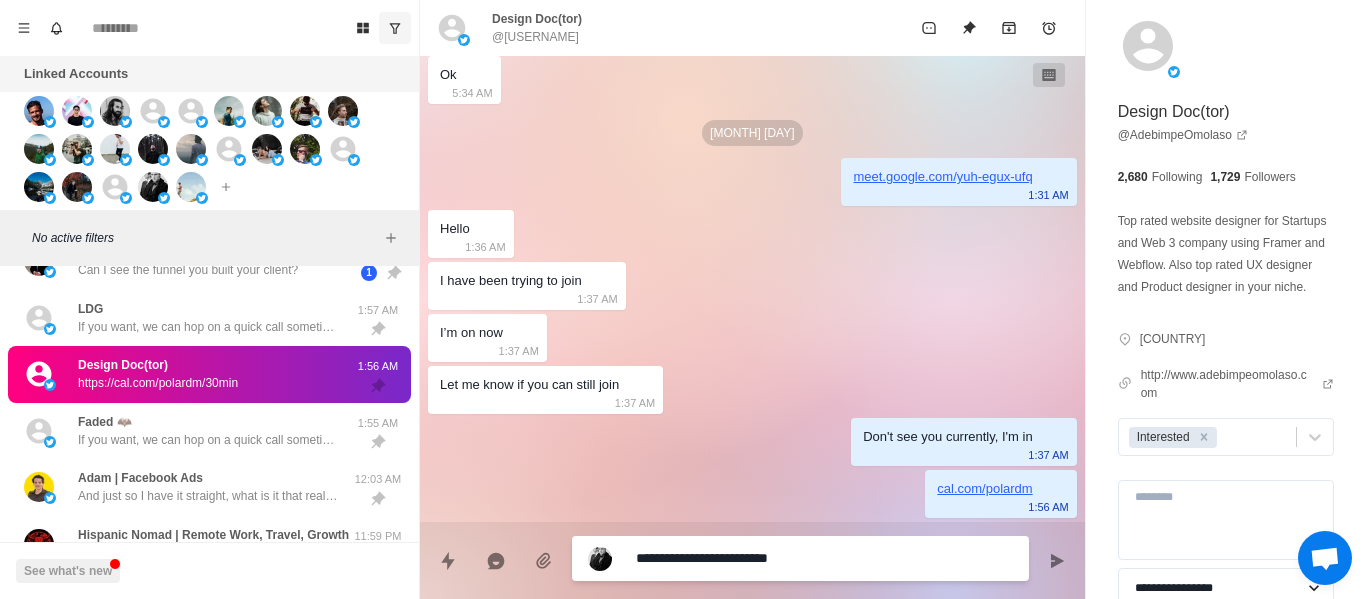 type on "**********" 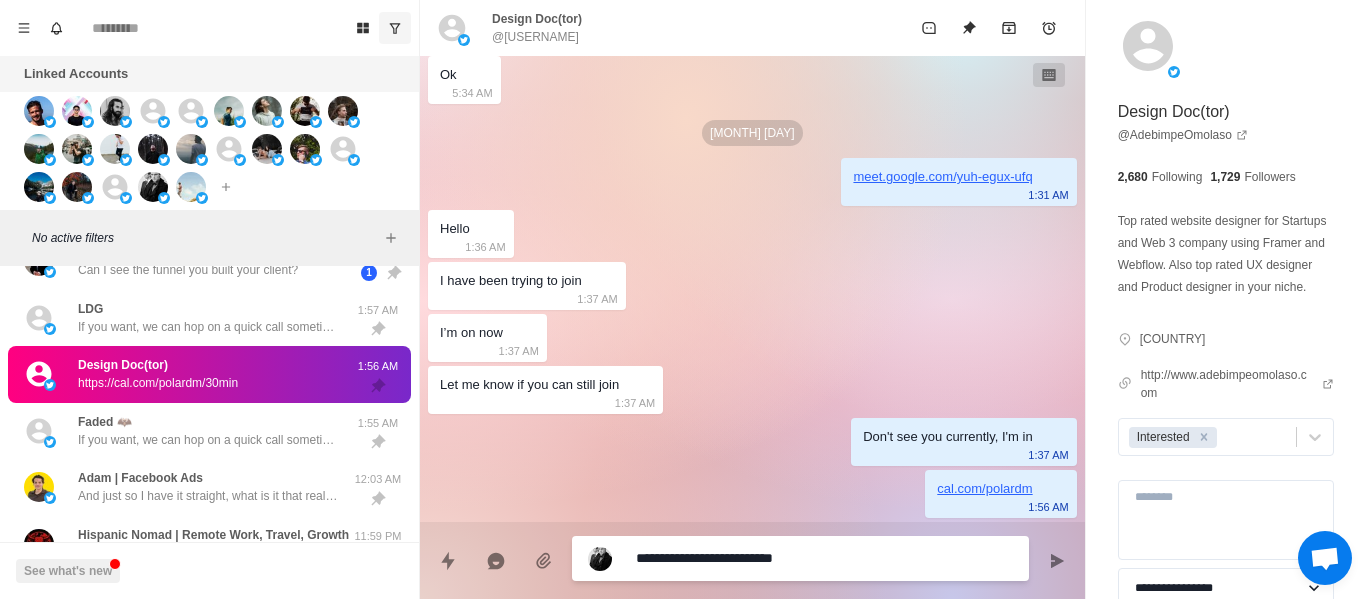 type on "**********" 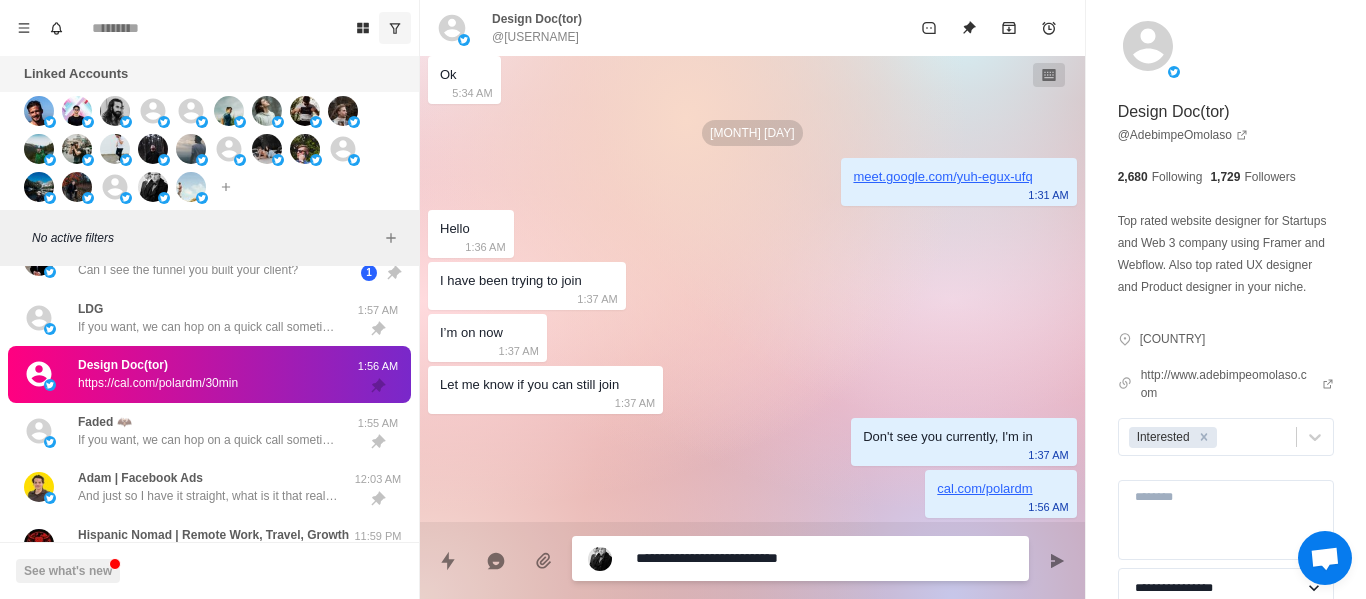 type on "**********" 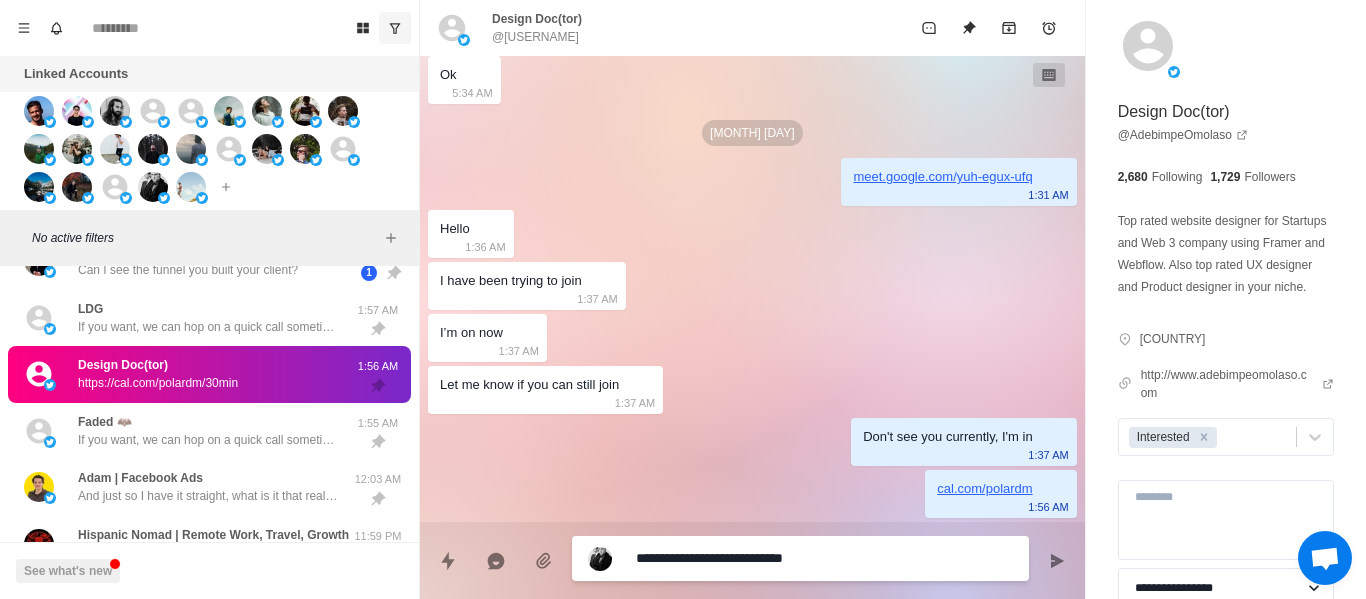 type on "**********" 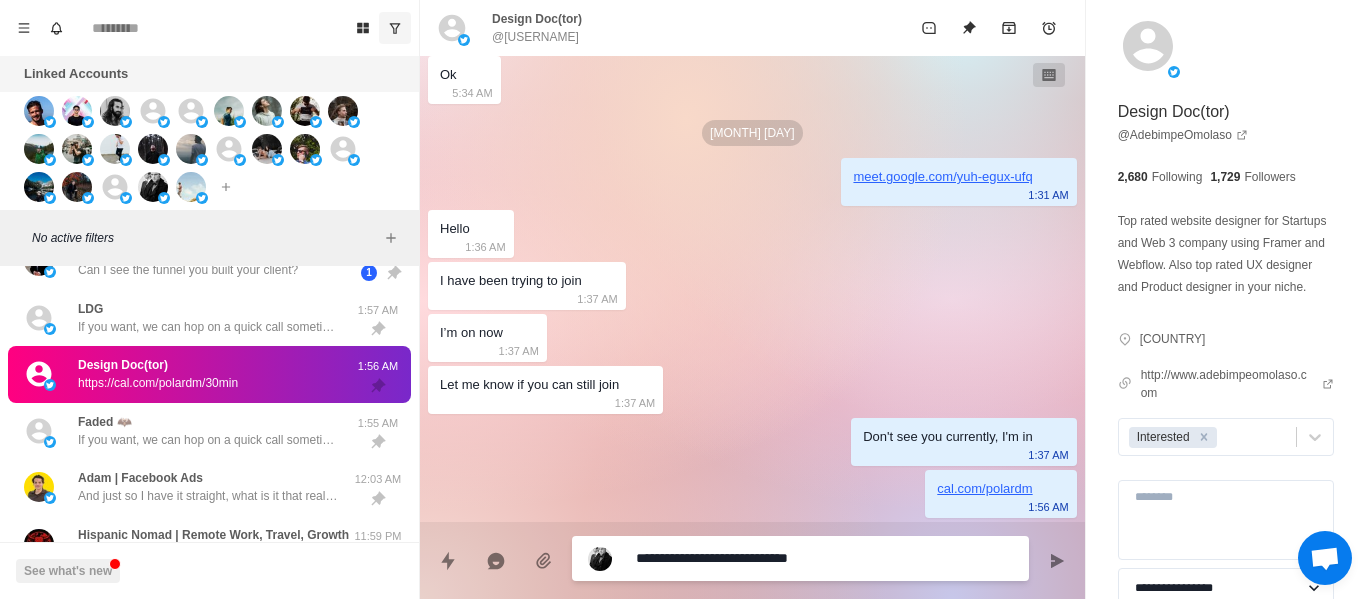 type on "**********" 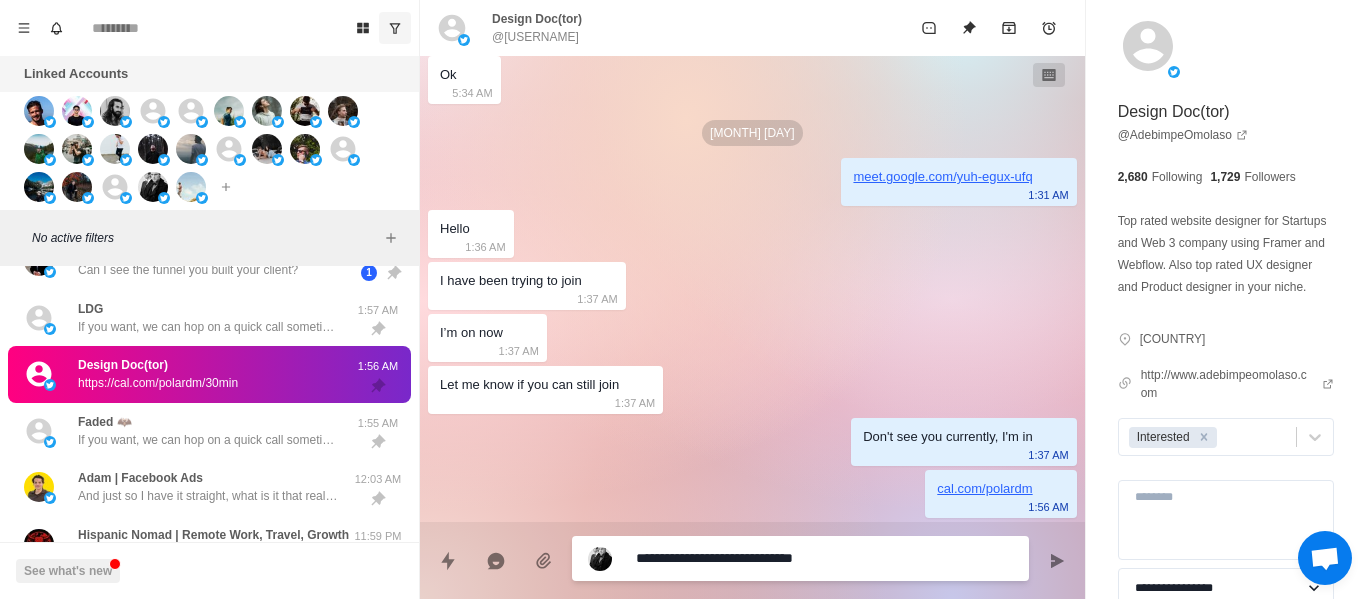 type on "**********" 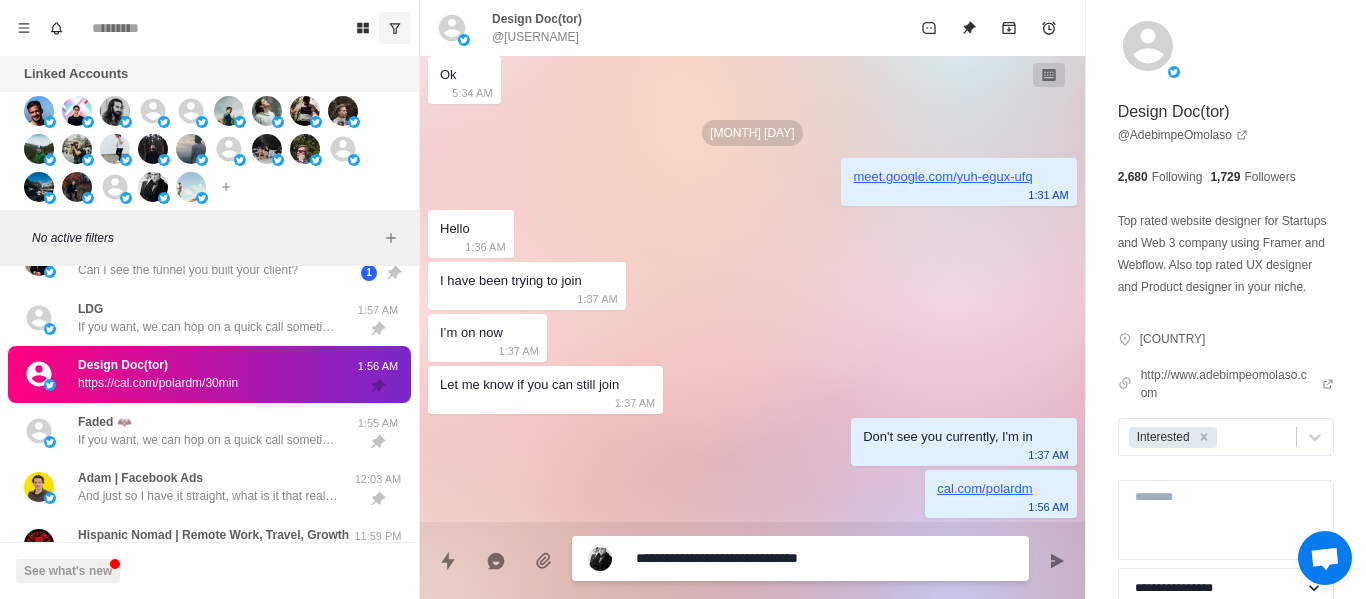 type on "**********" 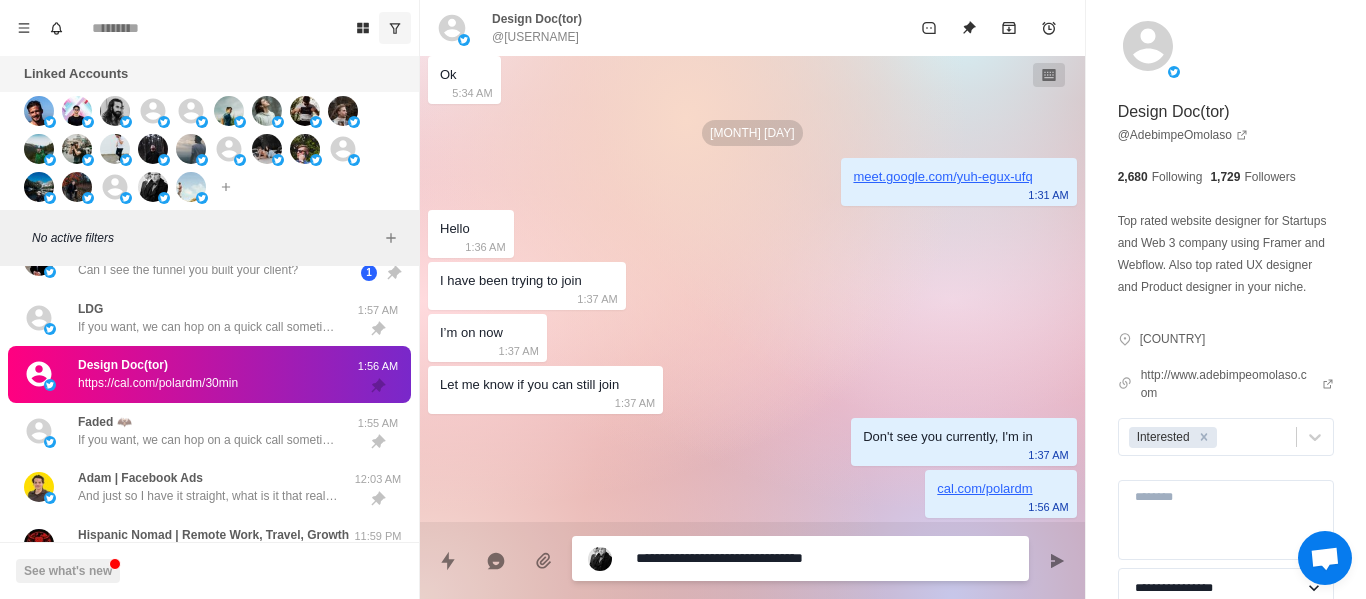 type on "**********" 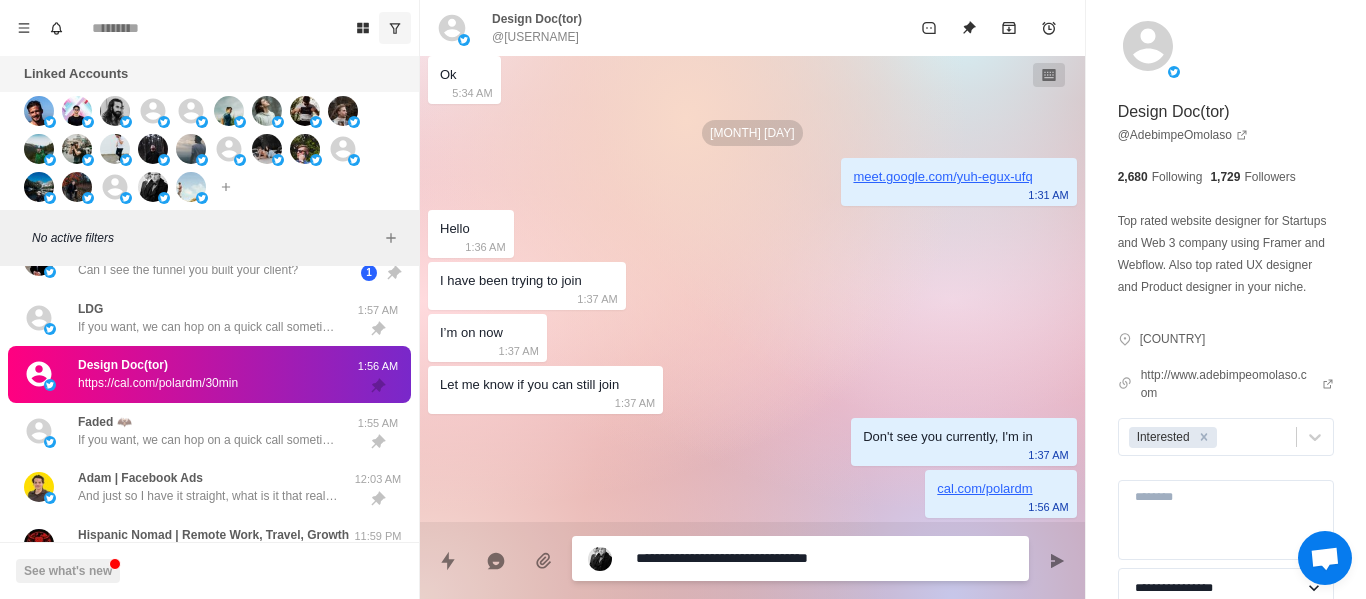 type on "**********" 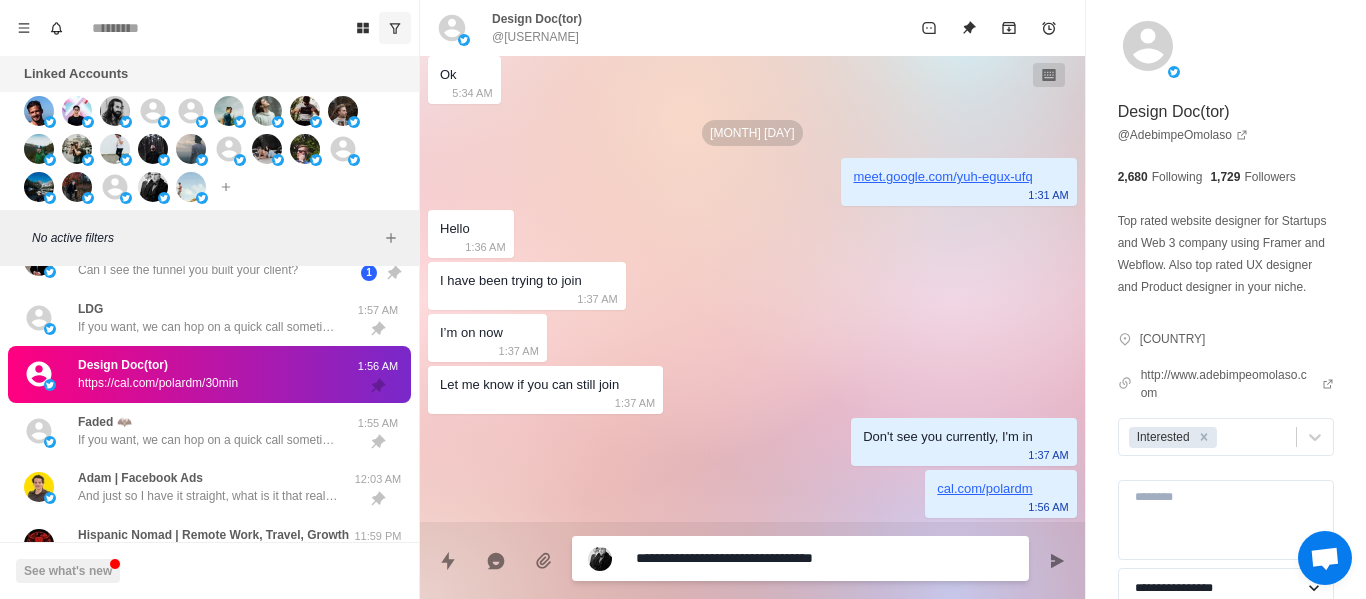 type on "**********" 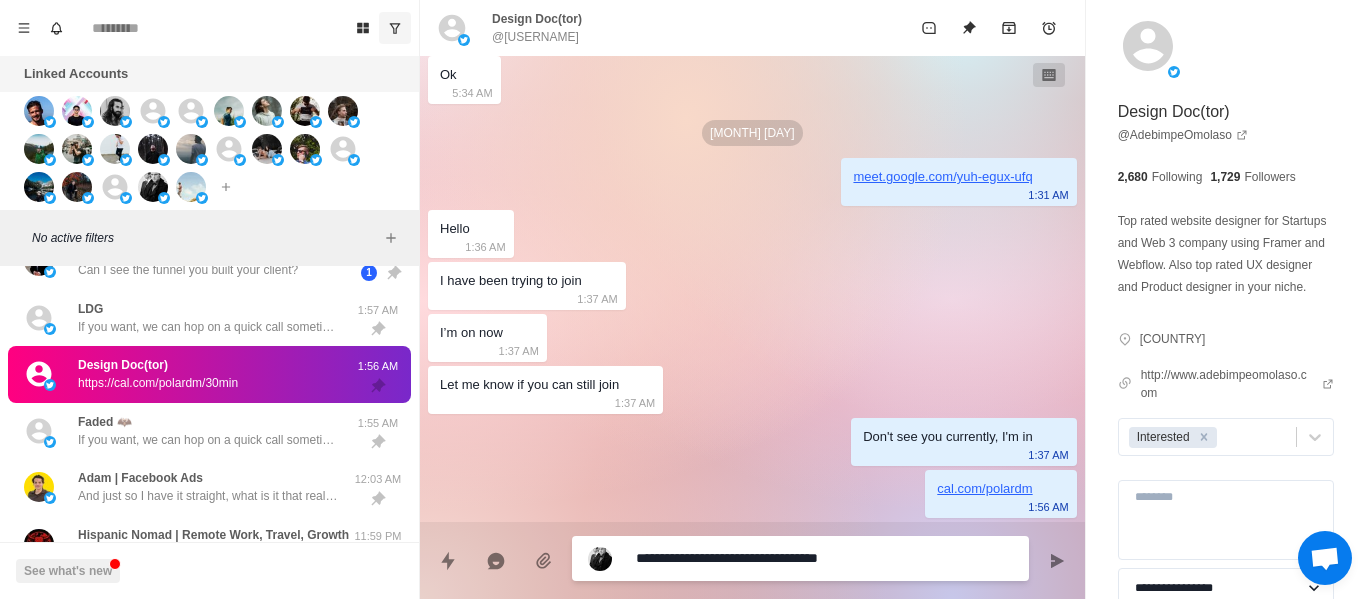 type on "**********" 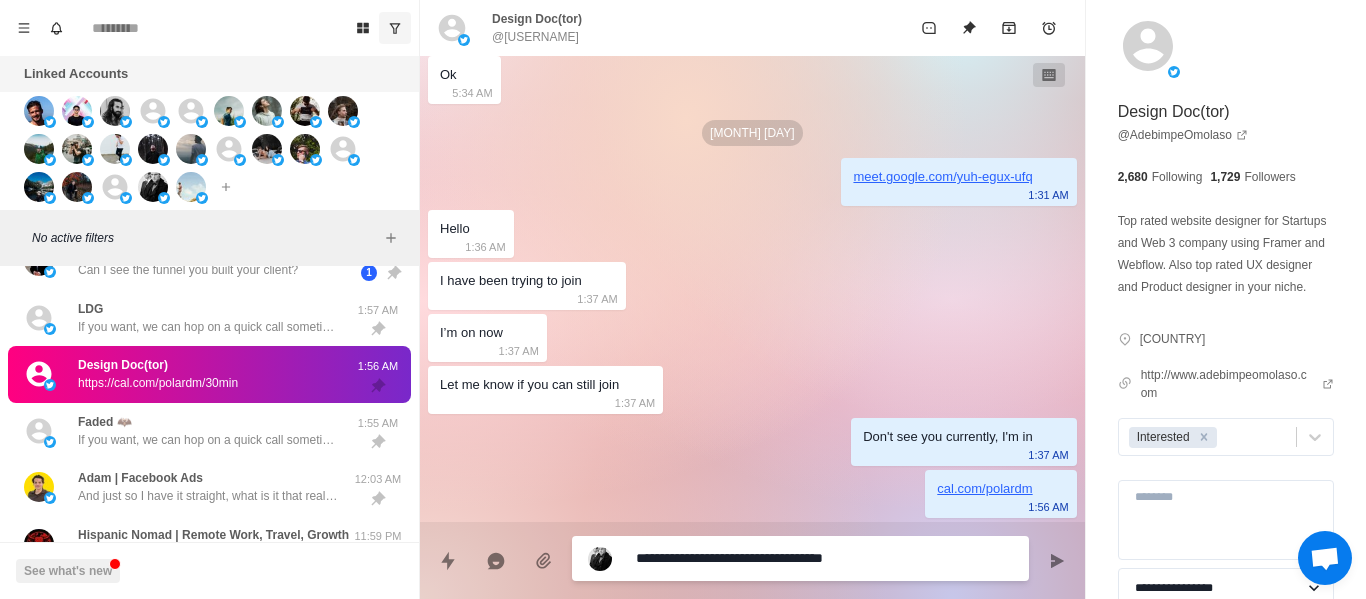 type on "**********" 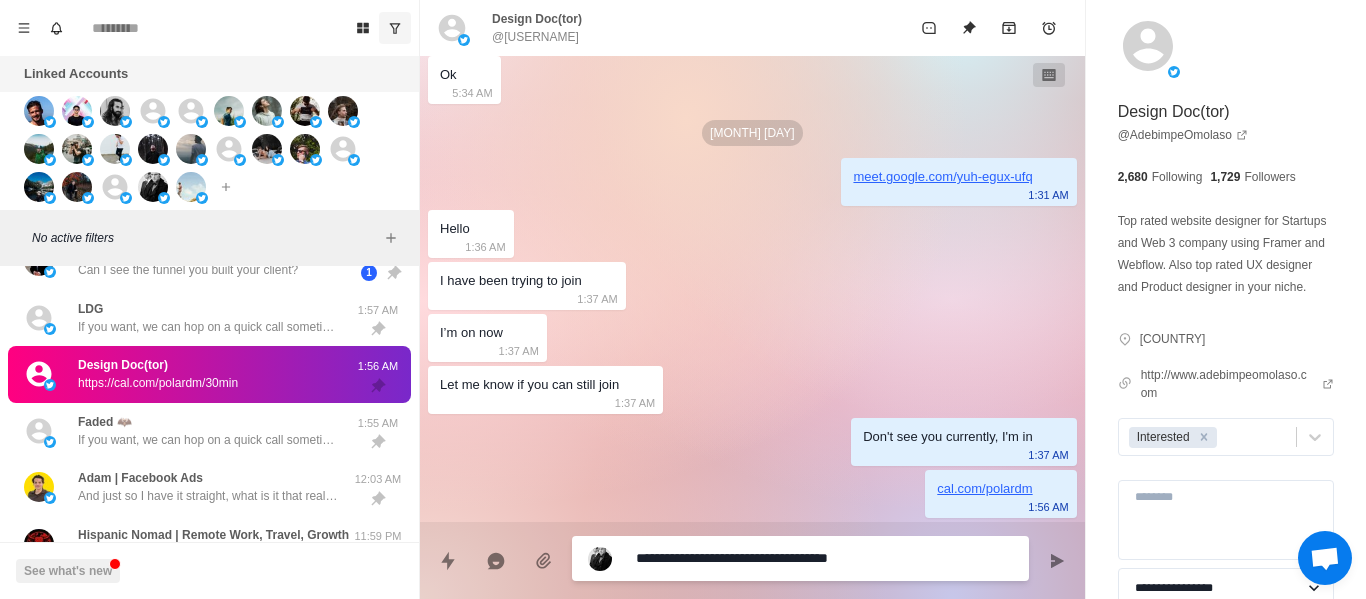 type on "**********" 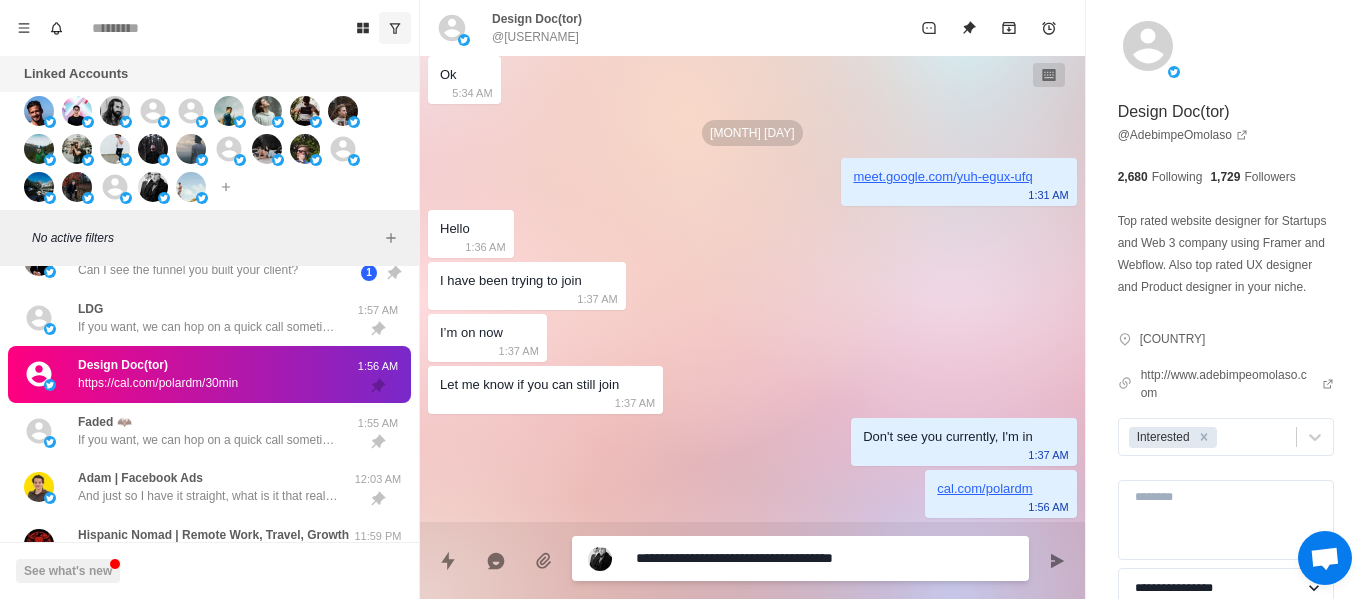 type on "**********" 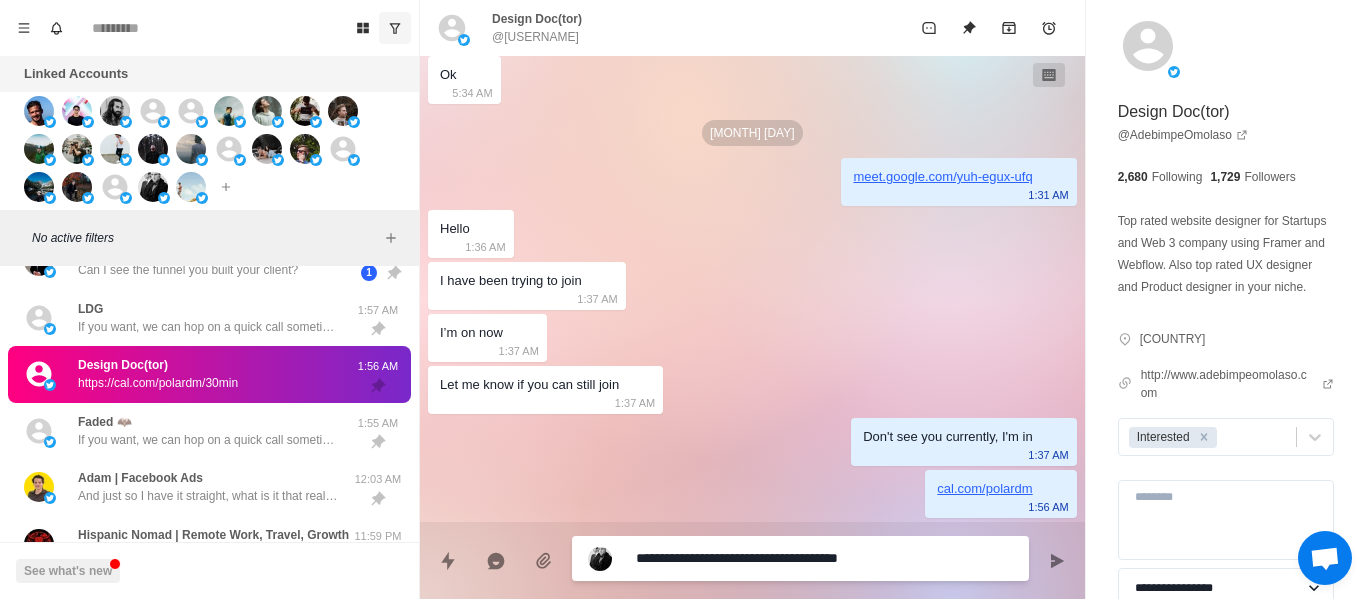 type on "**********" 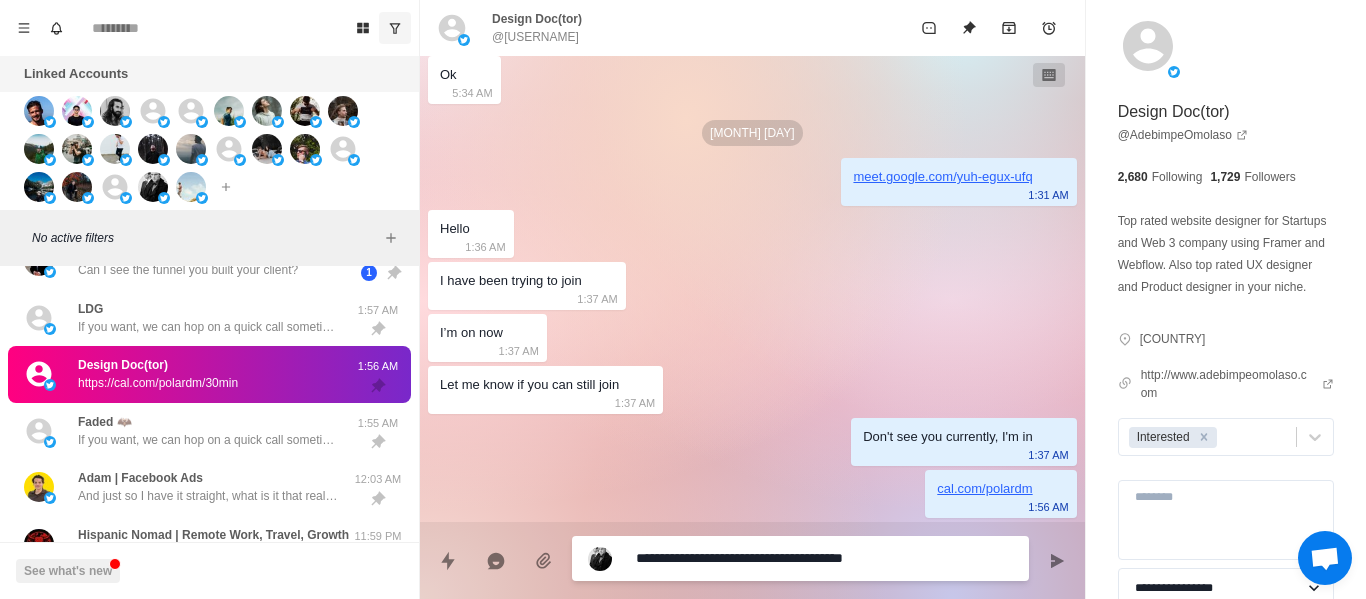 type on "**********" 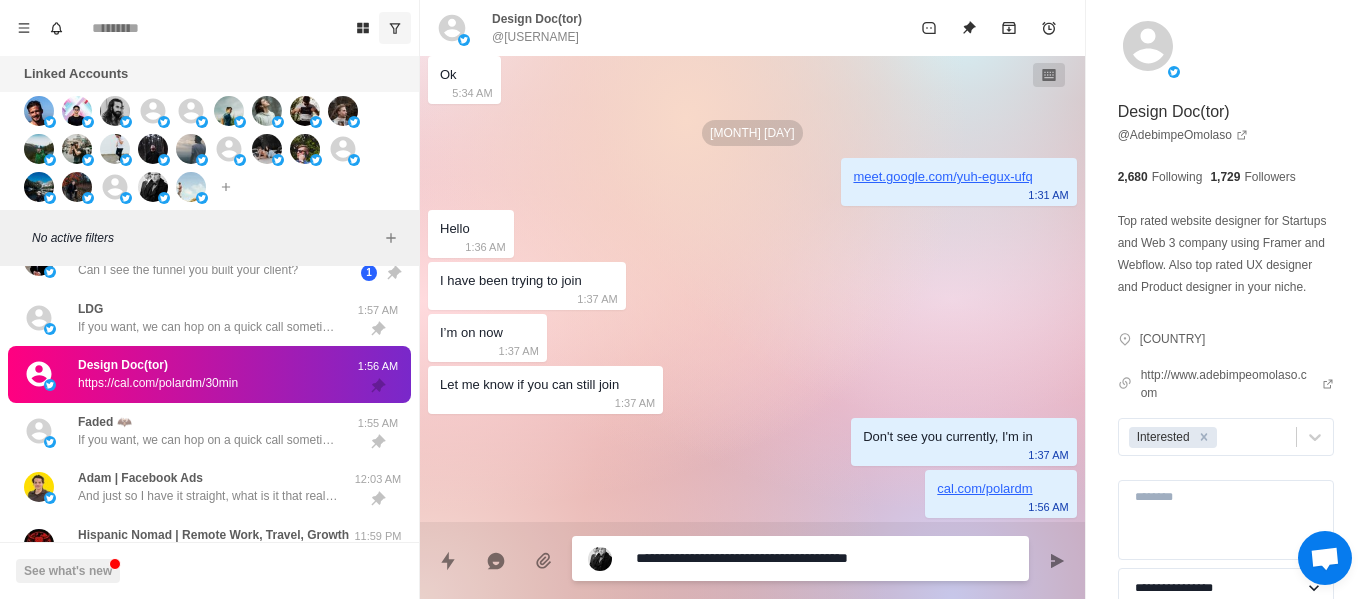 type on "**********" 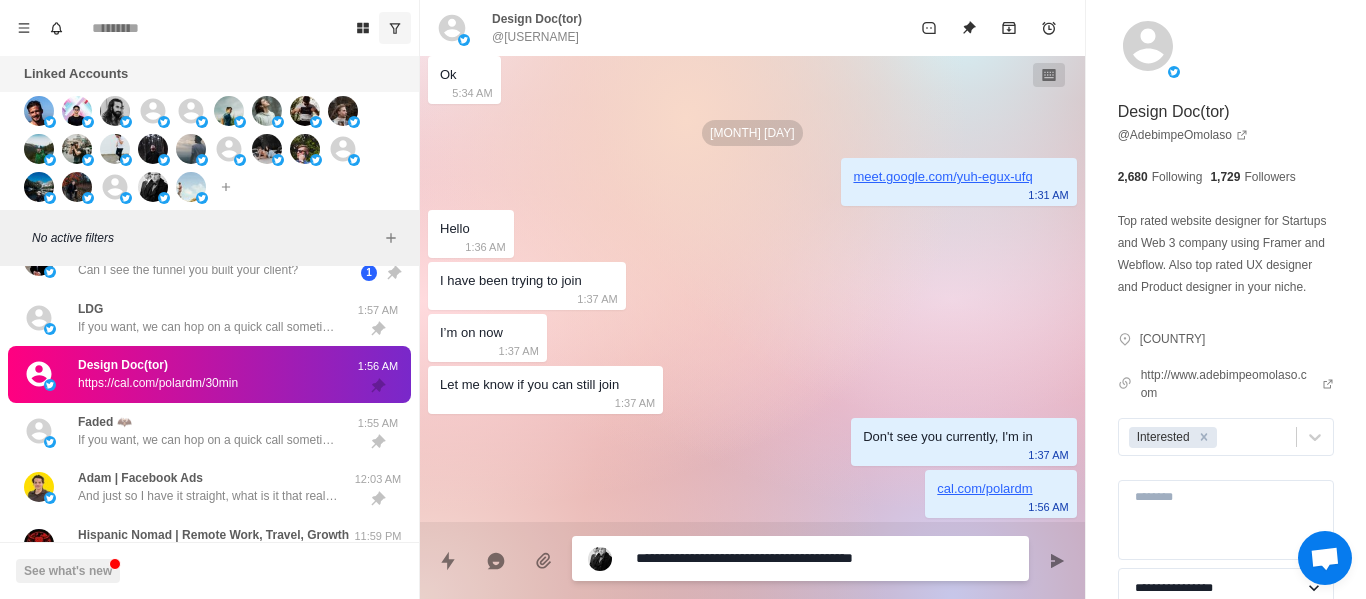 type on "**********" 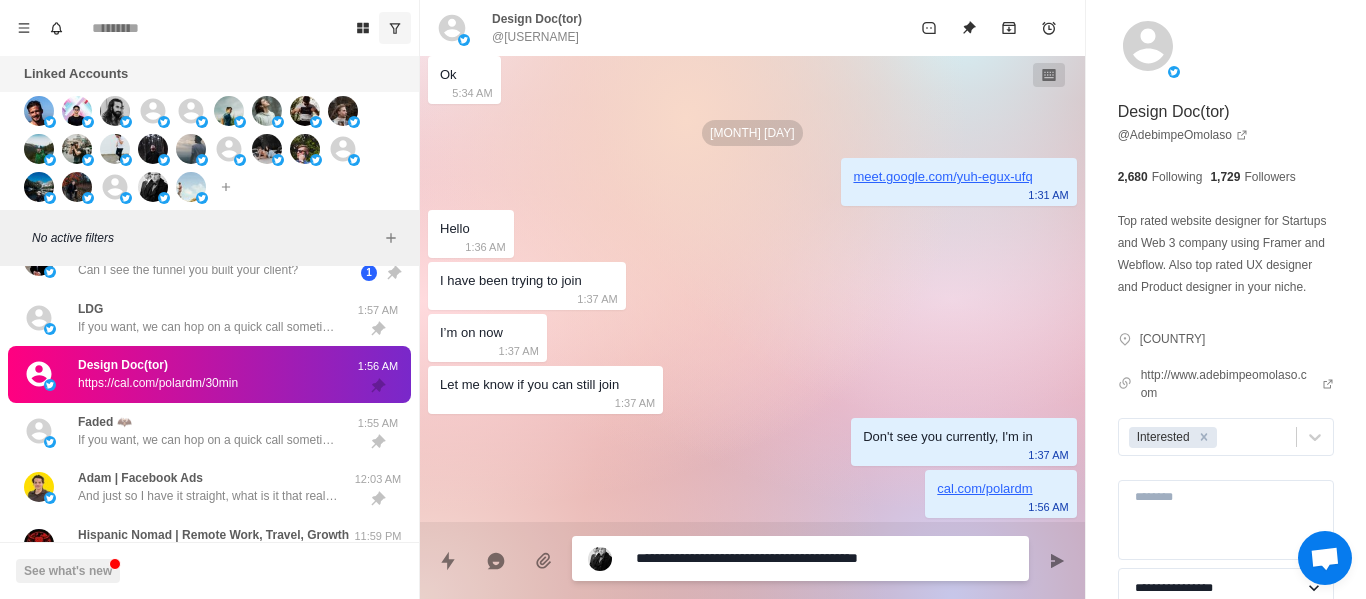 type on "**********" 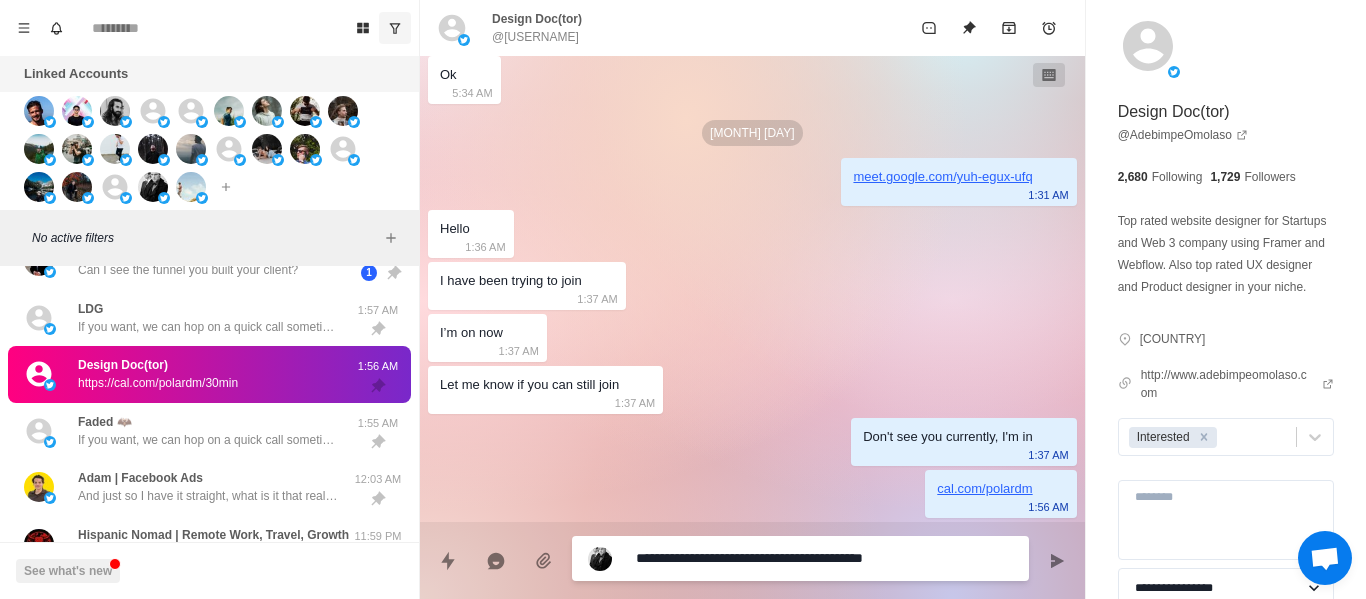 type on "**********" 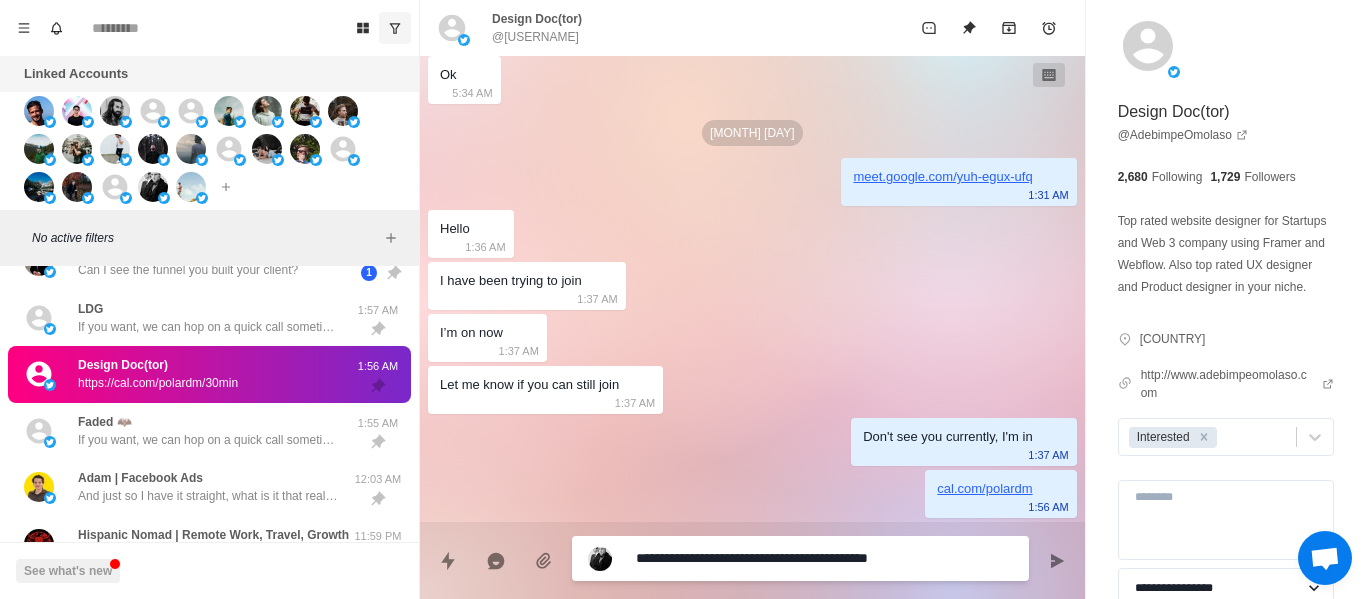 type on "**********" 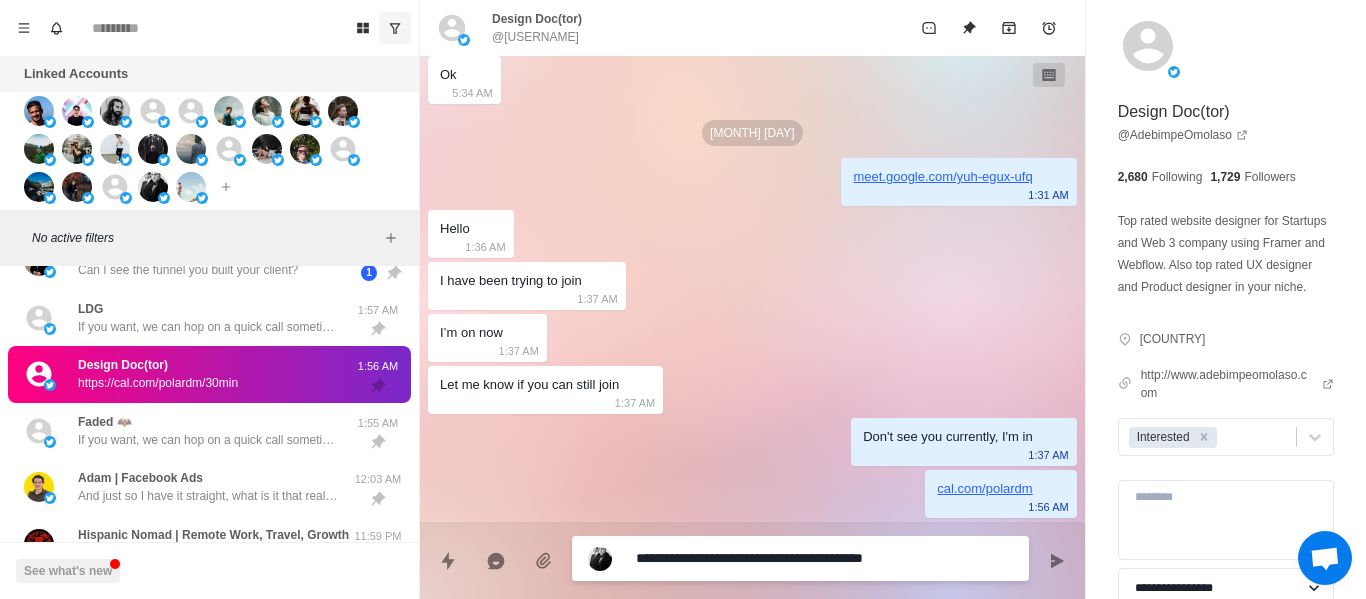 type on "*" 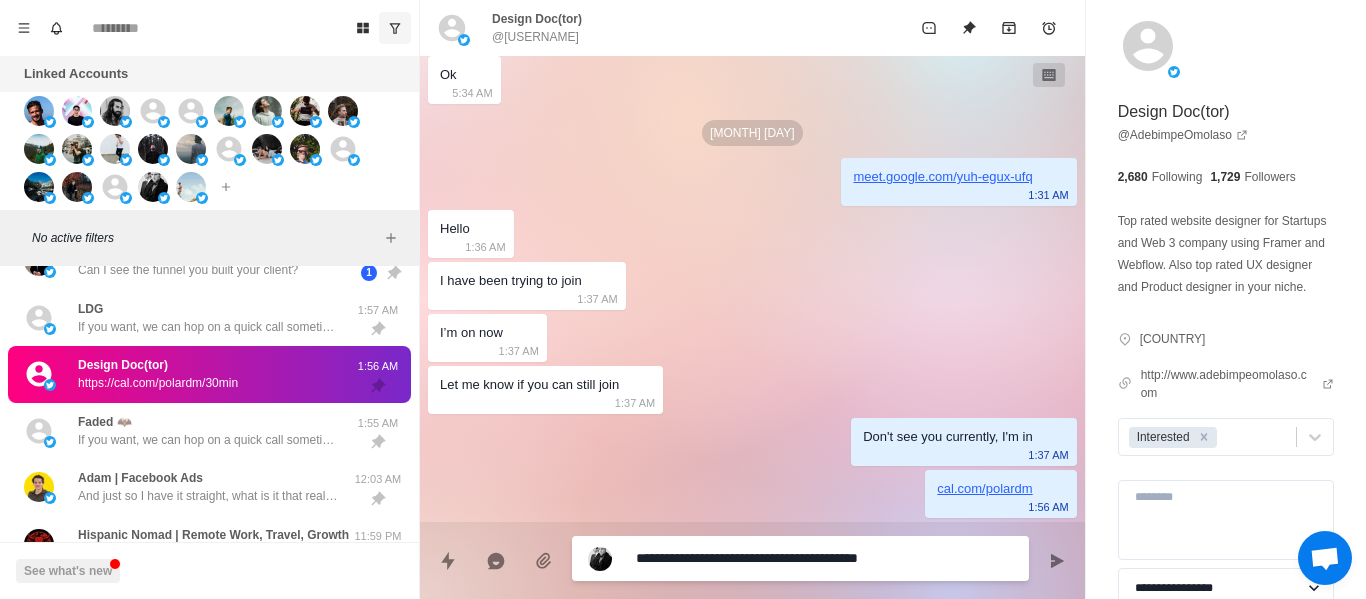 type on "**********" 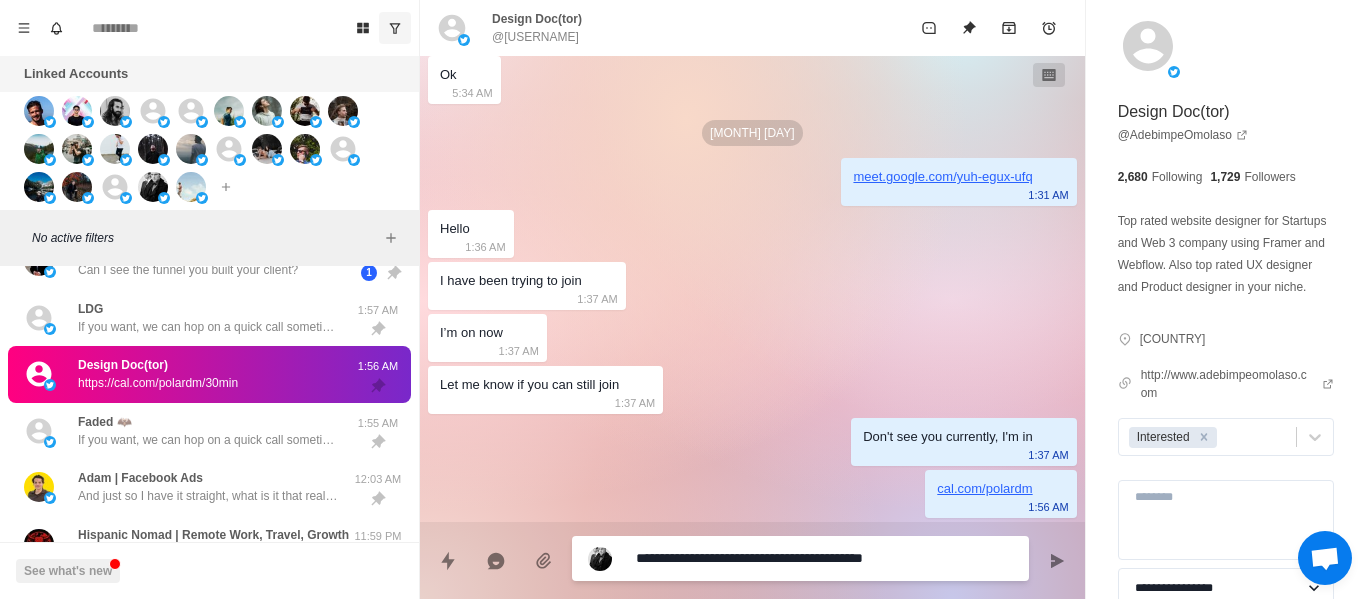 type on "**********" 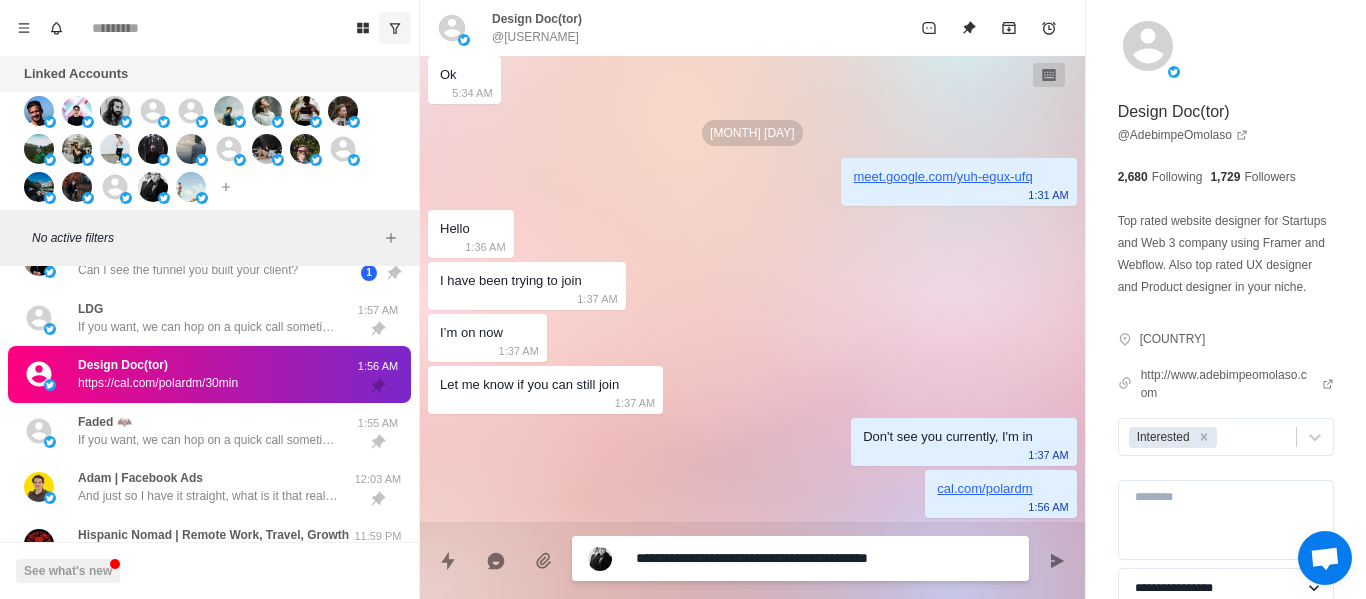 type on "**********" 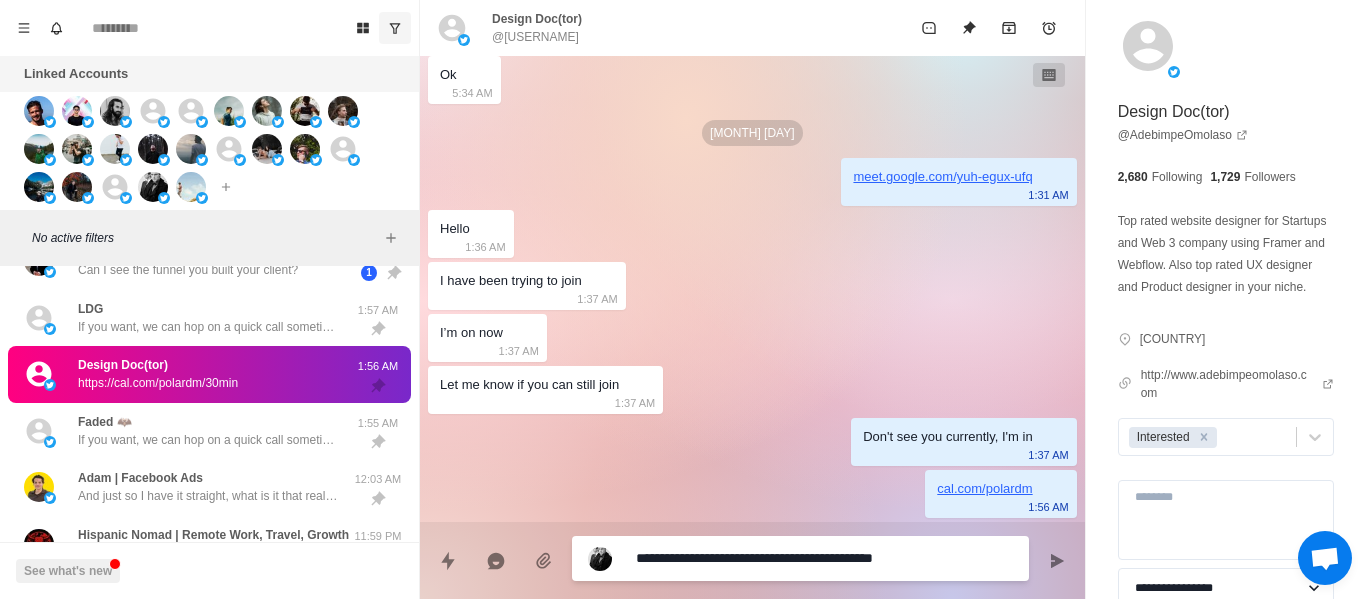 type on "*" 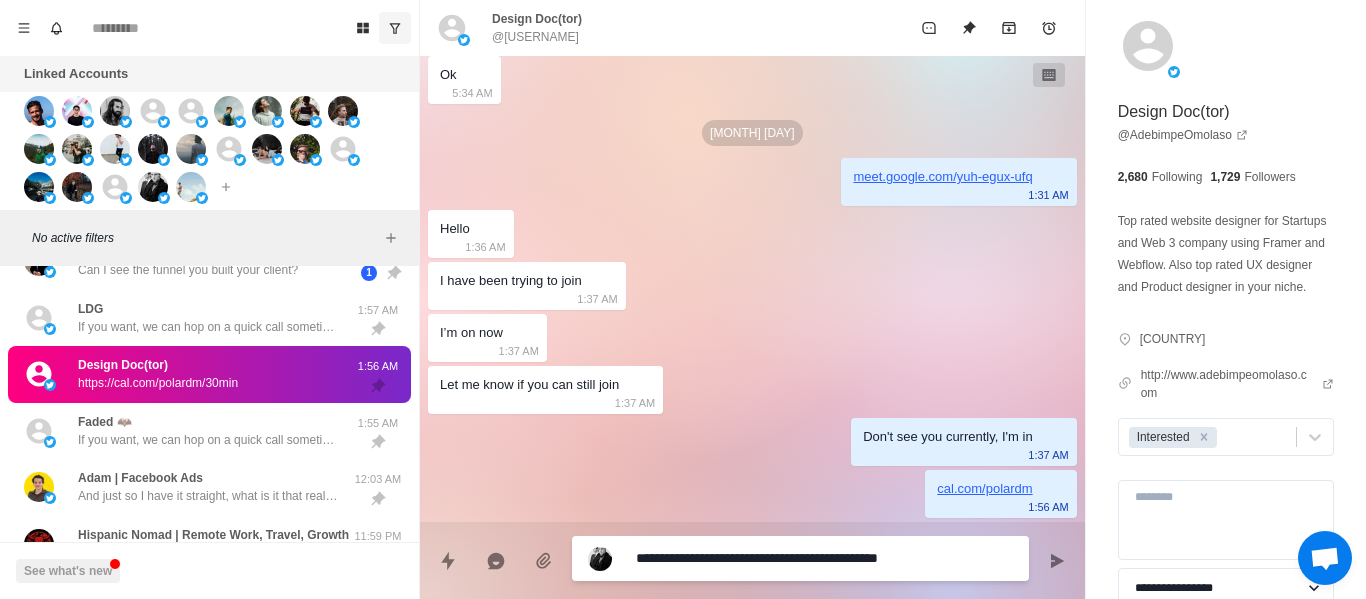 type on "**********" 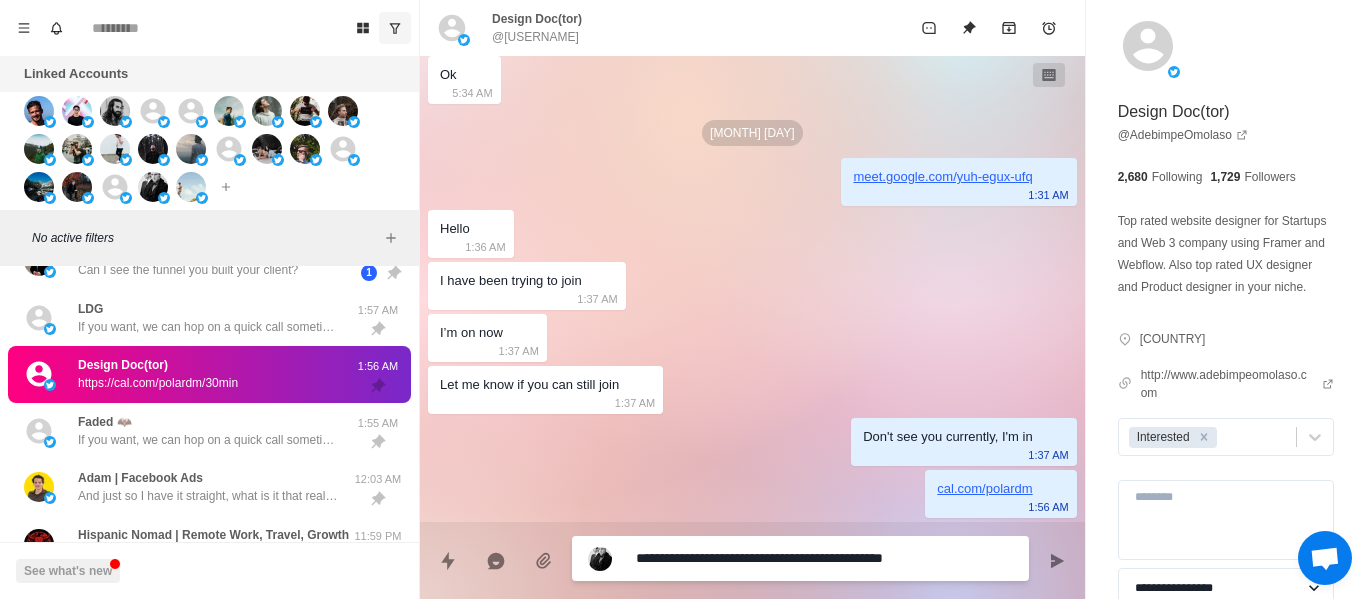 type on "**********" 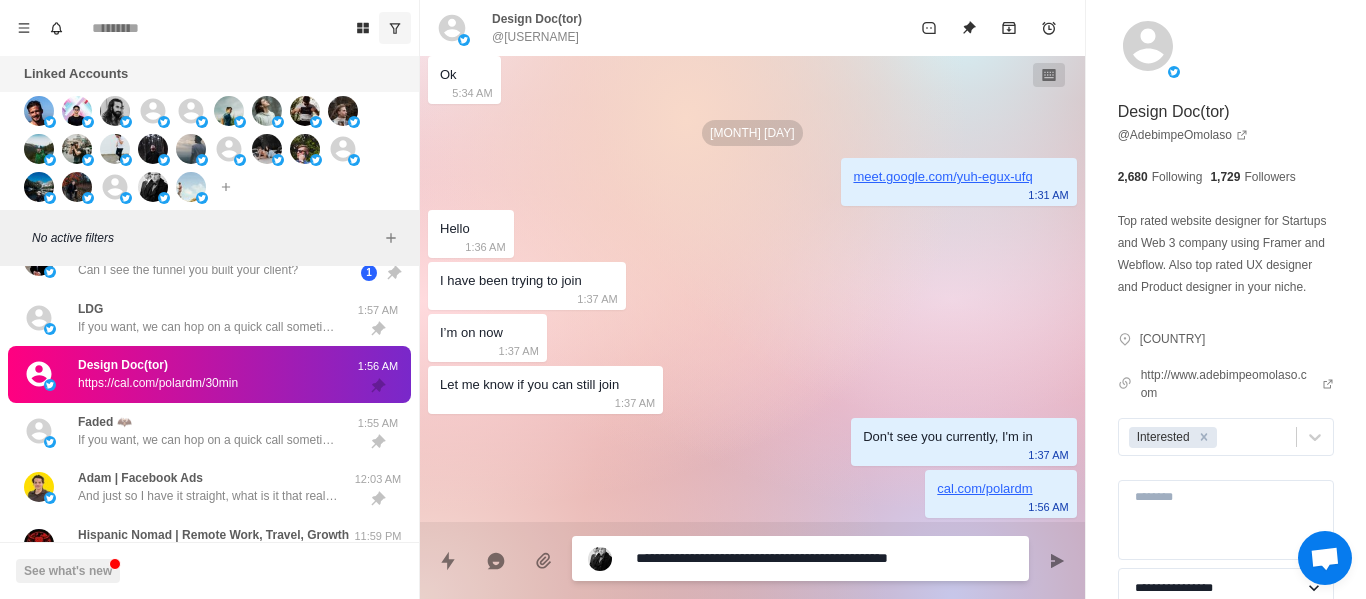 type on "**********" 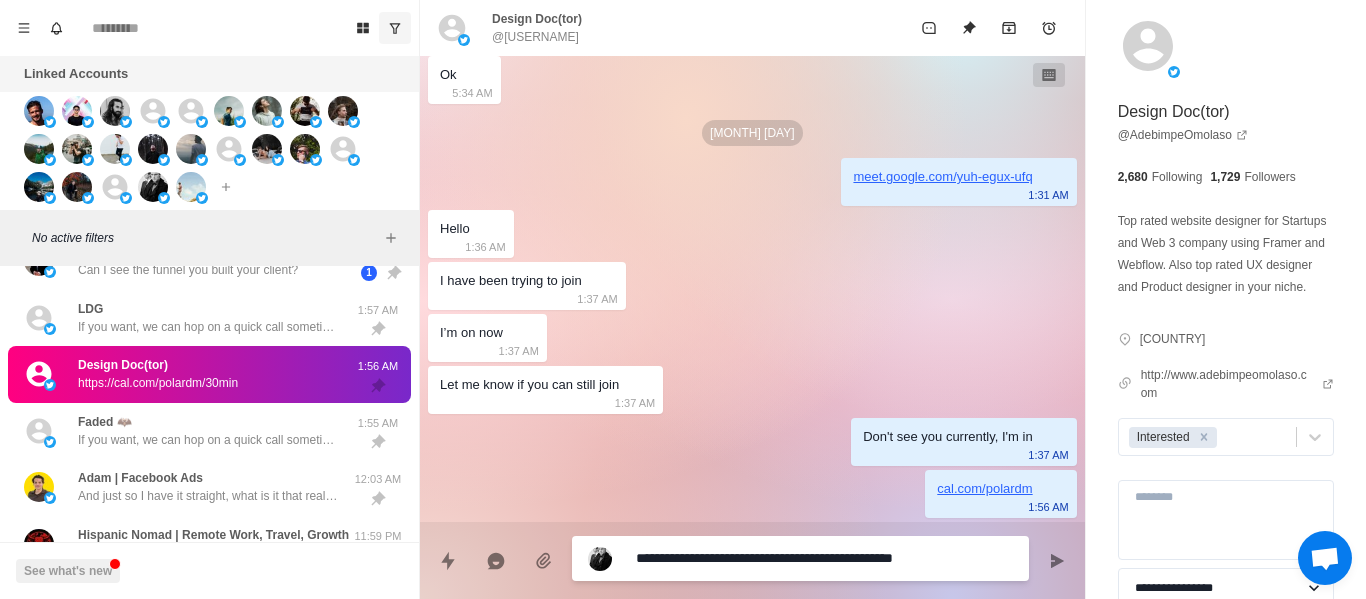 type on "**********" 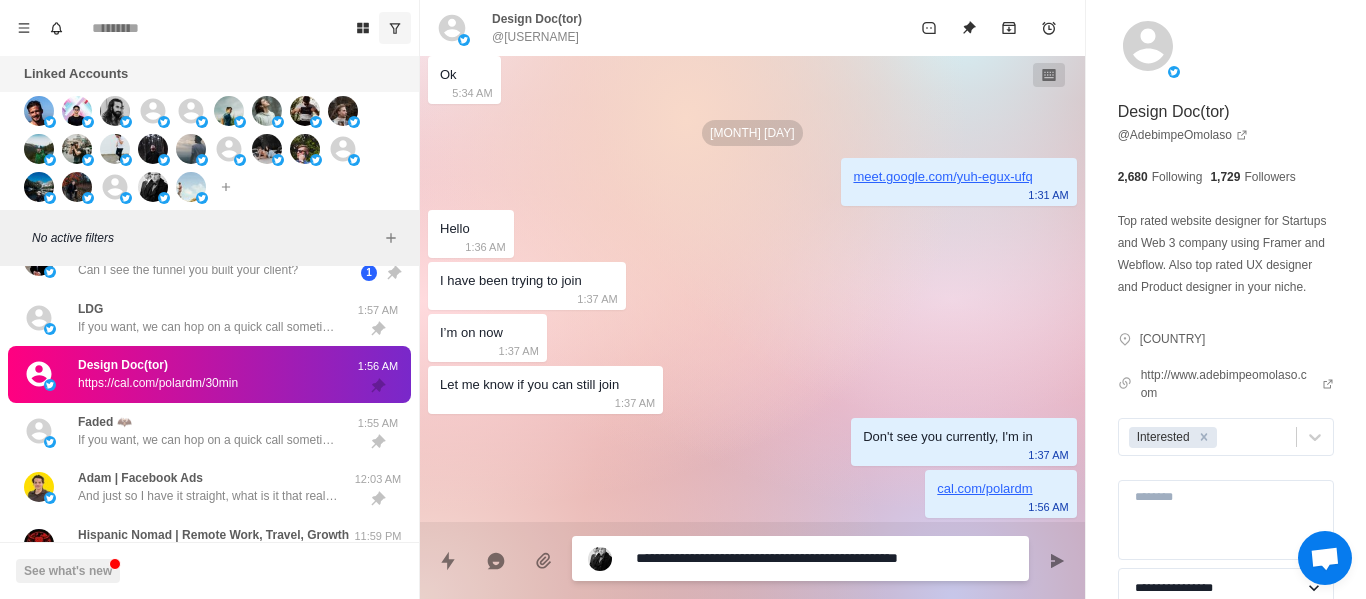type on "**********" 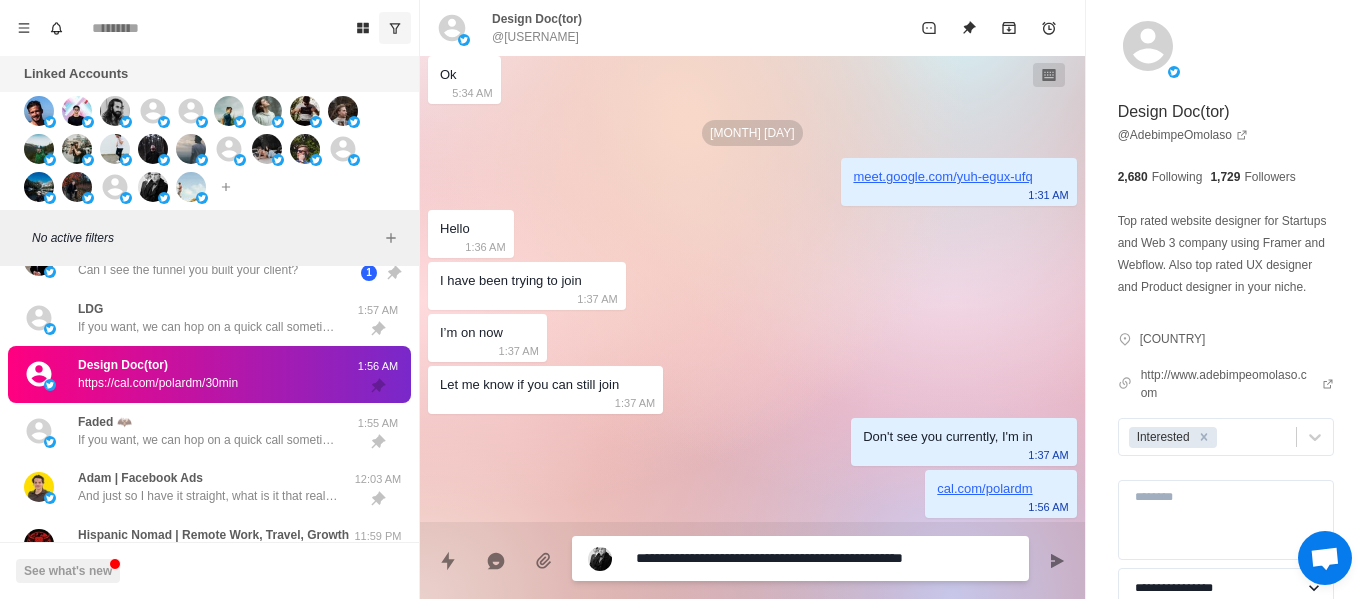 type on "**********" 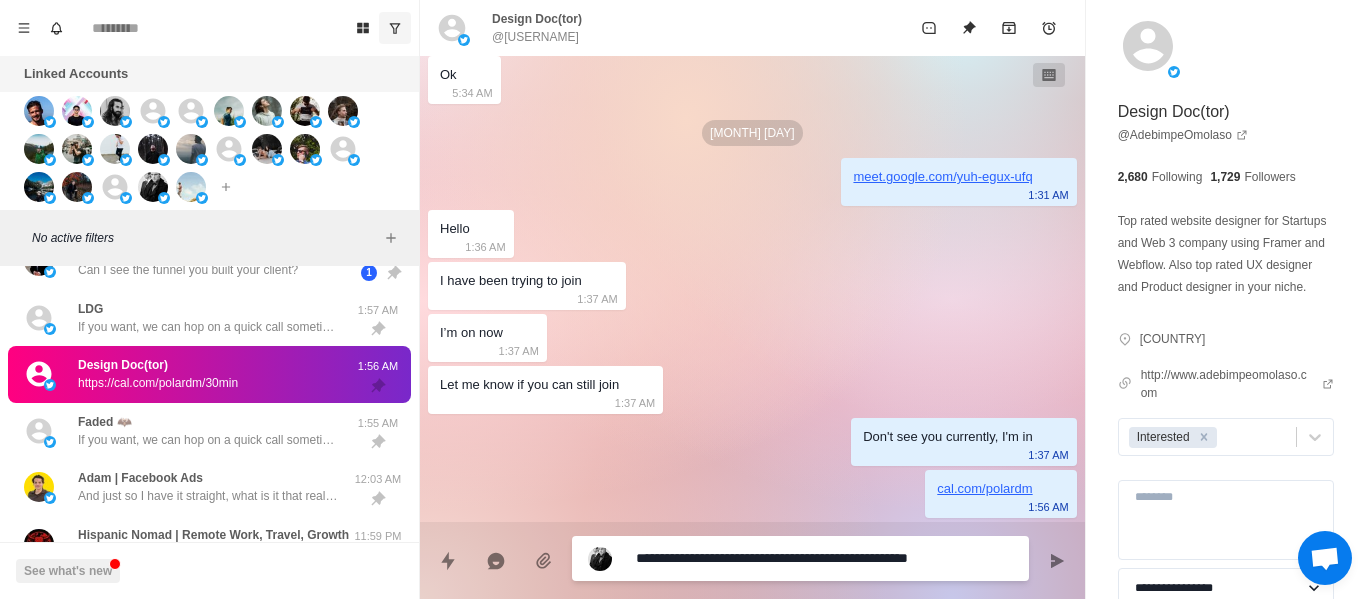 type on "**********" 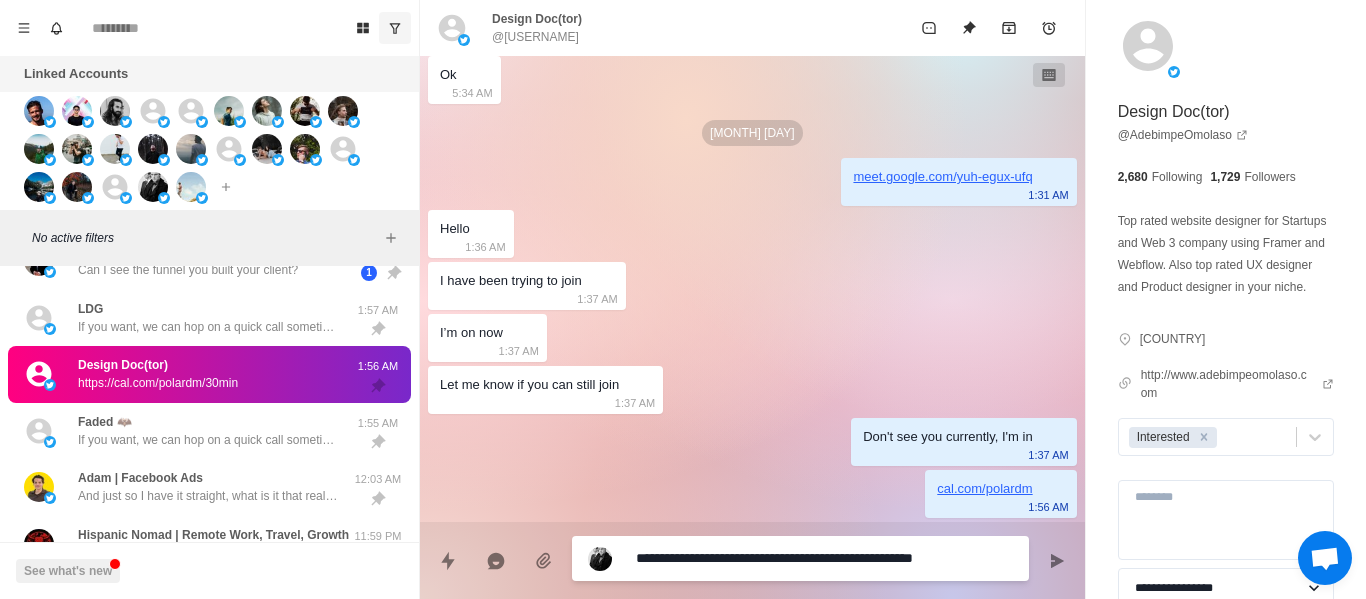 type on "**********" 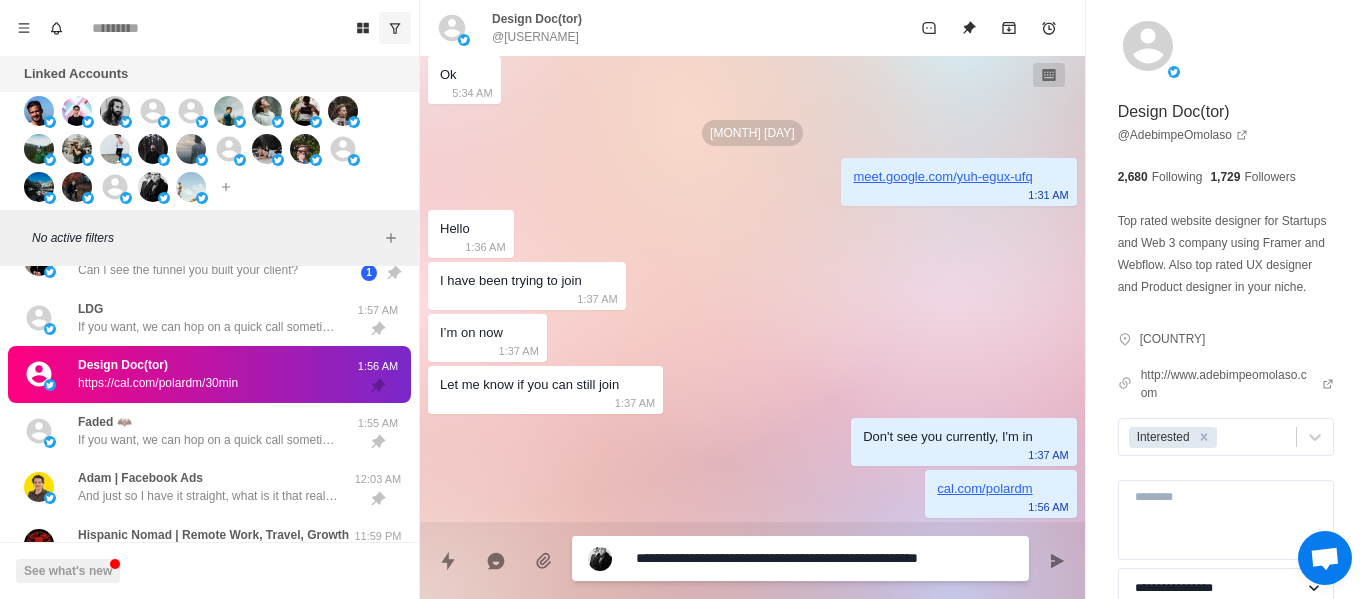 type on "**********" 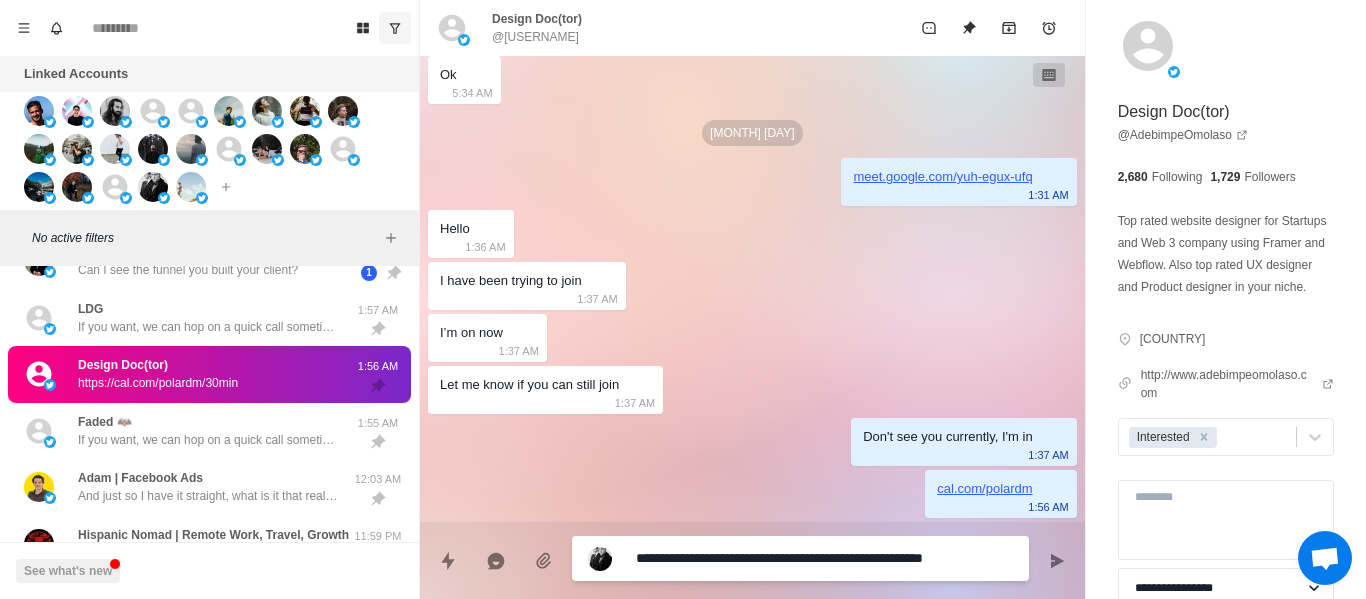 type on "**********" 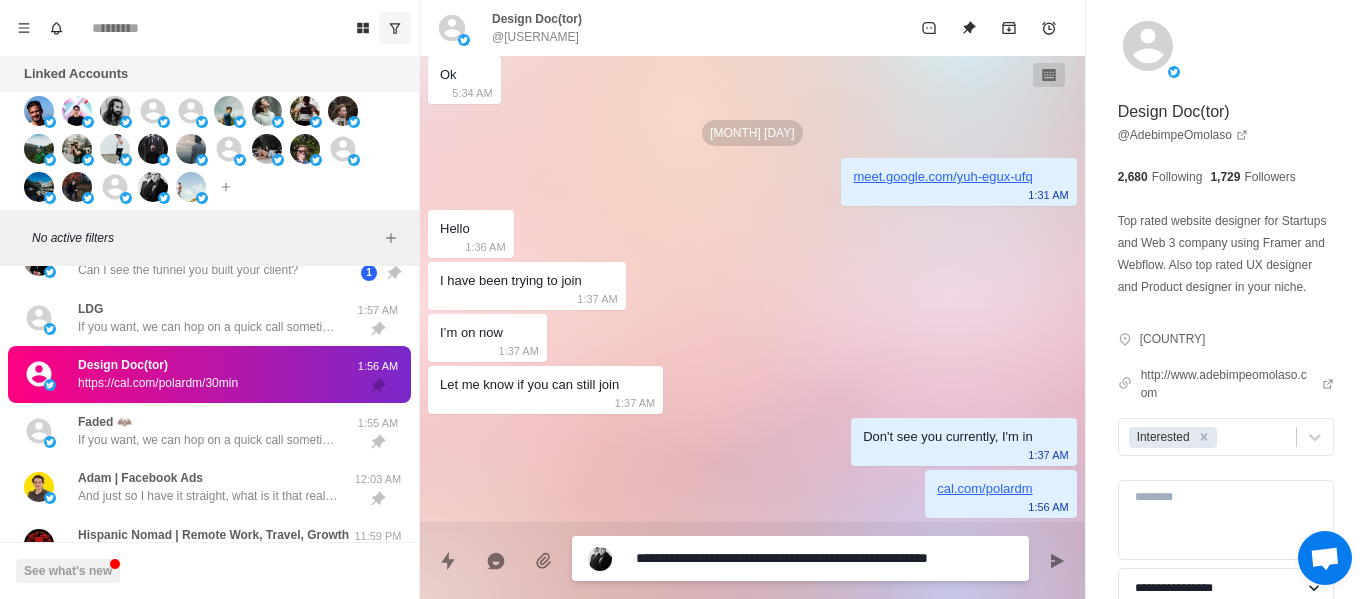 type on "**********" 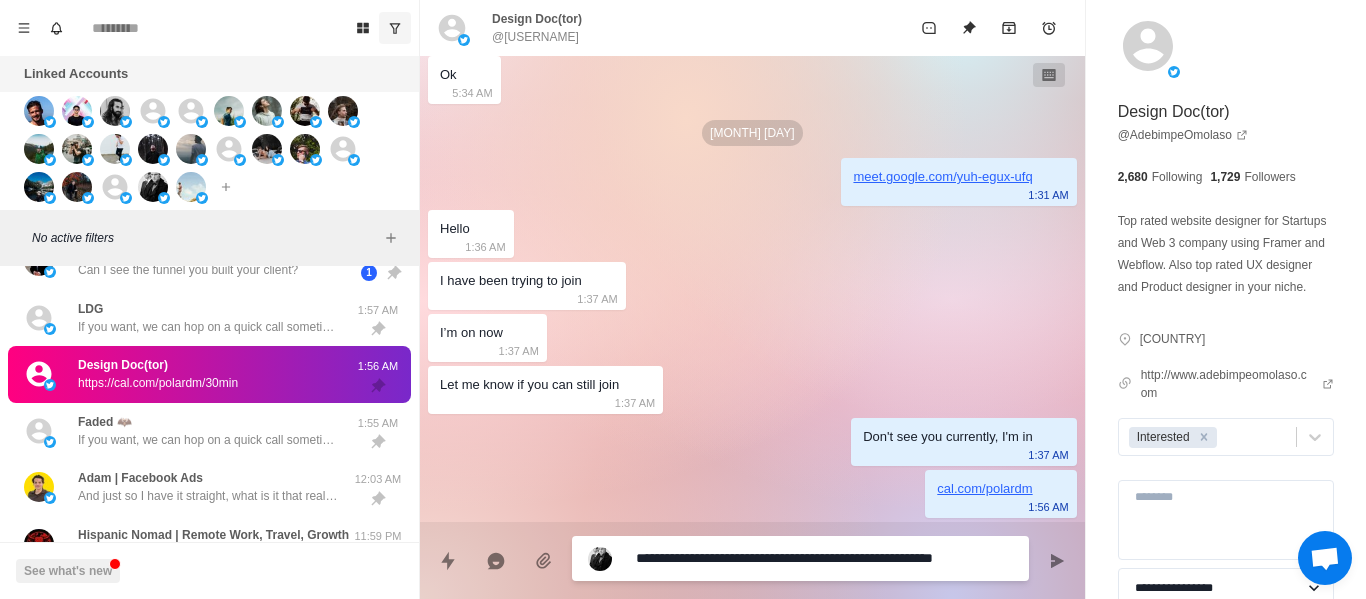 type on "**********" 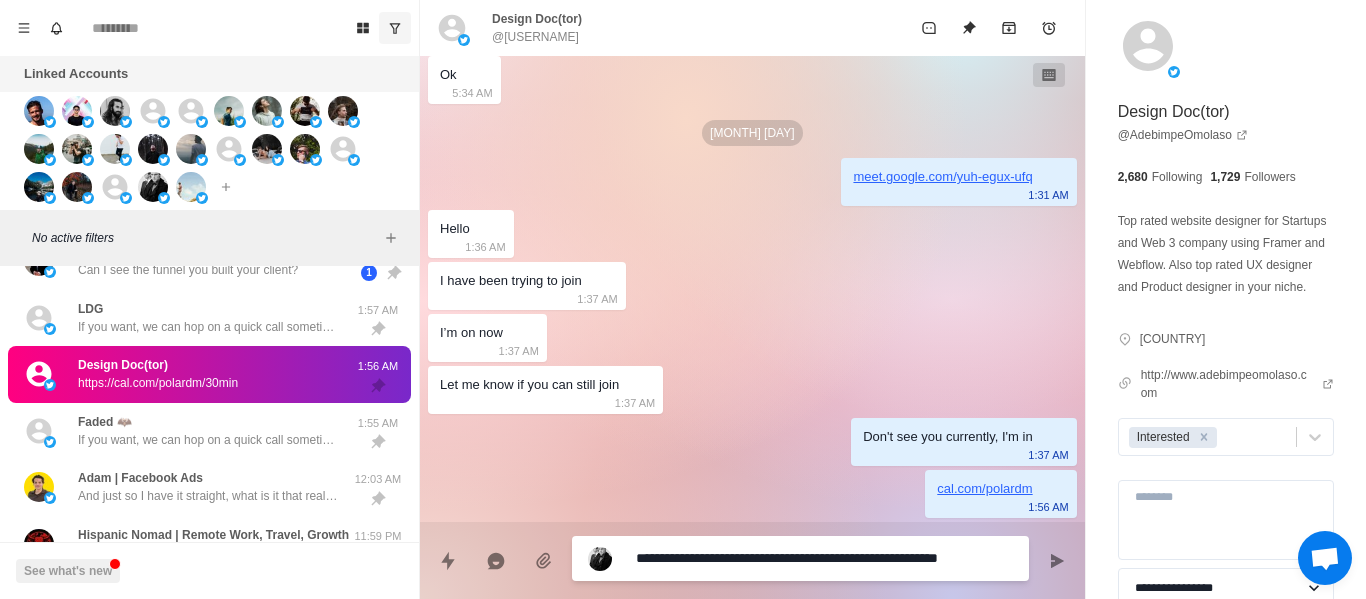 type on "**********" 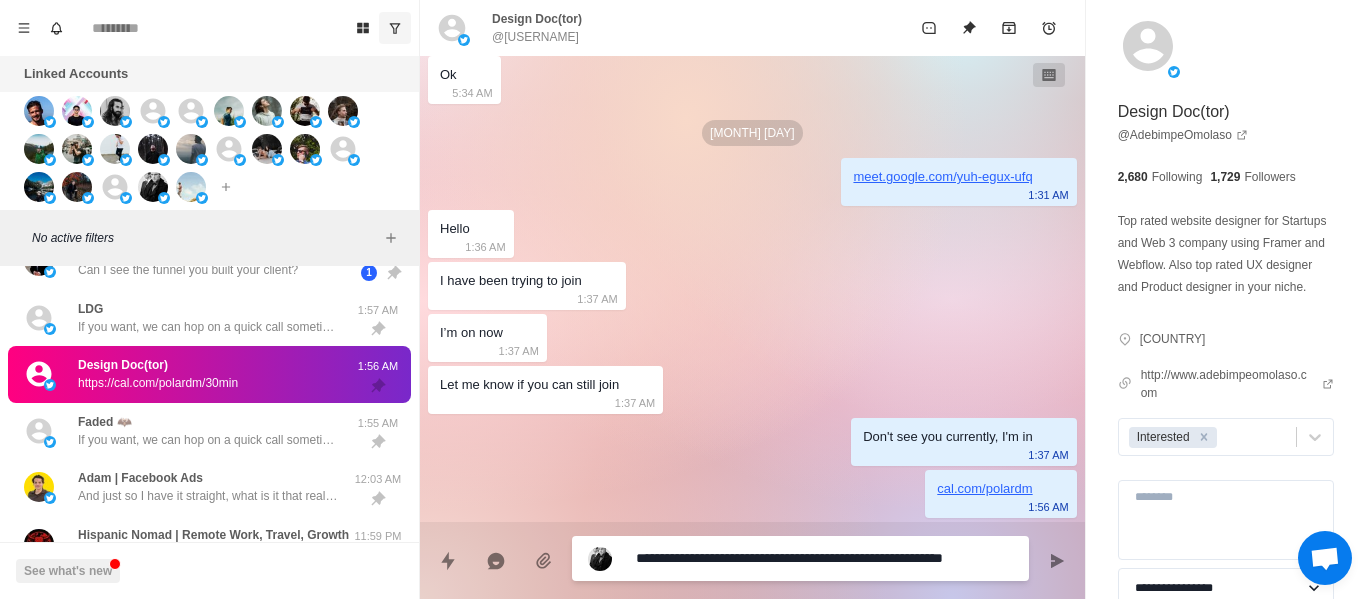 type on "**********" 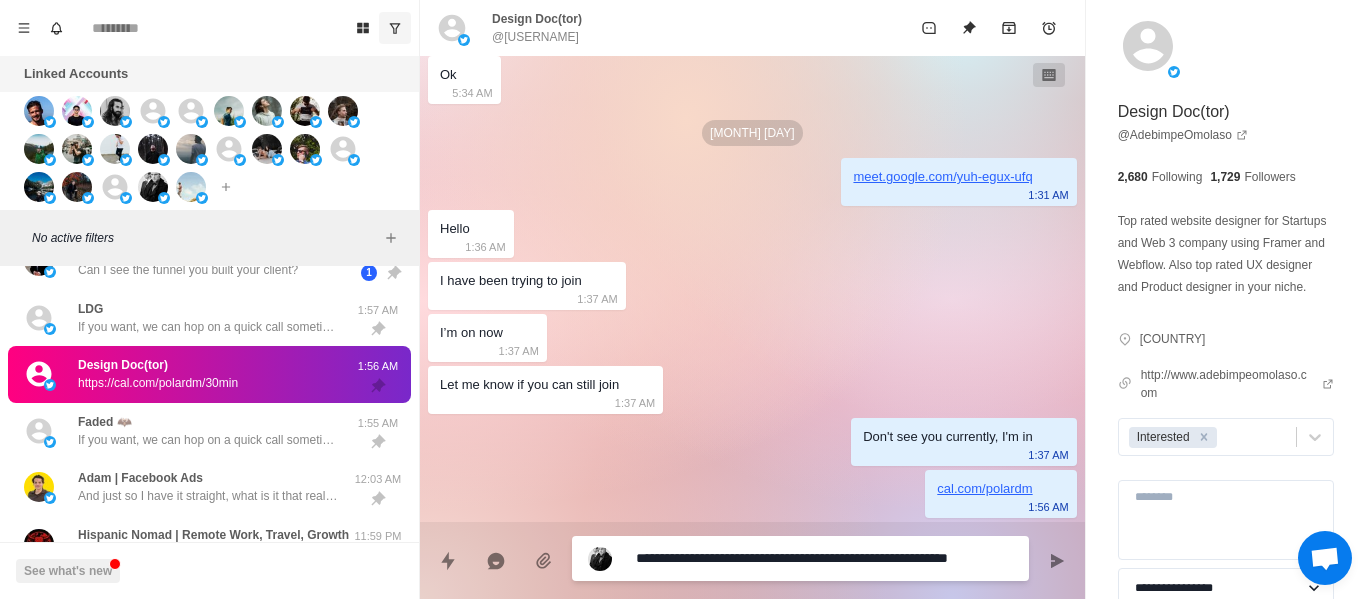 type on "**********" 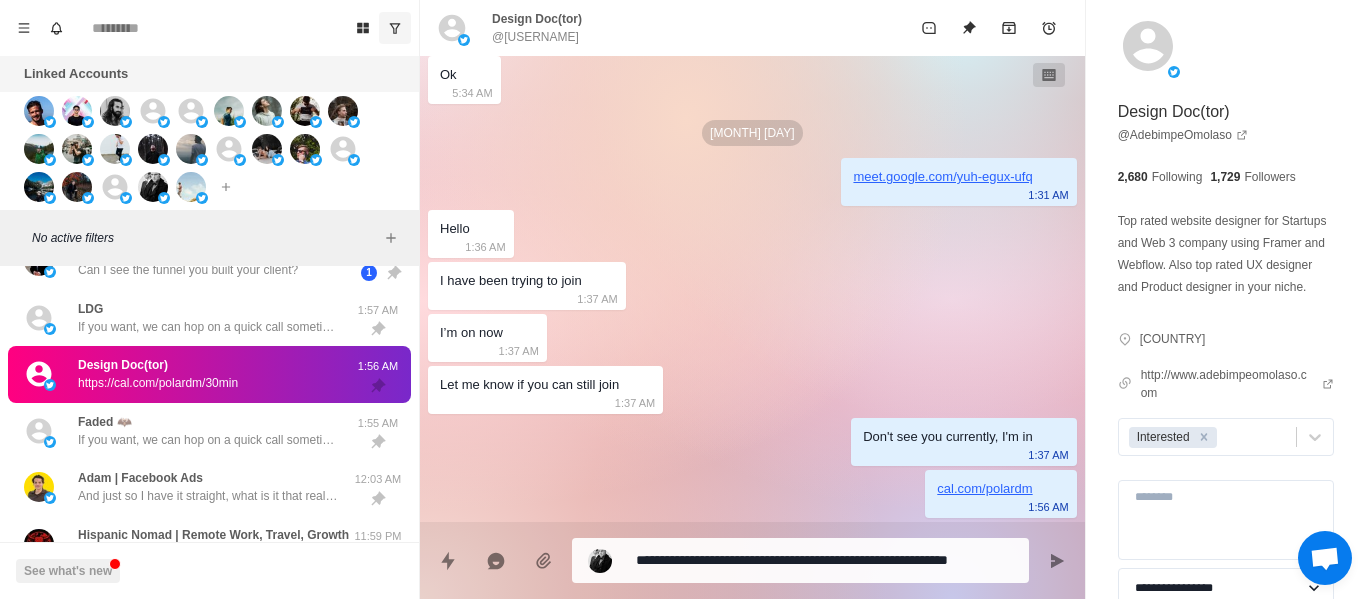 click on "cal.com/polardm" at bounding box center [984, 489] 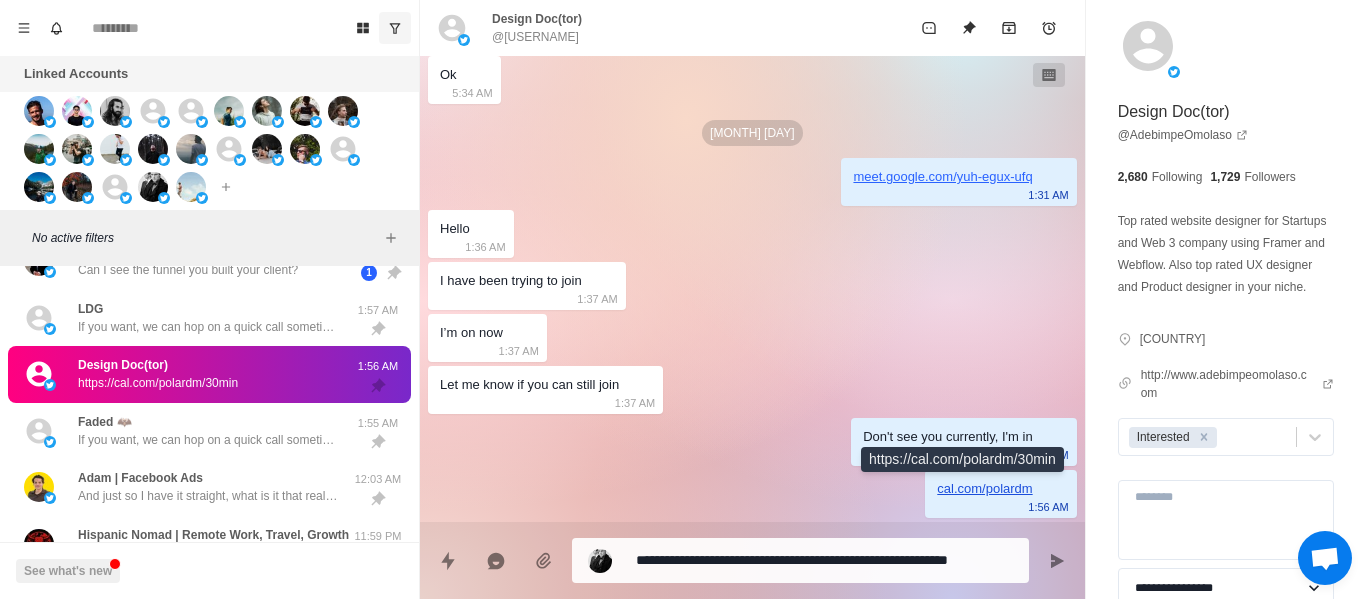 click on "cal.com/polardm" at bounding box center (984, 488) 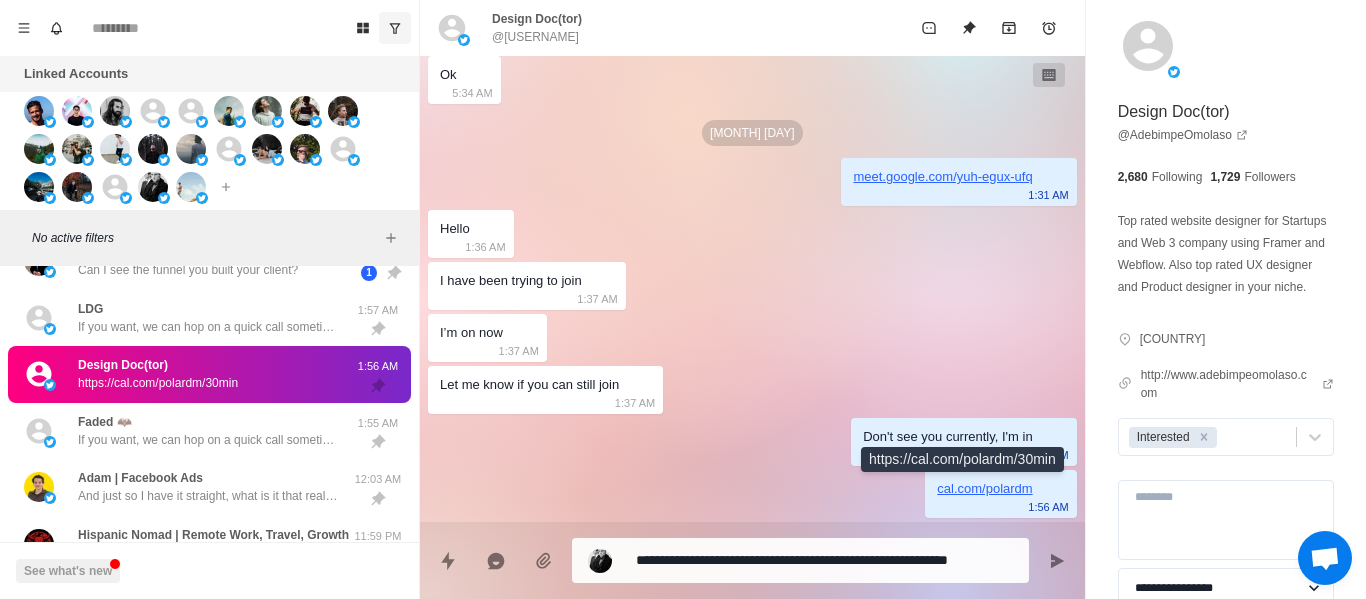 type on "*" 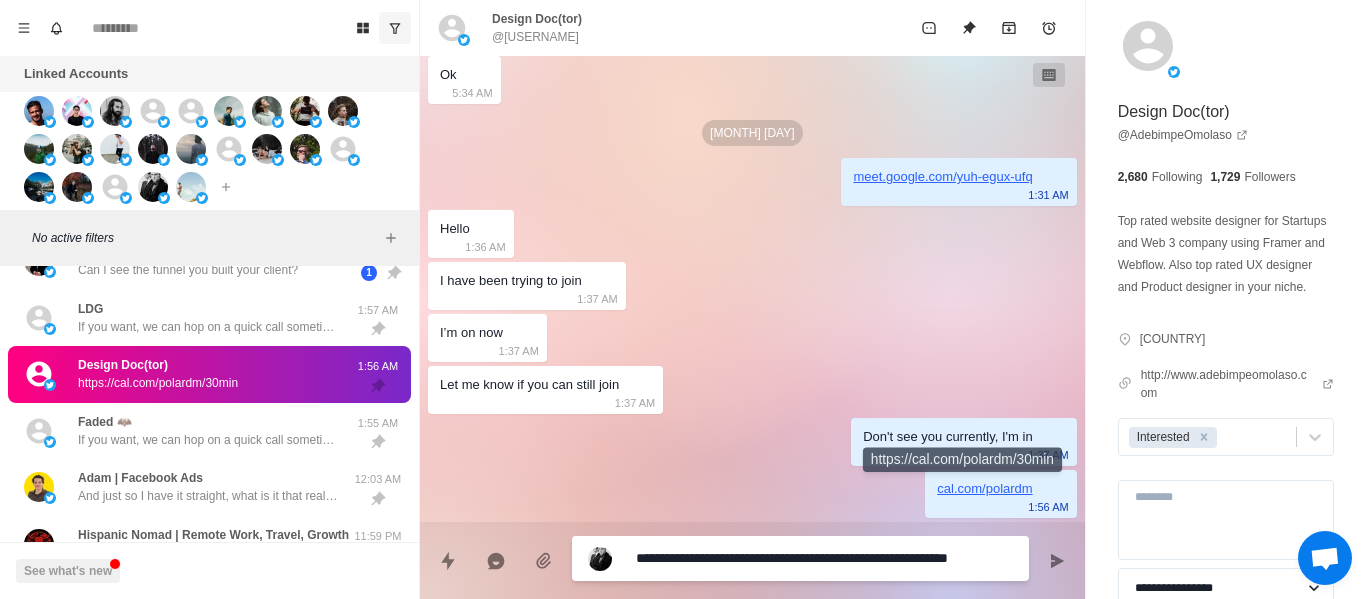 click on "**********" at bounding box center [824, 558] 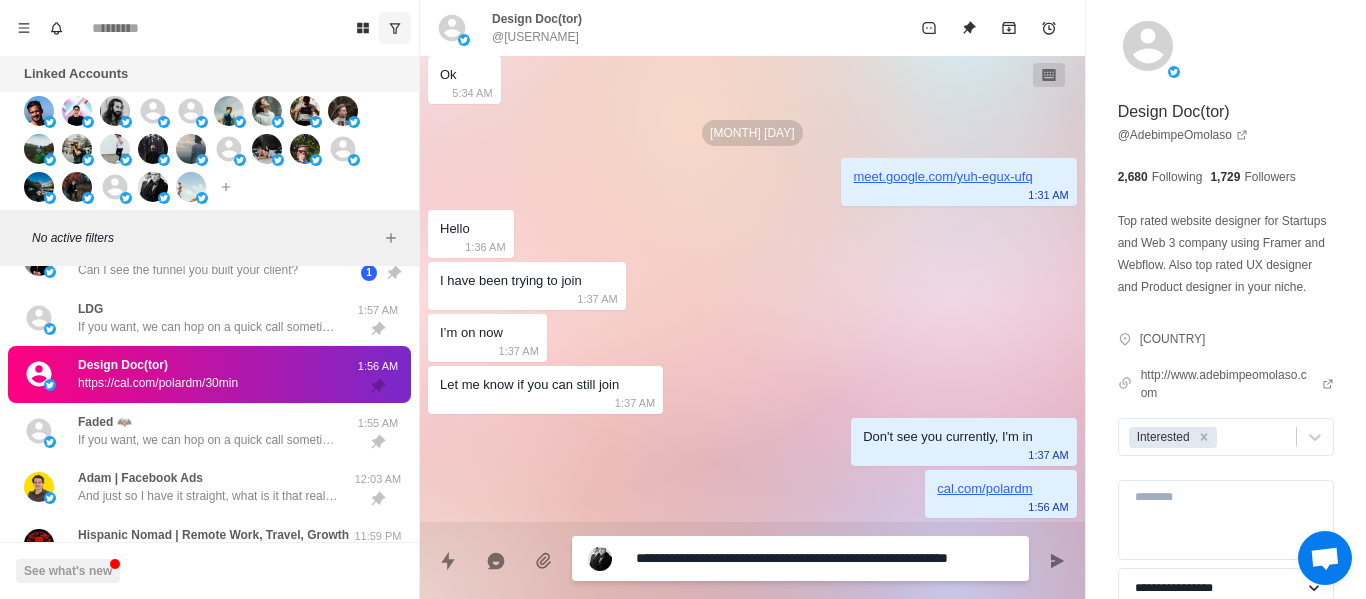 paste on "**********" 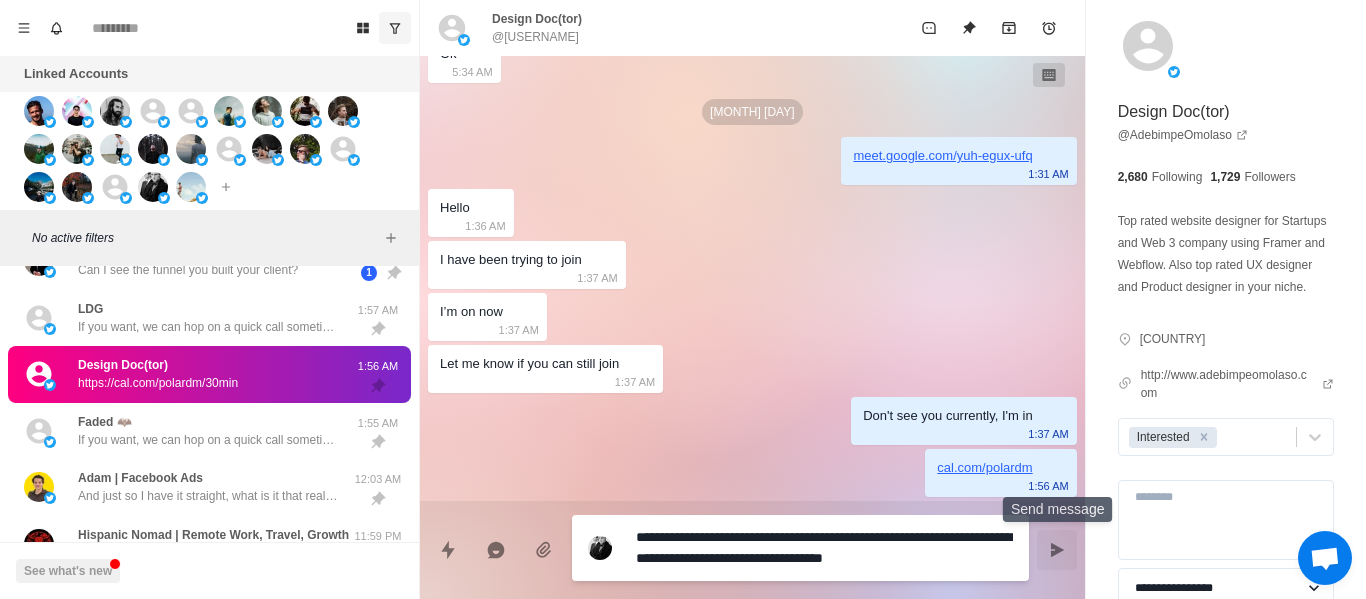 type on "**********" 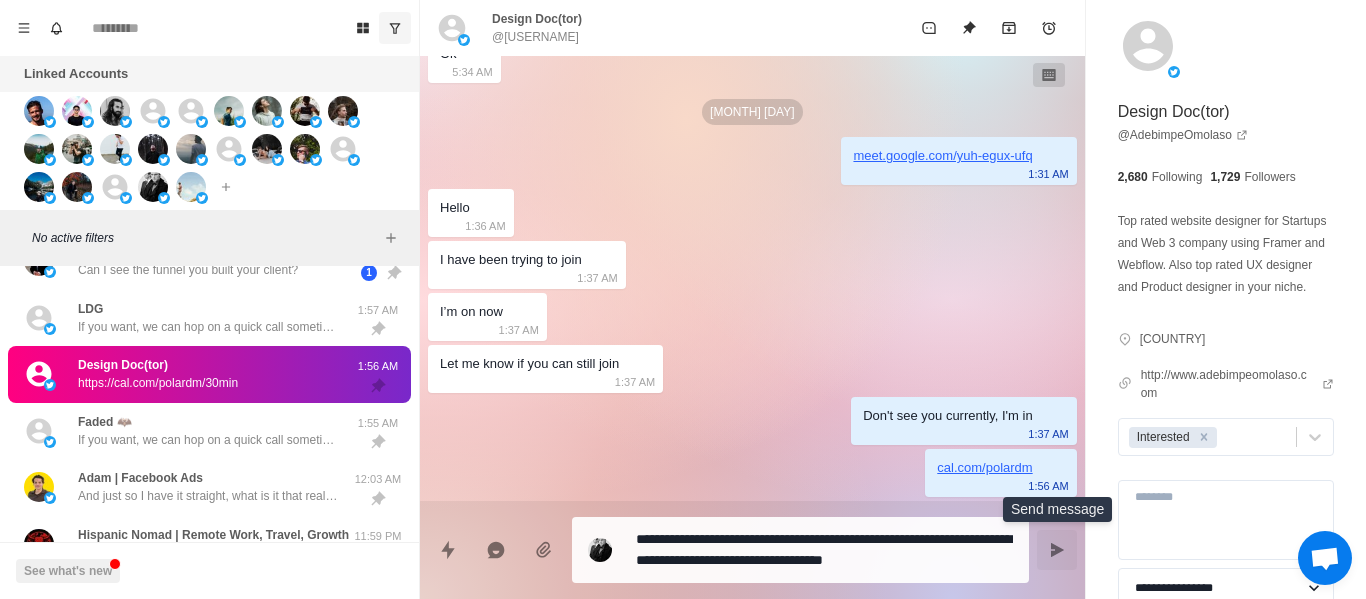 click at bounding box center [1057, 550] 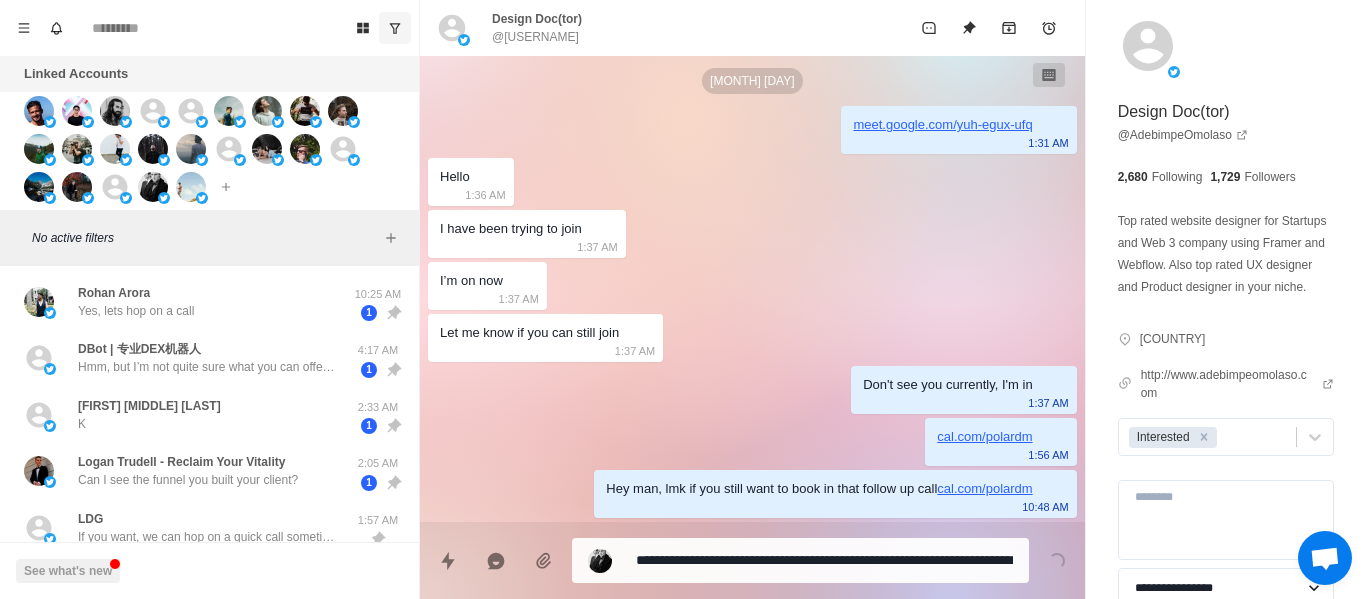 scroll, scrollTop: 64, scrollLeft: 0, axis: vertical 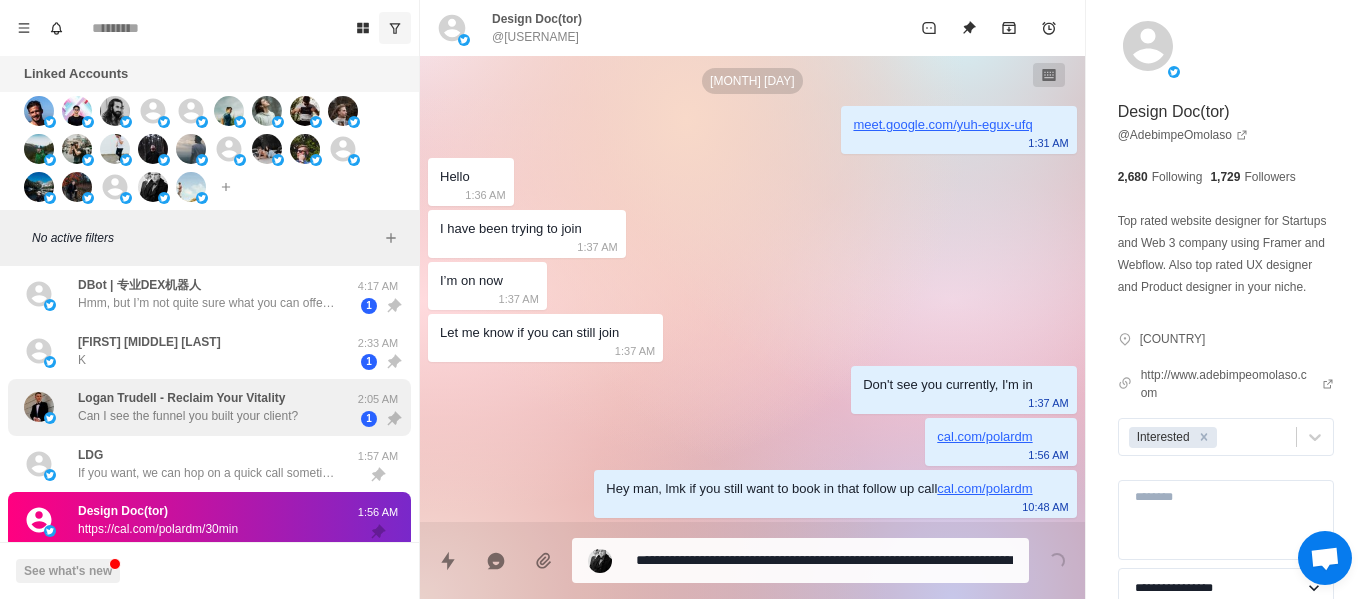 click on "Can I see the funnel you built your client?" at bounding box center [188, 416] 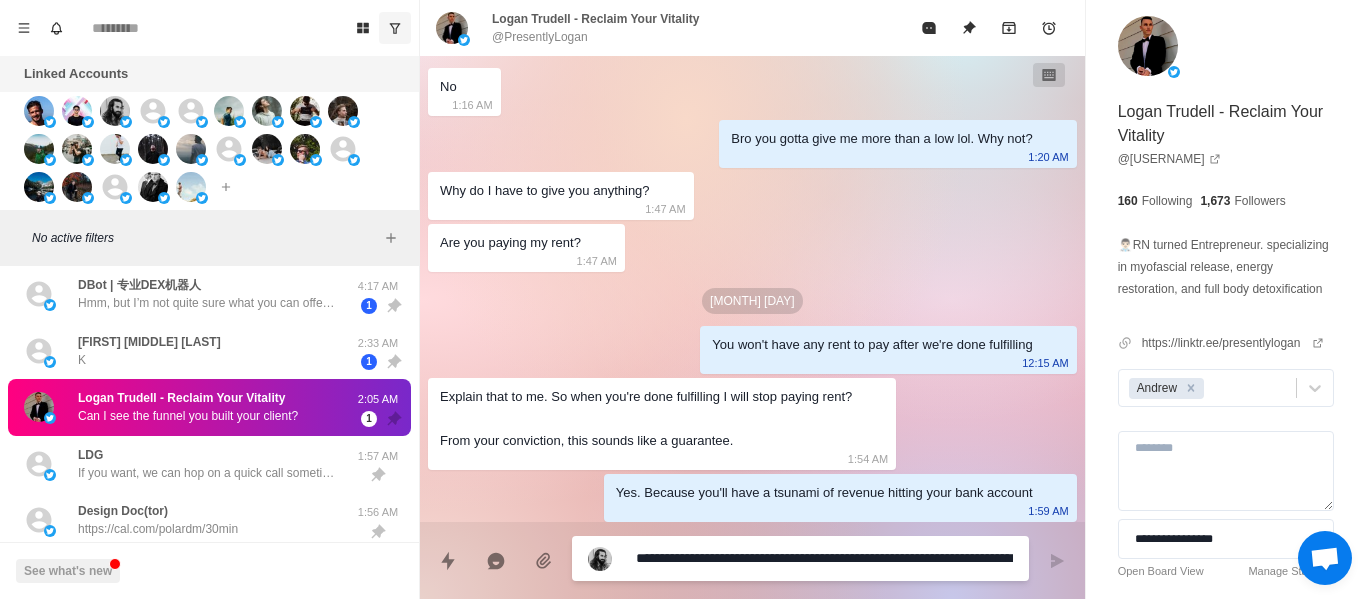 type on "*" 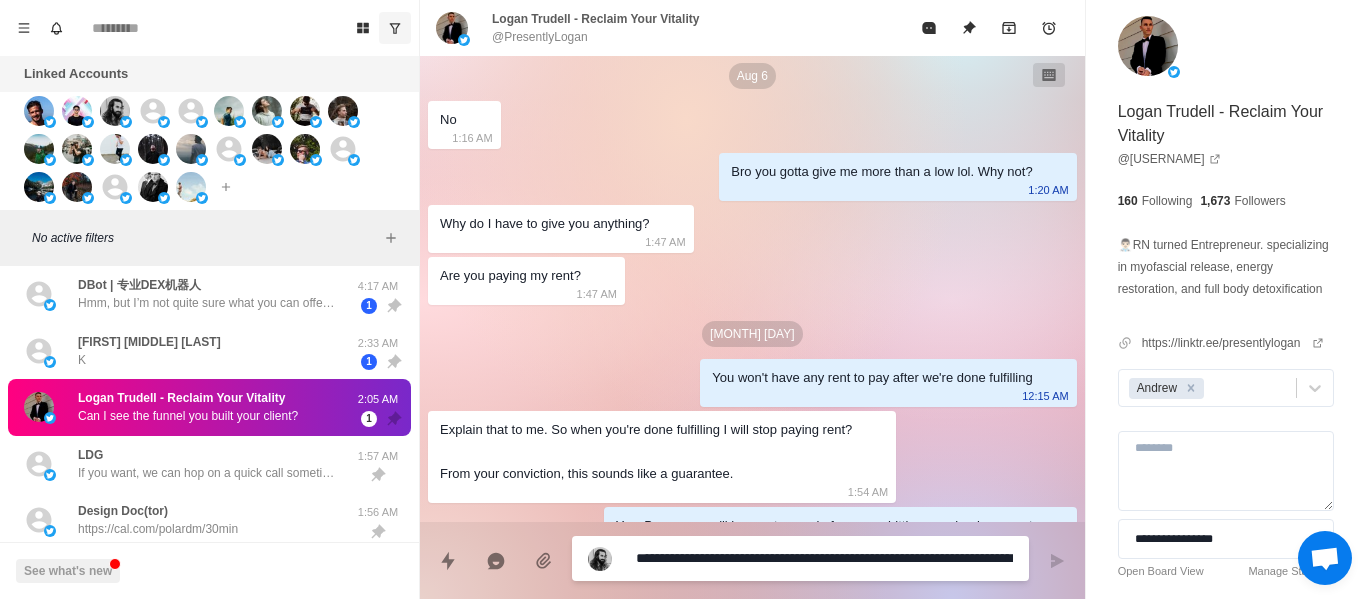 scroll, scrollTop: 1280, scrollLeft: 0, axis: vertical 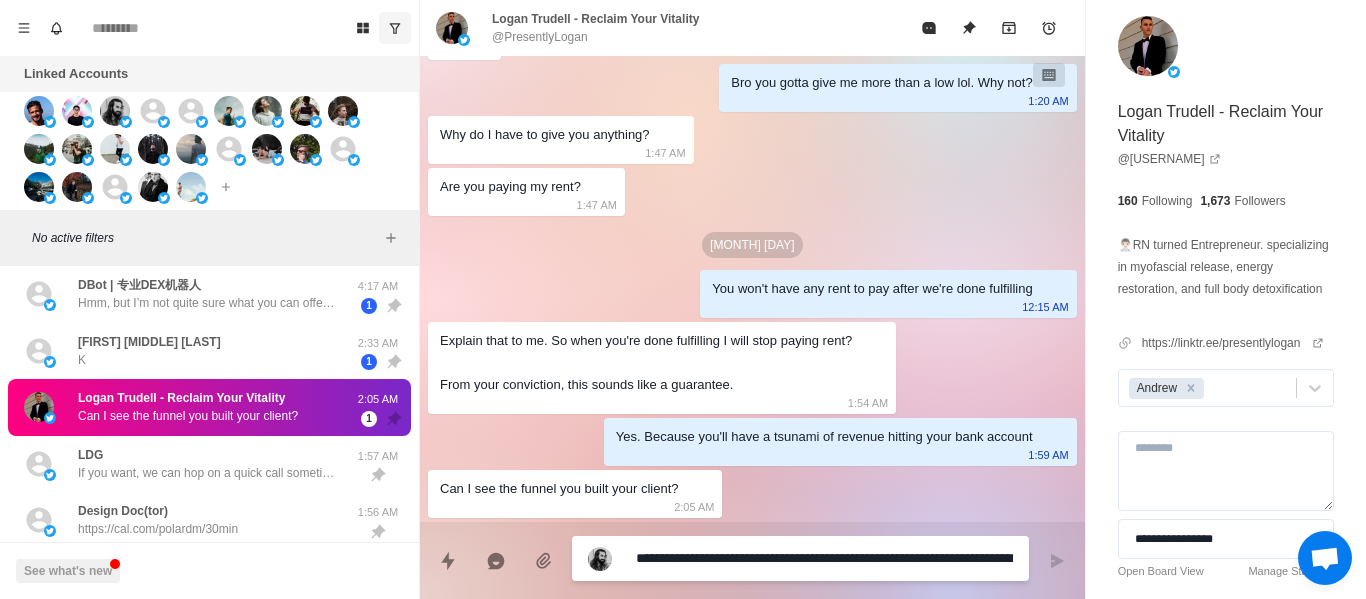 click on "**********" at bounding box center (824, 558) 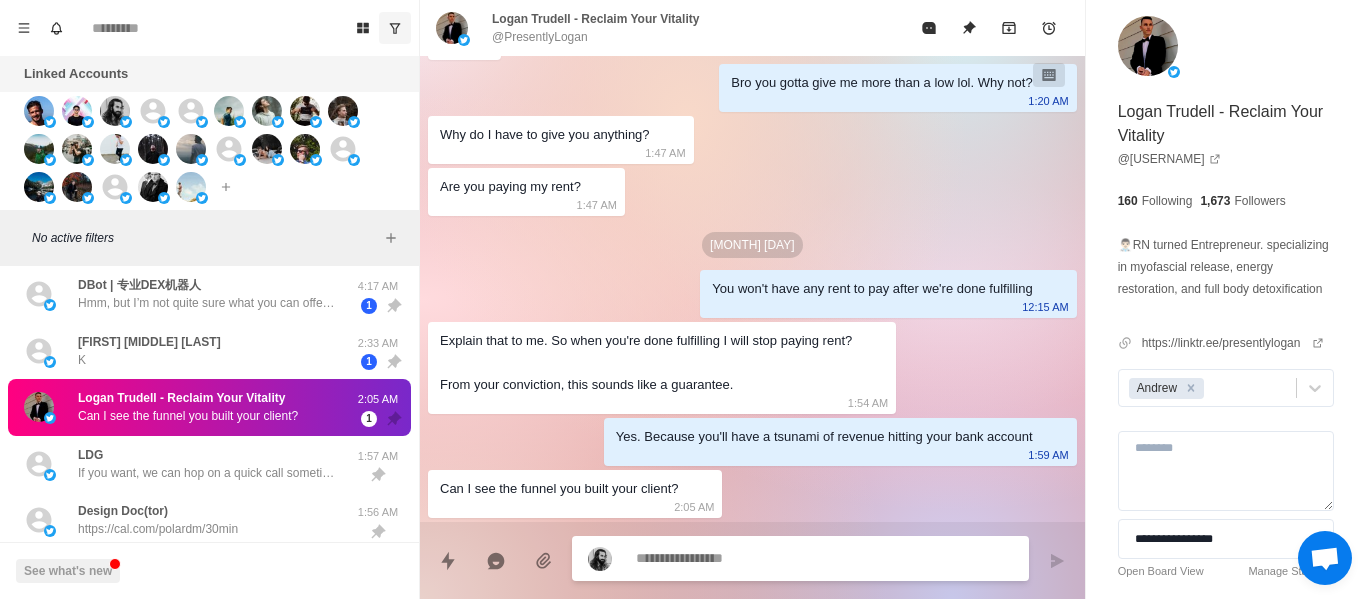 type on "*" 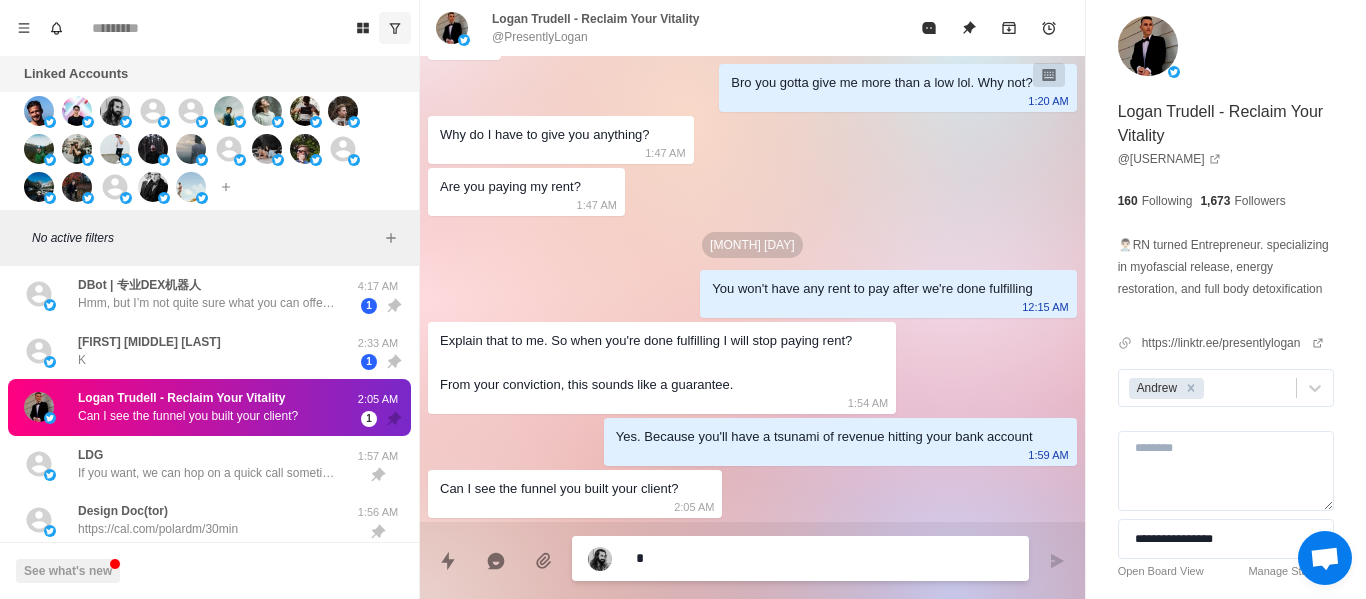 type on "**" 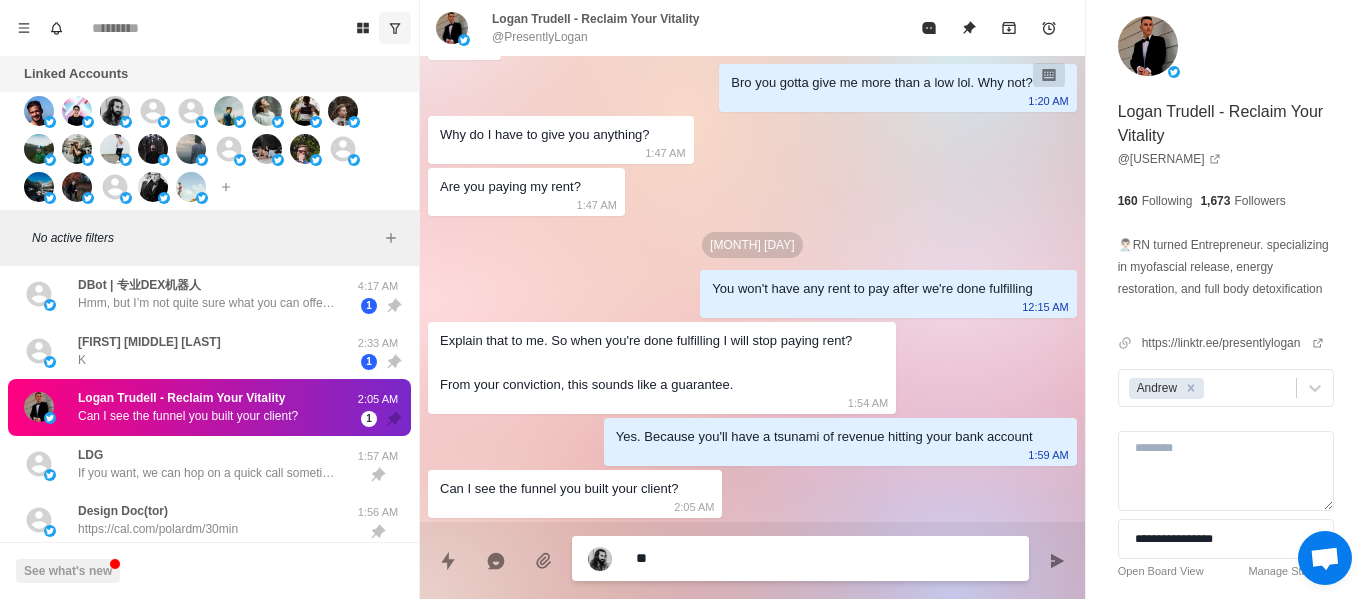 type on "***" 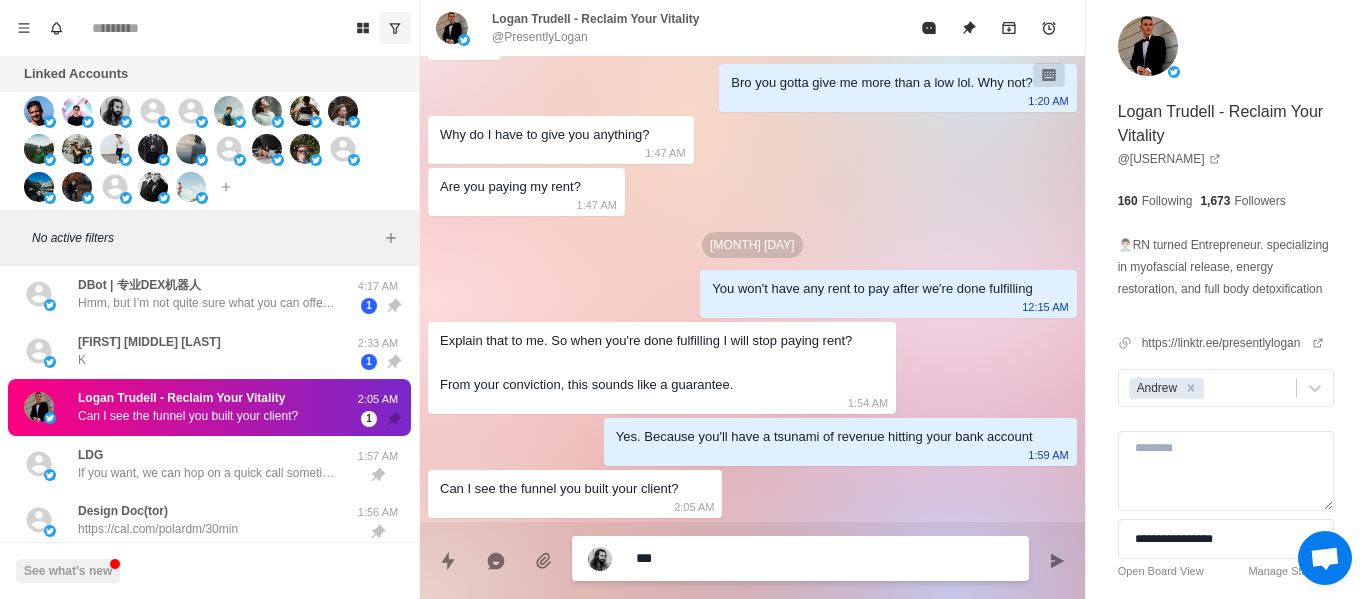type on "***" 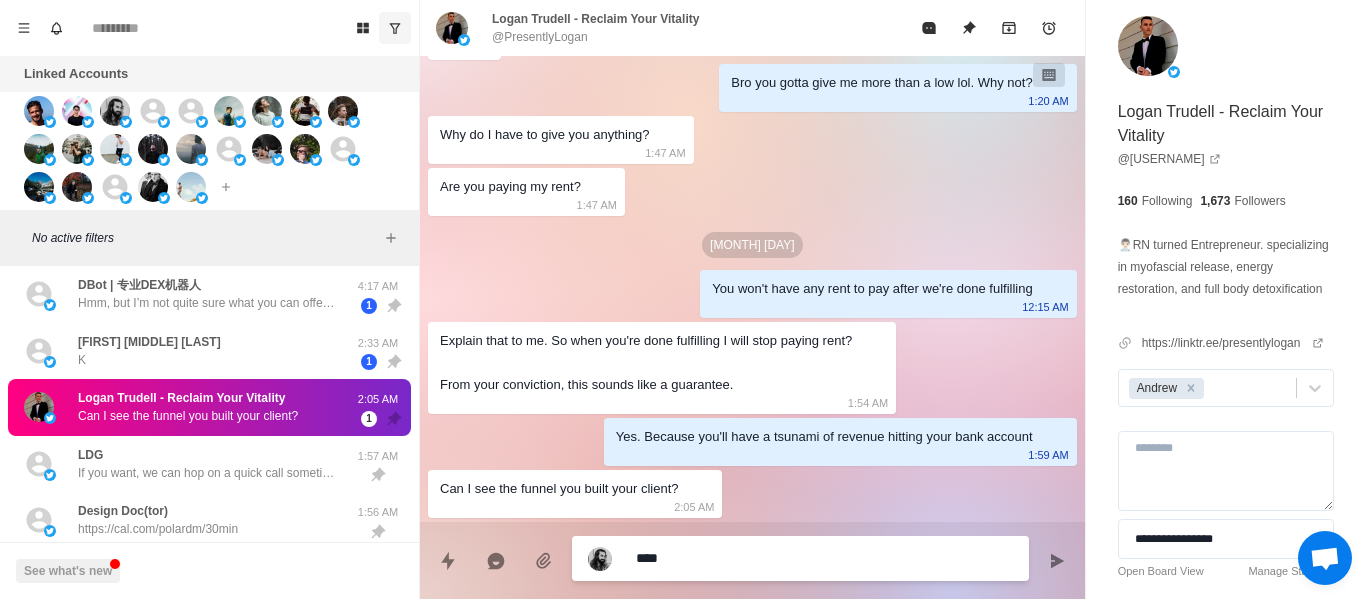 type on "*****" 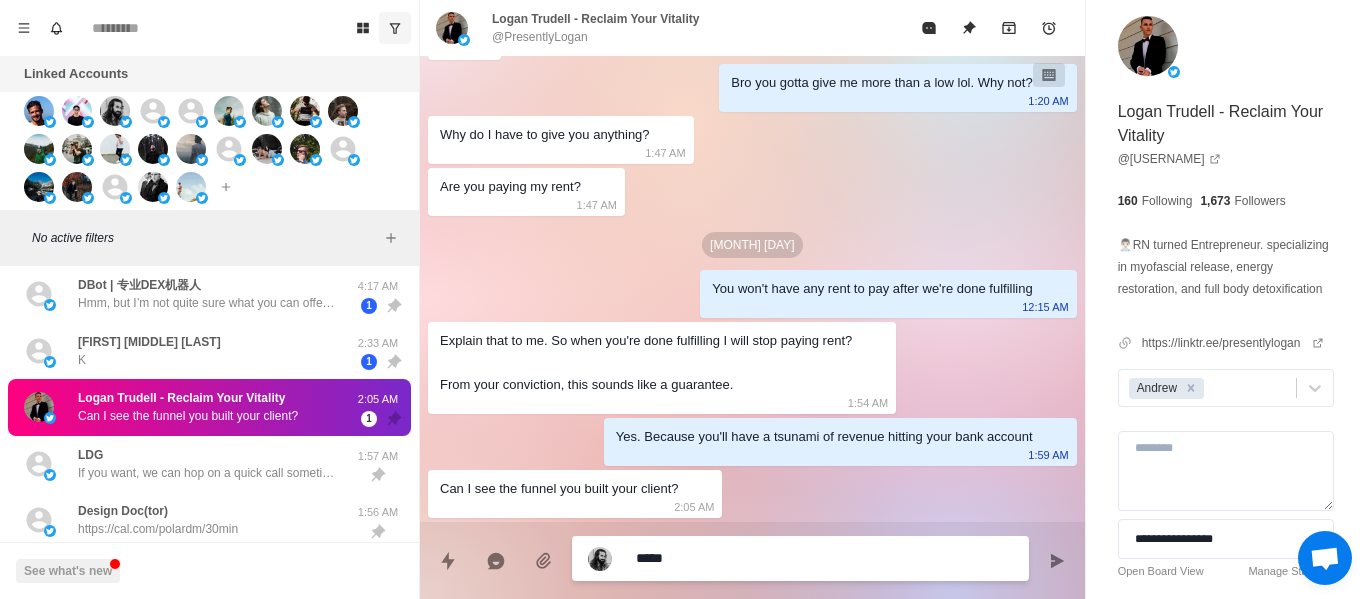 type on "******" 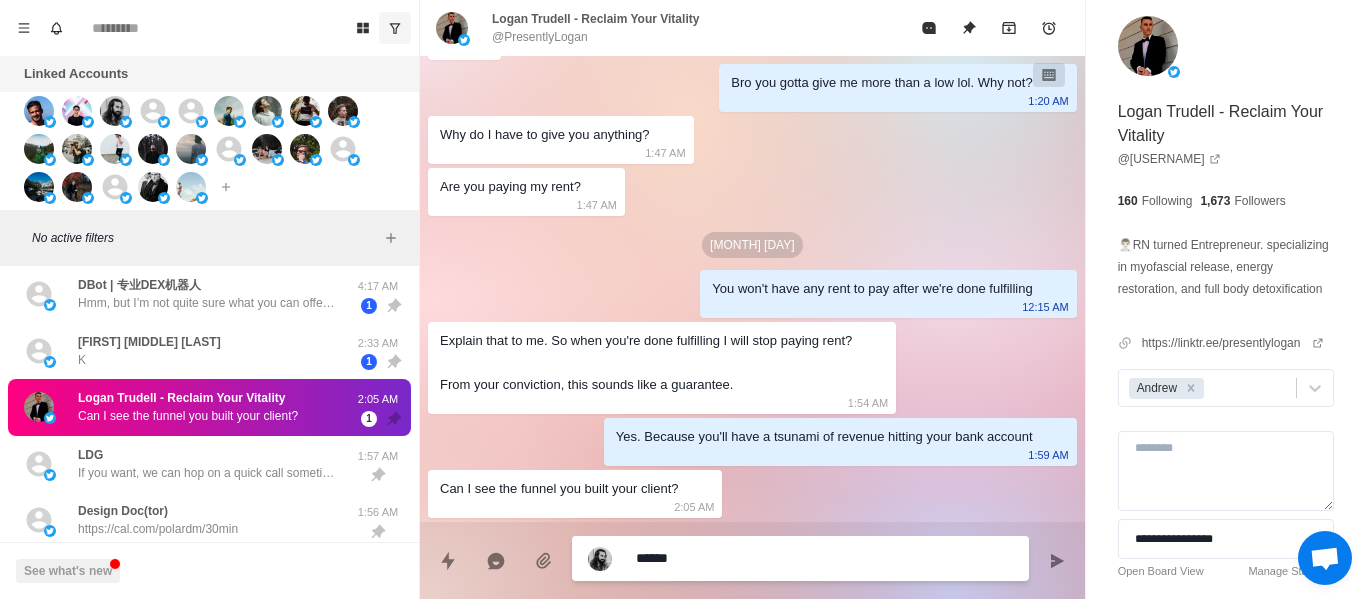 type on "******" 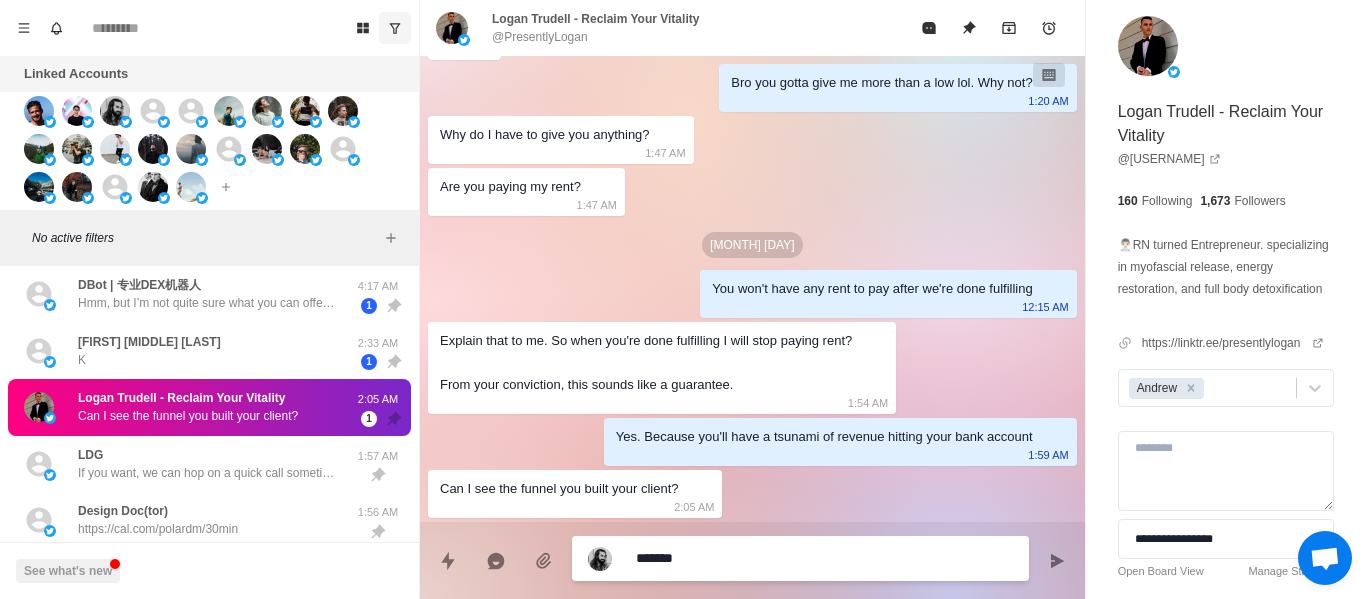type on "********" 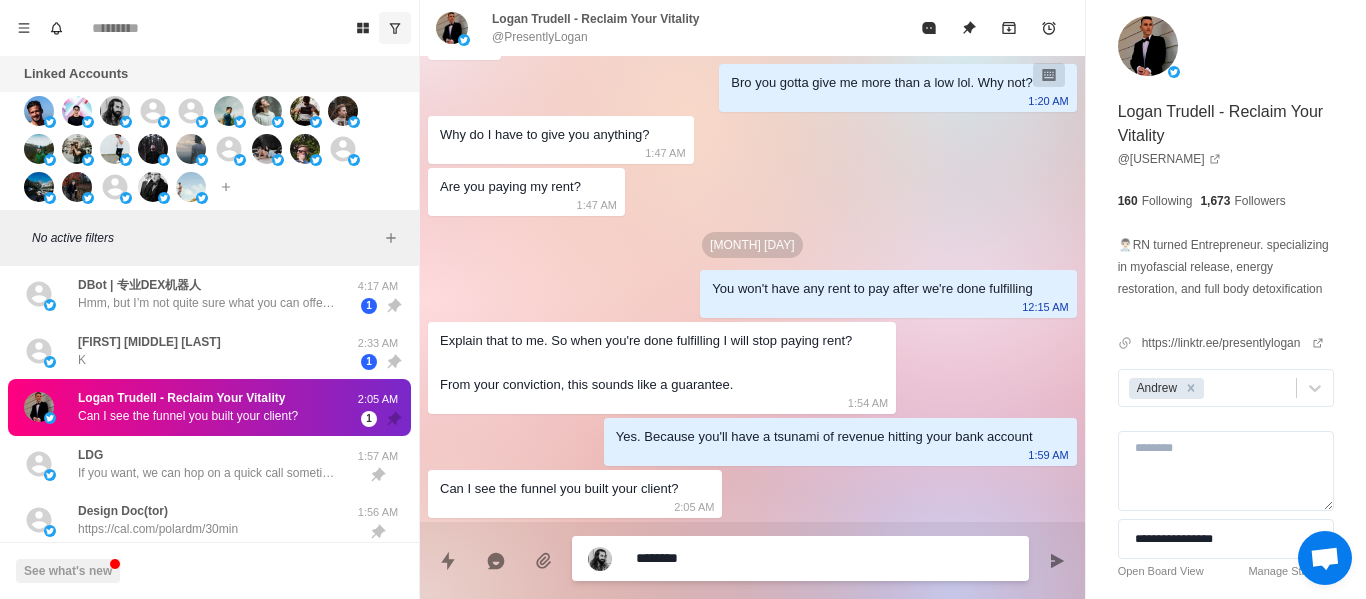 type on "*" 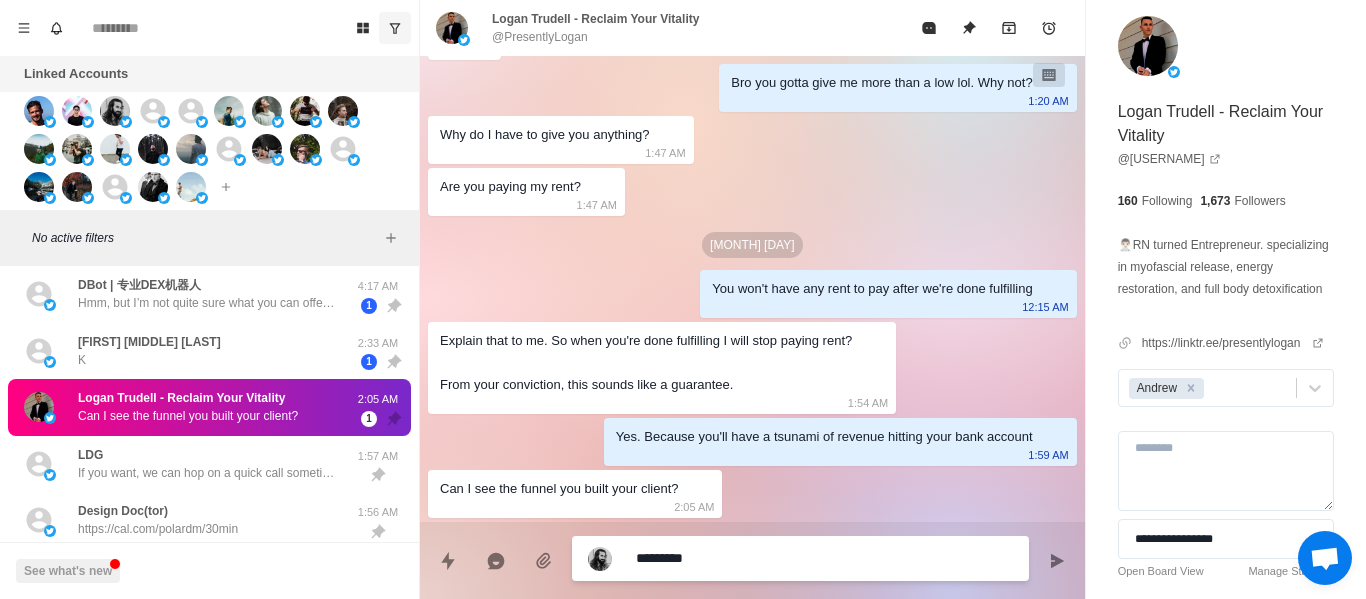 type on "*" 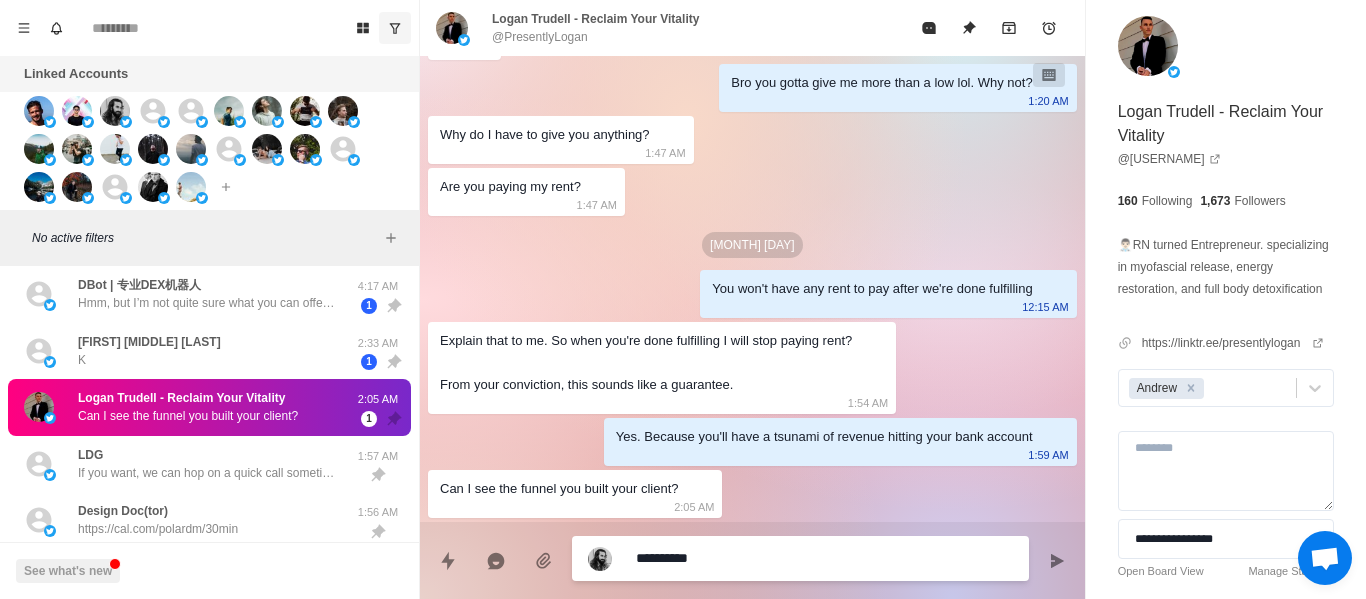 type on "**********" 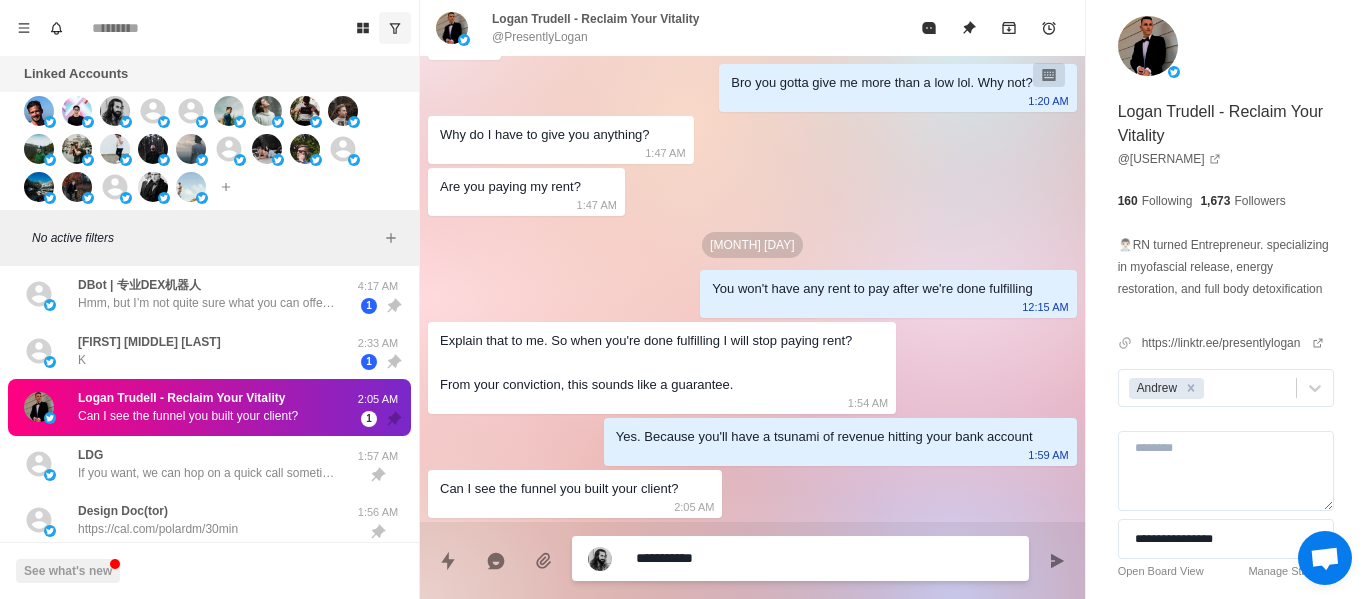 type on "**********" 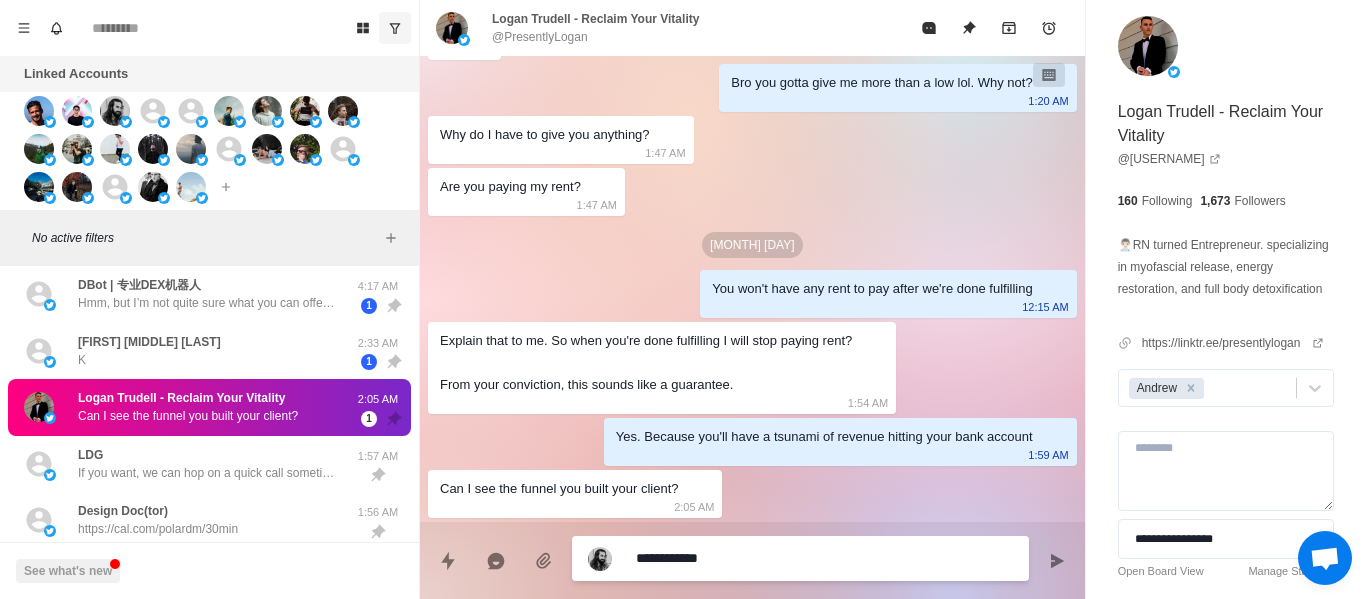 type on "**********" 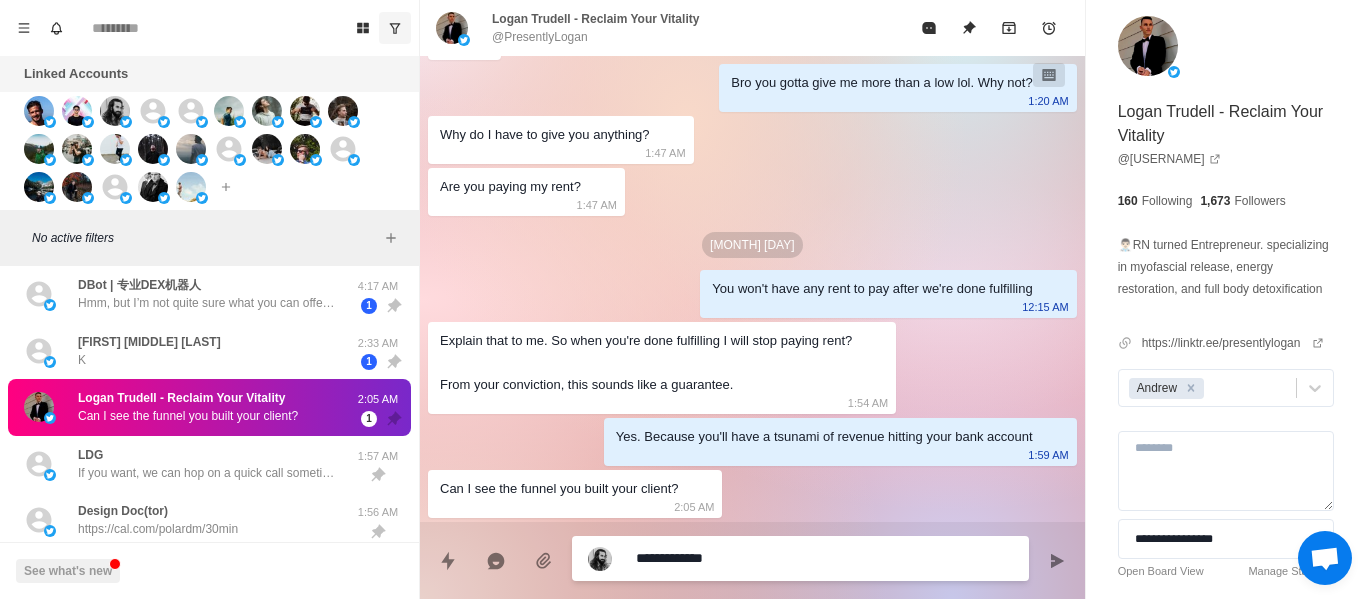 type on "**********" 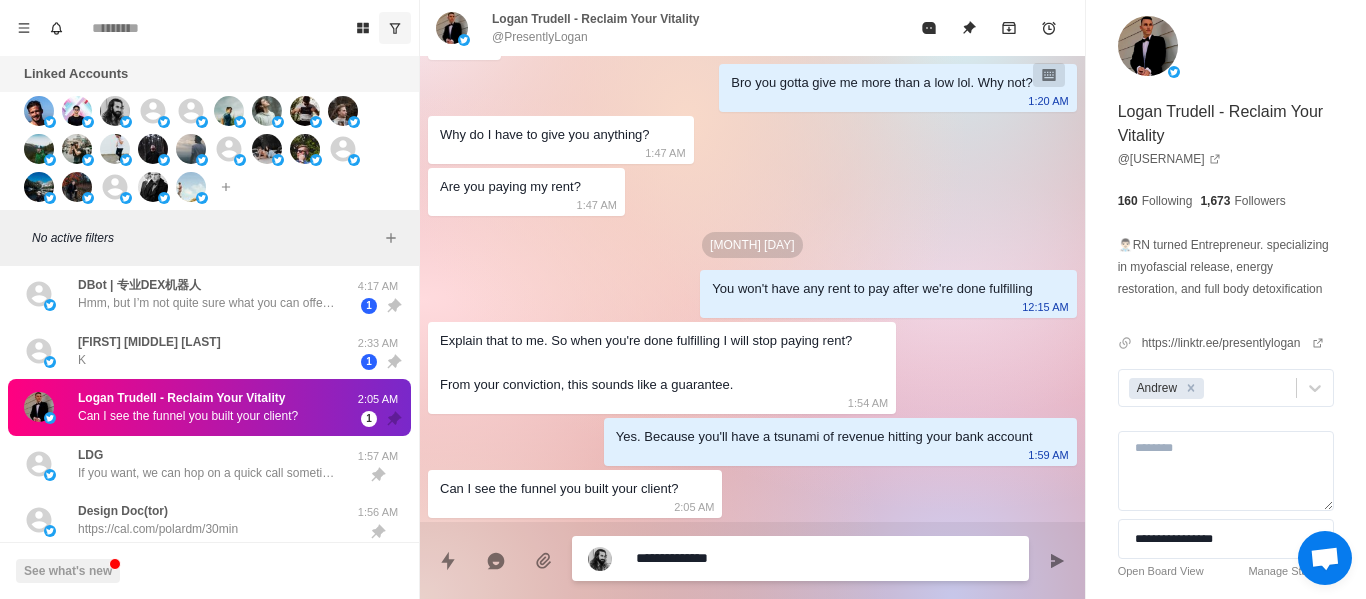 type on "**********" 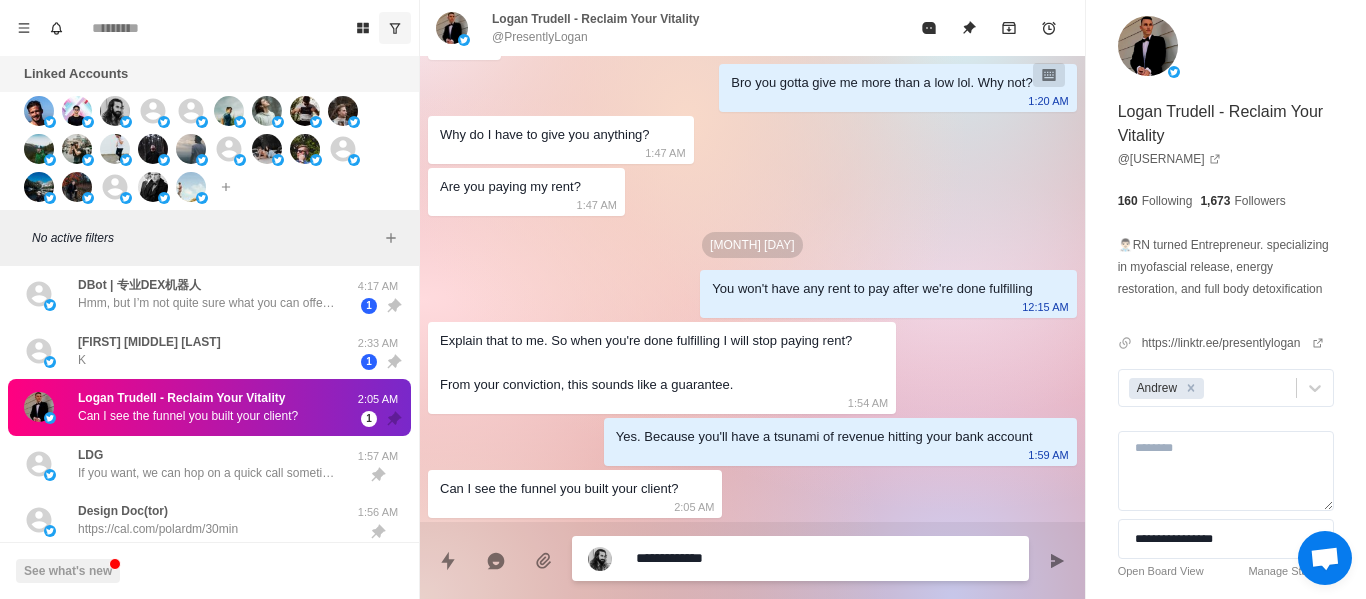 type on "**********" 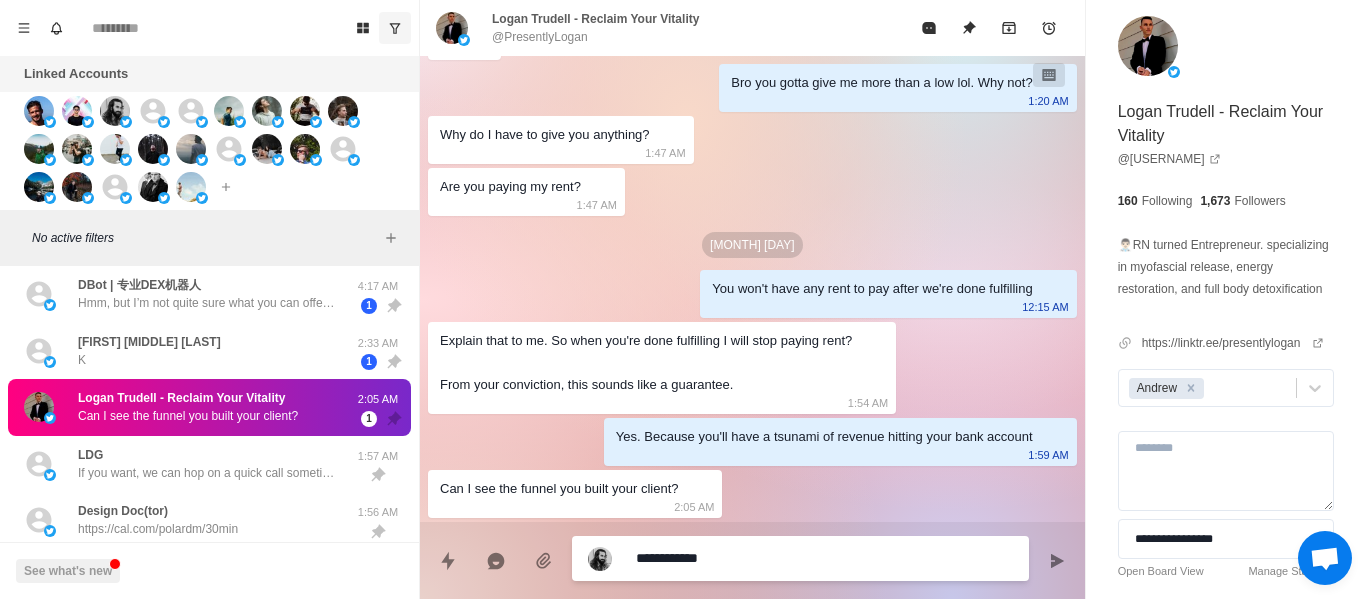 type on "*" 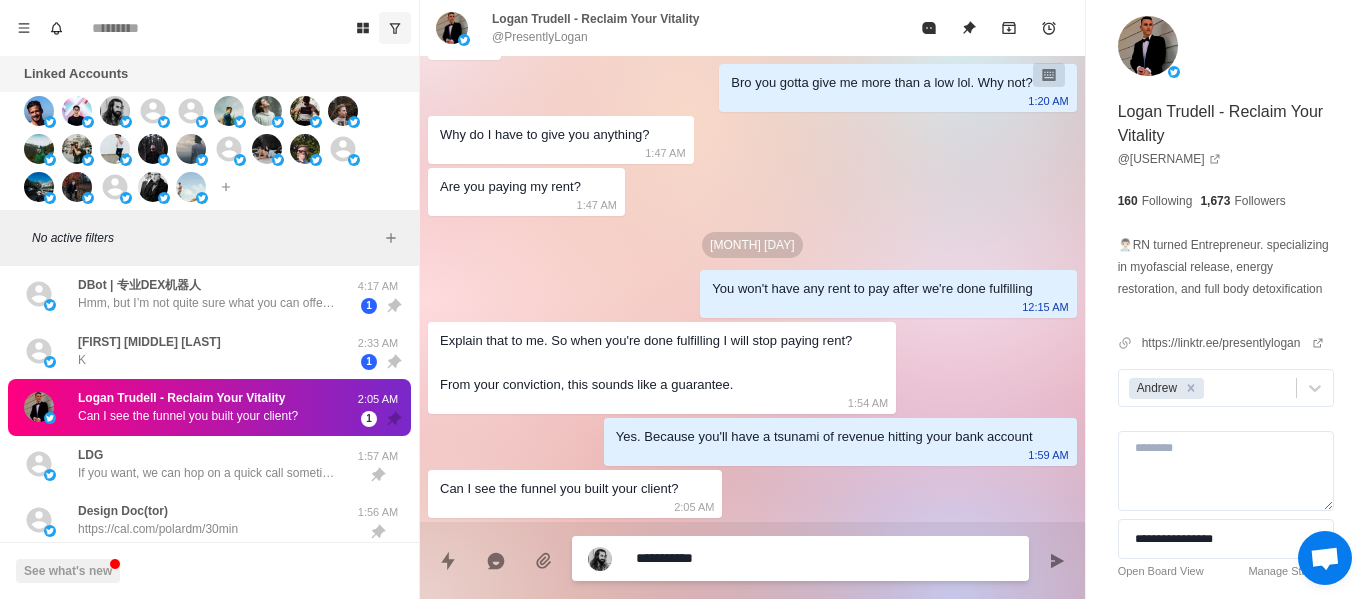 type on "*********" 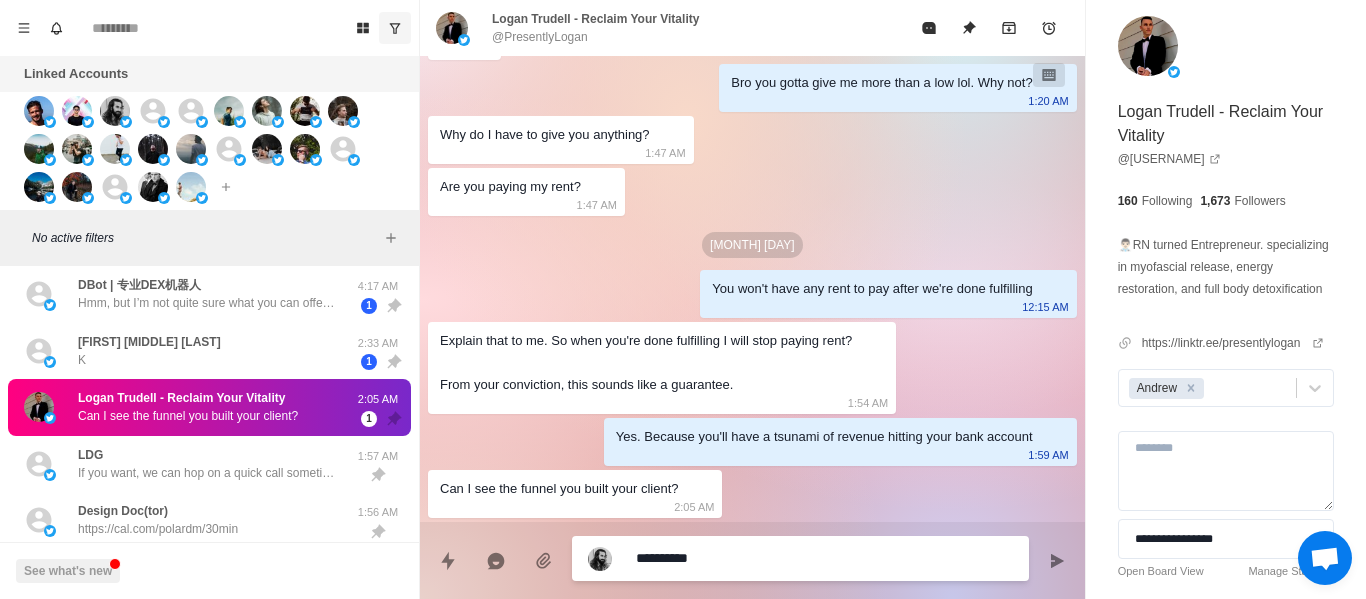 type on "**********" 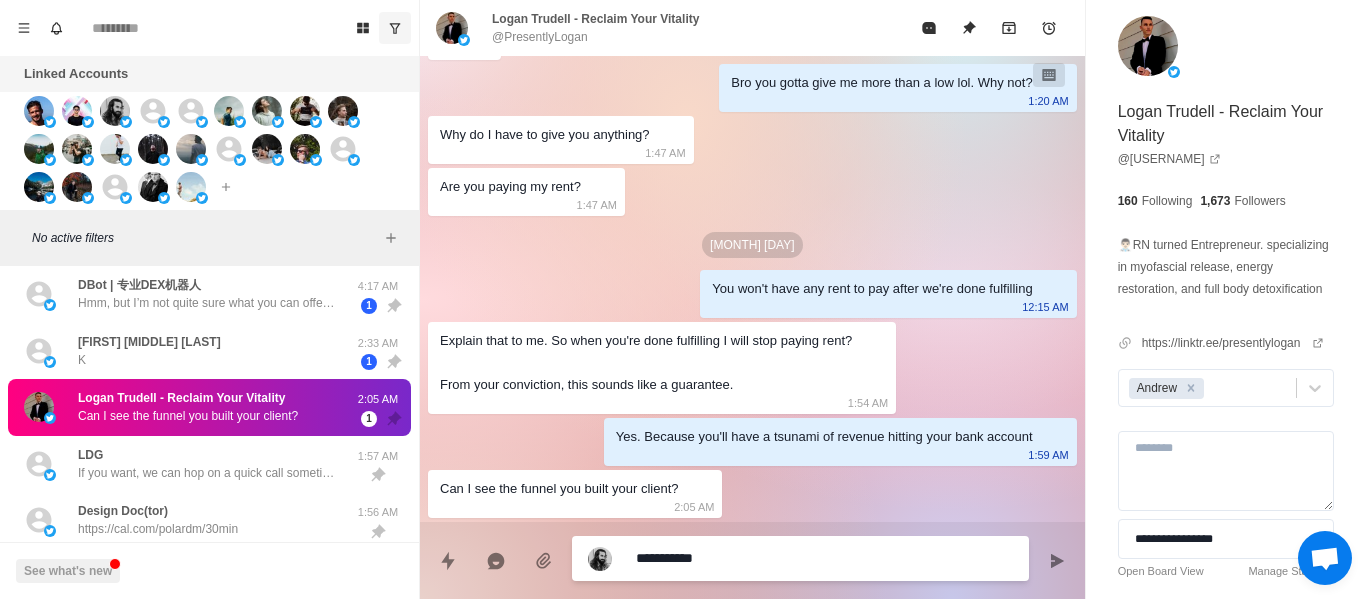 type on "**********" 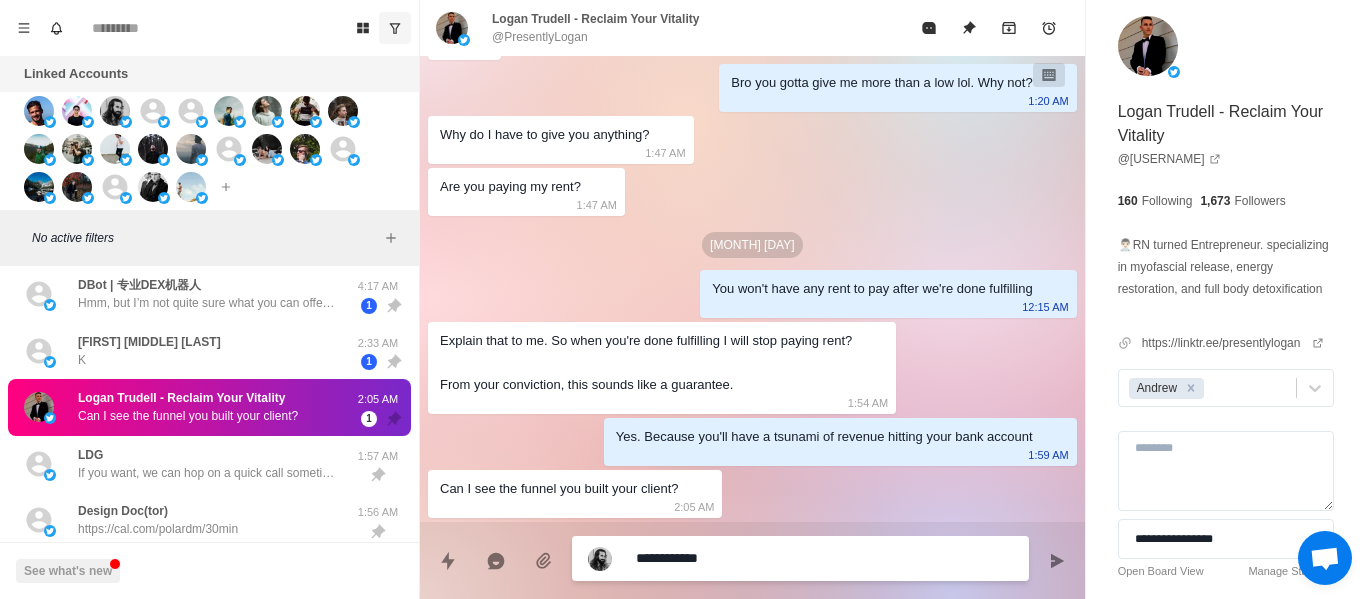 type on "**********" 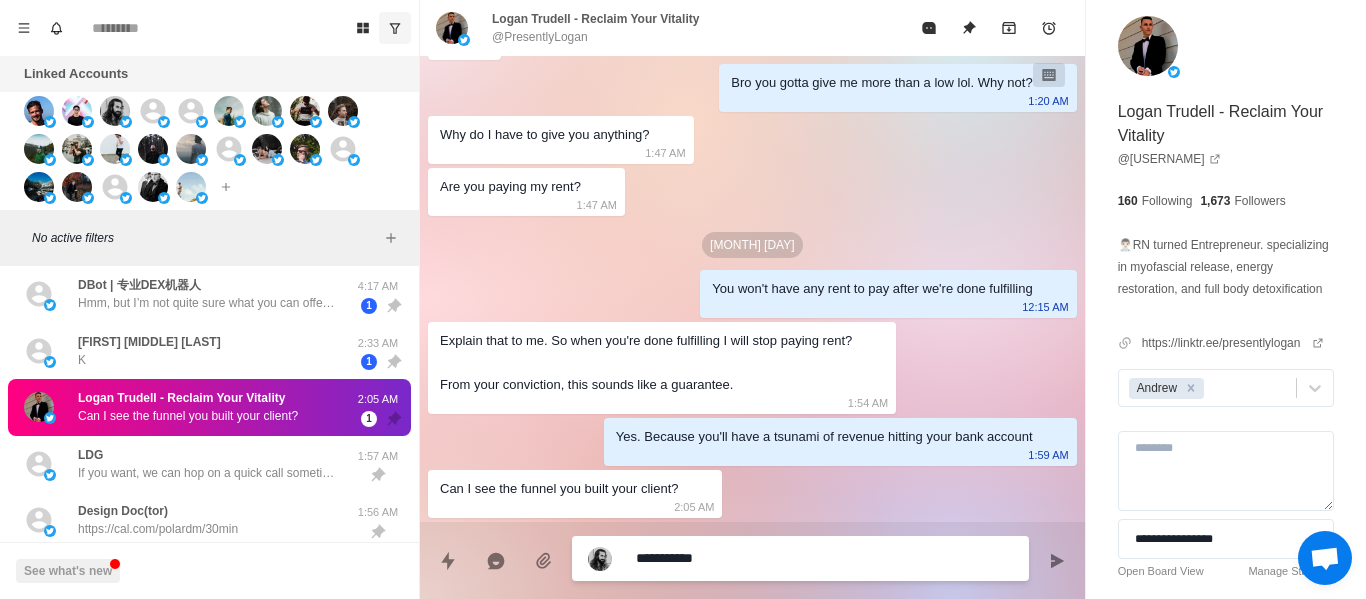 type on "*********" 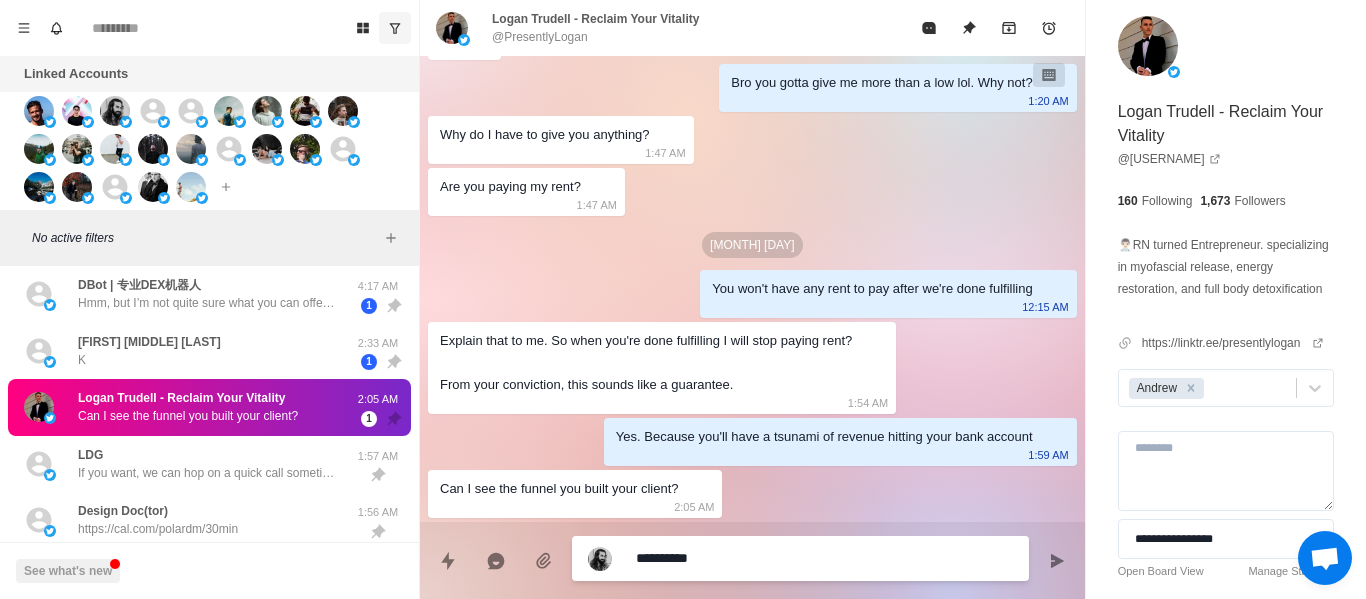type on "*********" 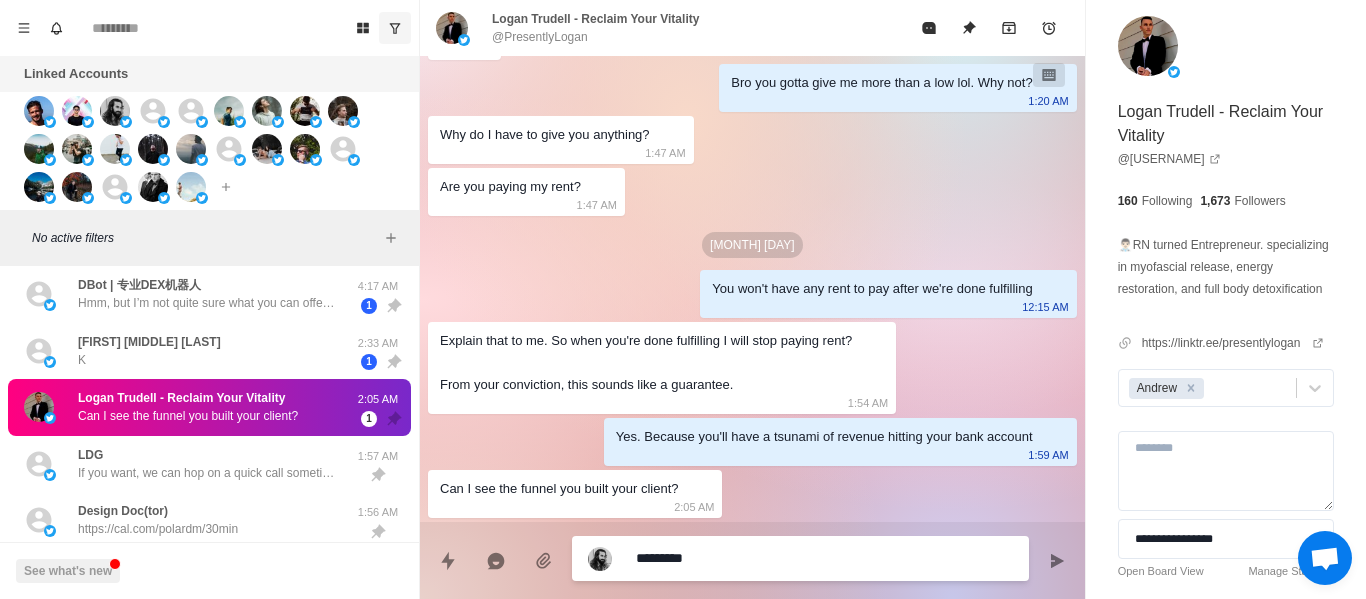 type on "********" 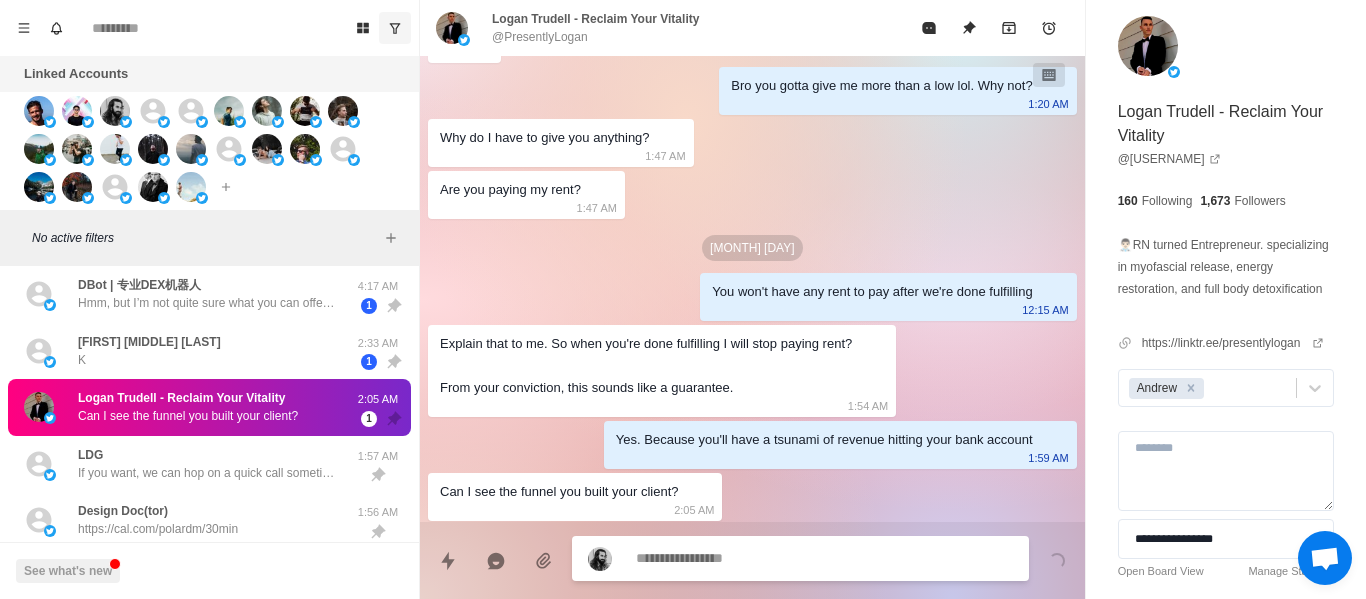 scroll, scrollTop: 1278, scrollLeft: 0, axis: vertical 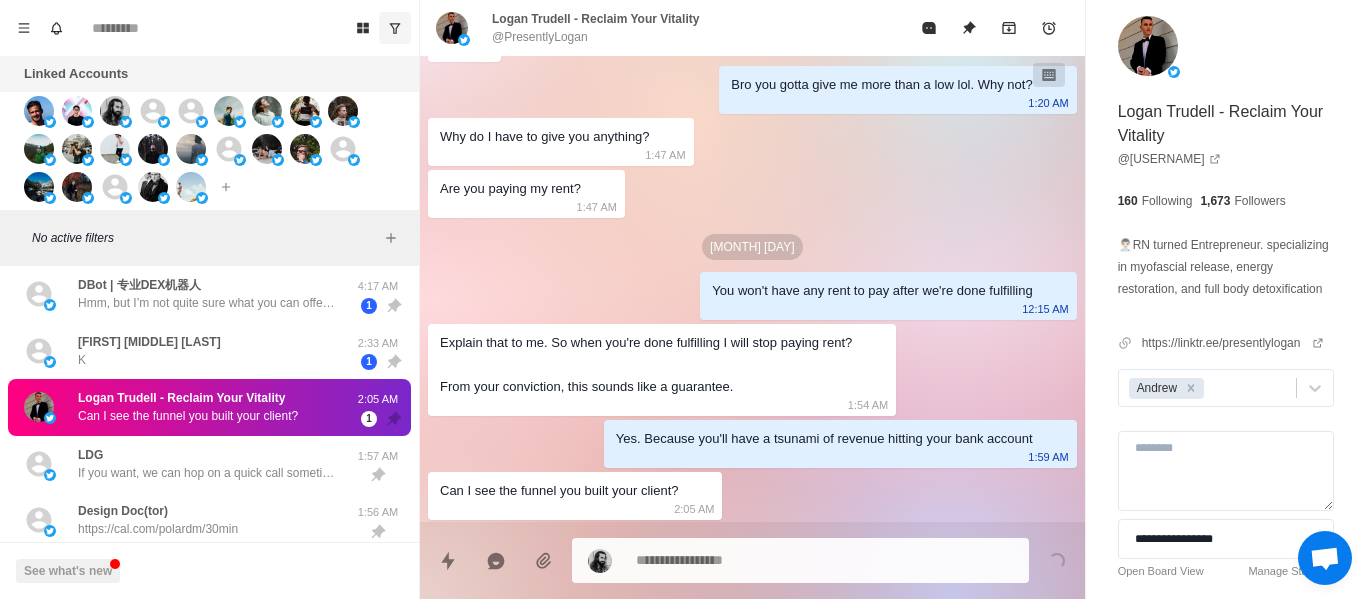 click on "[MONTH] [DAY] Hey, [FIRST], out of curiosity, how much revenue are you currently pulling in from your email list?
Might be able to 2-3x it in 90 days if it makes sense. 7:10 AM Hey [FIRST] 8:15 AM I don't have an active sequence 8:15 AM A bottleneck for me for sure 8:15 AM Do you require fees upfront or a split of the revenue? 8:15 AM I have a very strong product/service. Just sold 10 tests in the past week in person.
I have a list of roughly 700 people 8:16 AM [MONTH] [DAY] Definitely a bottle neck, you could double your MRR if you had one based on what we've seen in the past from others in your situation...
We do upfront investment yes, because what we offer is battle proven to get results within the timeframe. 1:27 AM From what you told me man, seems like you're leaving a lot of potential gains on the table.
Open for a quick call this week to go over how we can maximize that profit?" at bounding box center (752, -323) 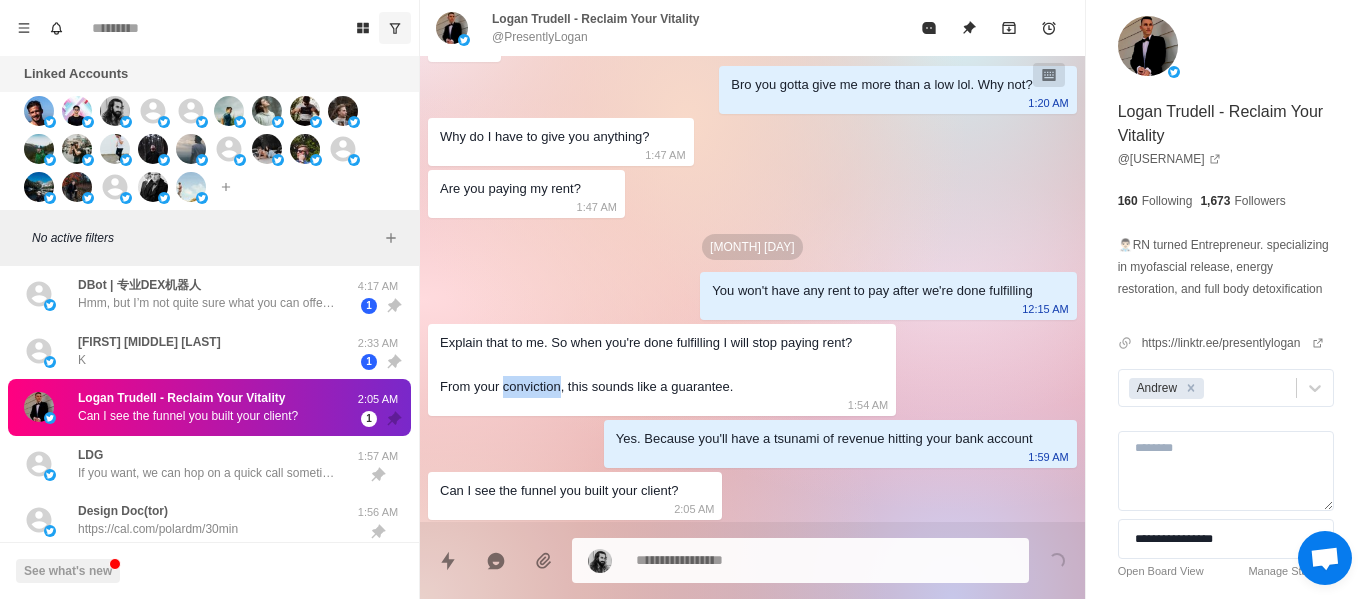 click on "[MONTH] [DAY] Hey, [FIRST], out of curiosity, how much revenue are you currently pulling in from your email list?
Might be able to 2-3x it in 90 days if it makes sense. 7:10 AM Hey [FIRST] 8:15 AM I don't have an active sequence 8:15 AM A bottleneck for me for sure 8:15 AM Do you require fees upfront or a split of the revenue? 8:15 AM I have a very strong product/service. Just sold 10 tests in the past week in person.
I have a list of roughly 700 people 8:16 AM [MONTH] [DAY] Definitely a bottle neck, you could double your MRR if you had one based on what we've seen in the past from others in your situation...
We do upfront investment yes, because what we offer is battle proven to get results within the timeframe. 1:27 AM From what you told me man, seems like you're leaving a lot of potential gains on the table.
Open for a quick call this week to go over how we can maximize that profit?" at bounding box center (752, -323) 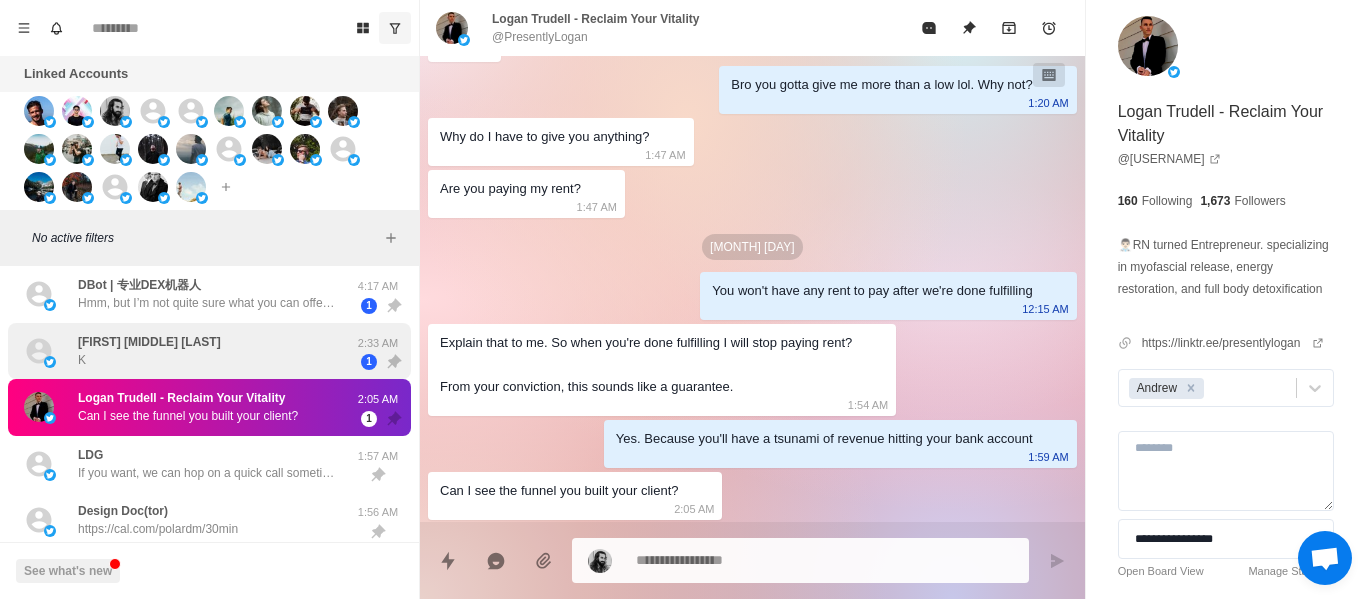 click on "[FIRST] [MIDDLE] [LAST] K" at bounding box center [188, 351] 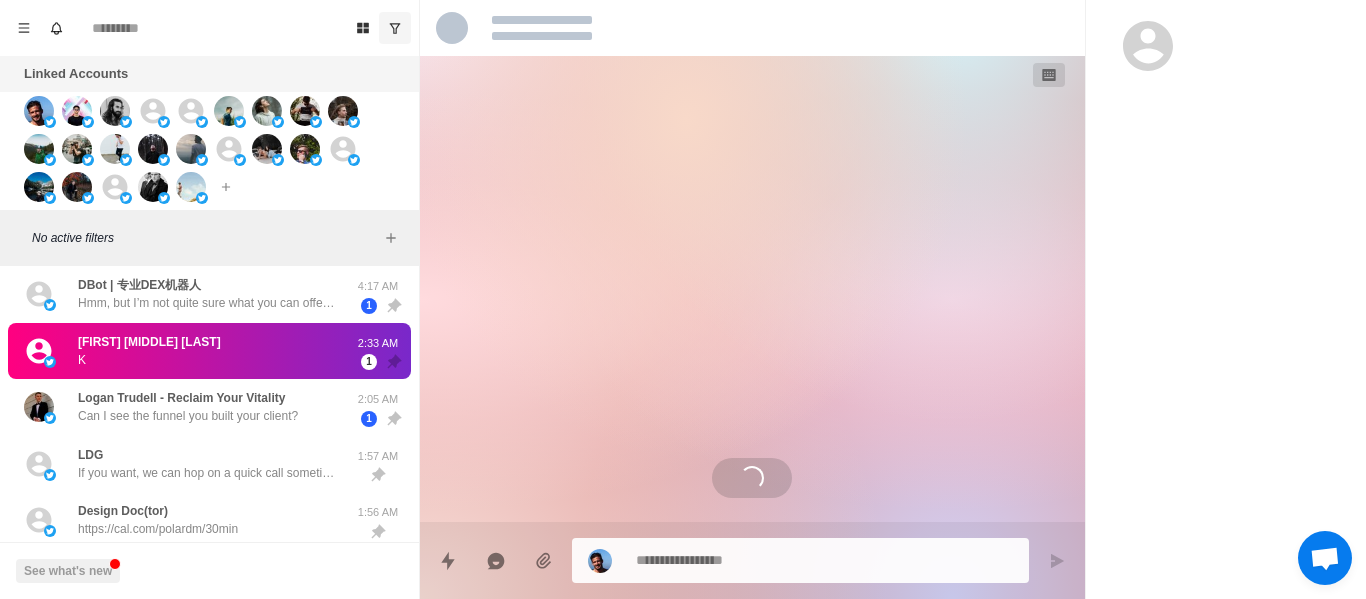click on "[FIRST] [MIDDLE] [LAST] K" at bounding box center [188, 351] 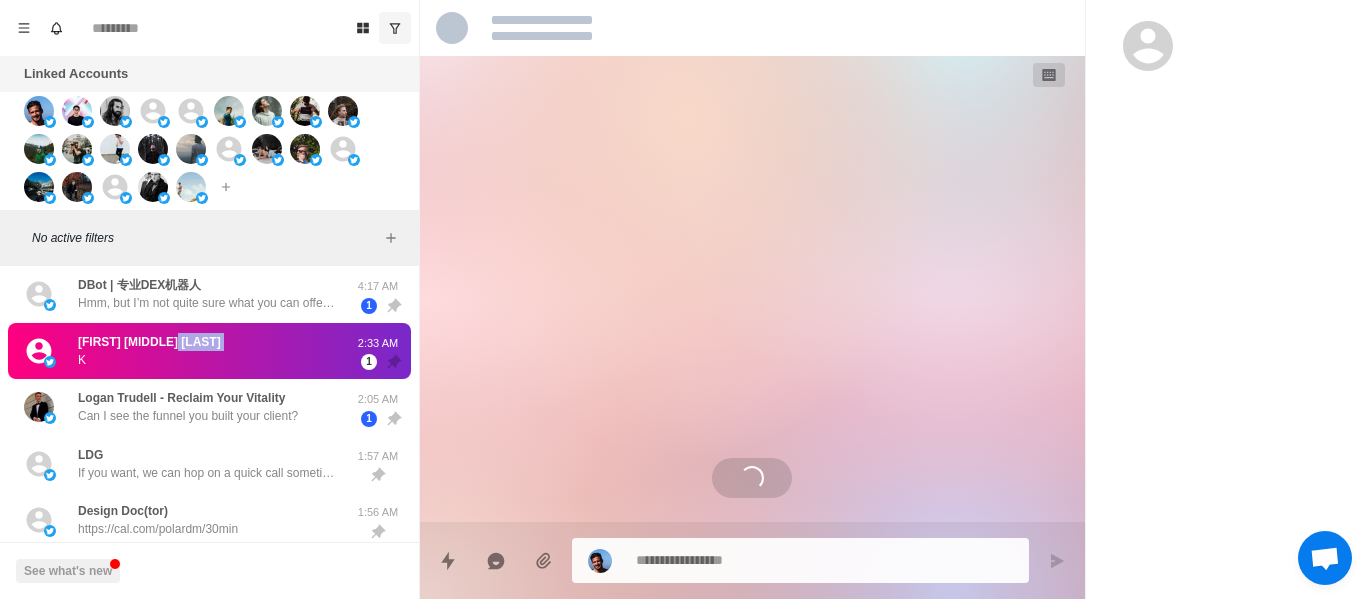 click on "[FIRST] [MIDDLE] [LAST] K" at bounding box center (188, 351) 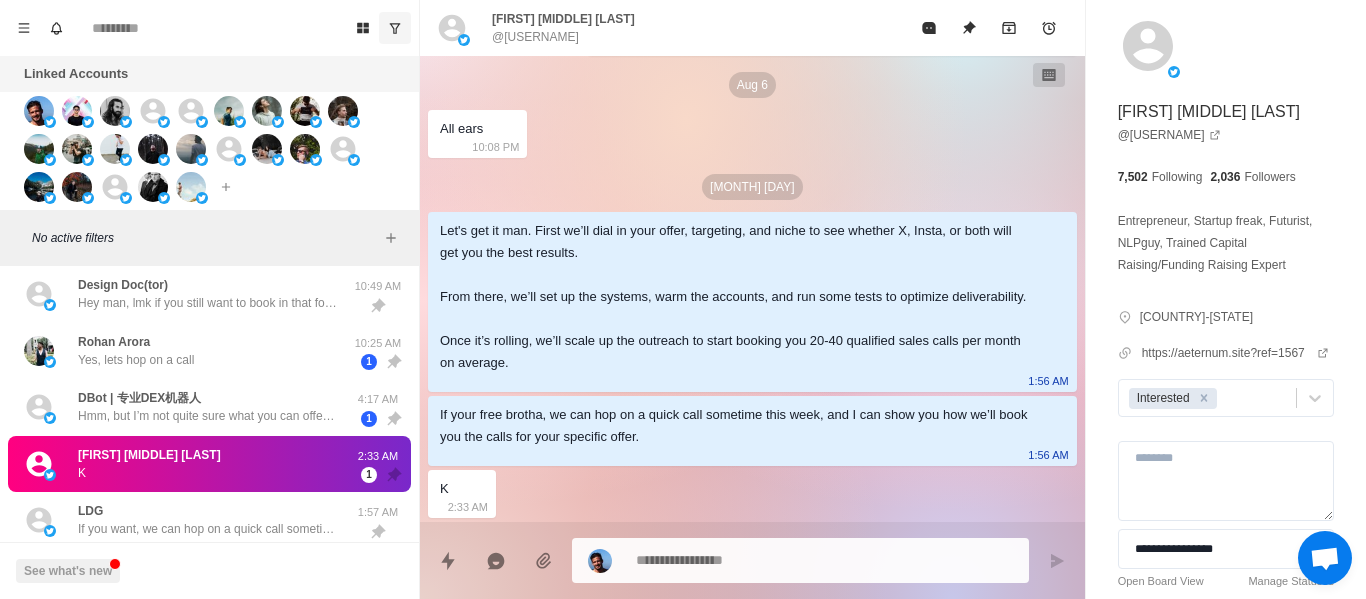 scroll, scrollTop: 0, scrollLeft: 0, axis: both 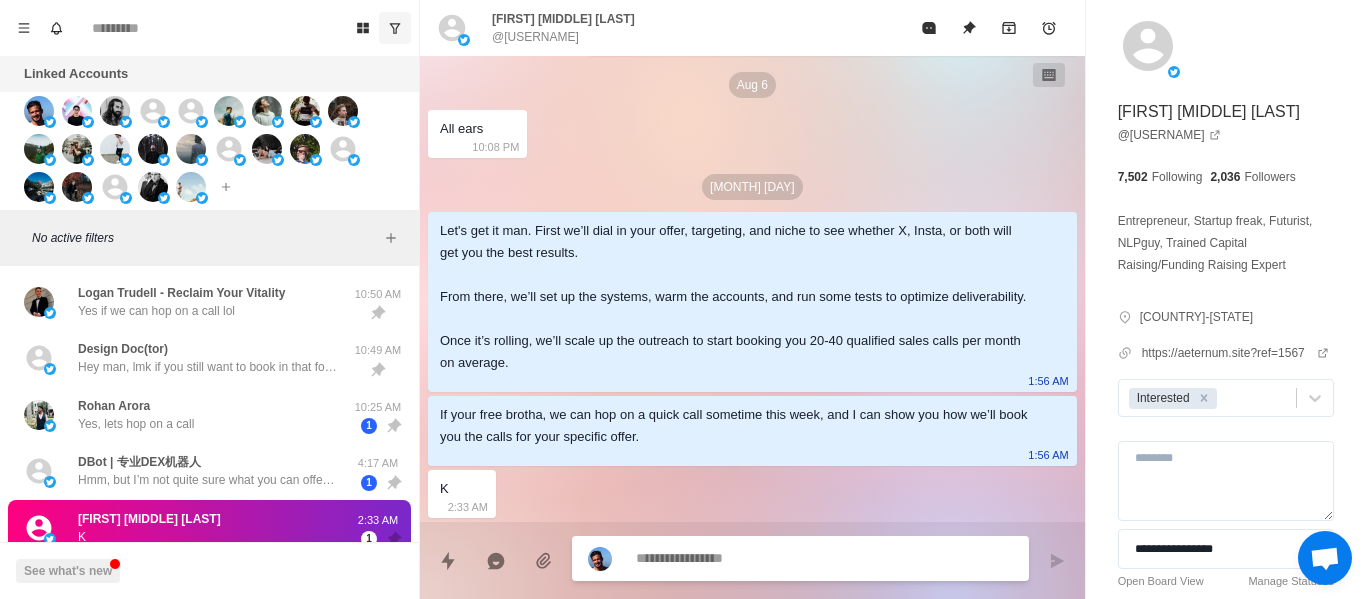 paste on "**********" 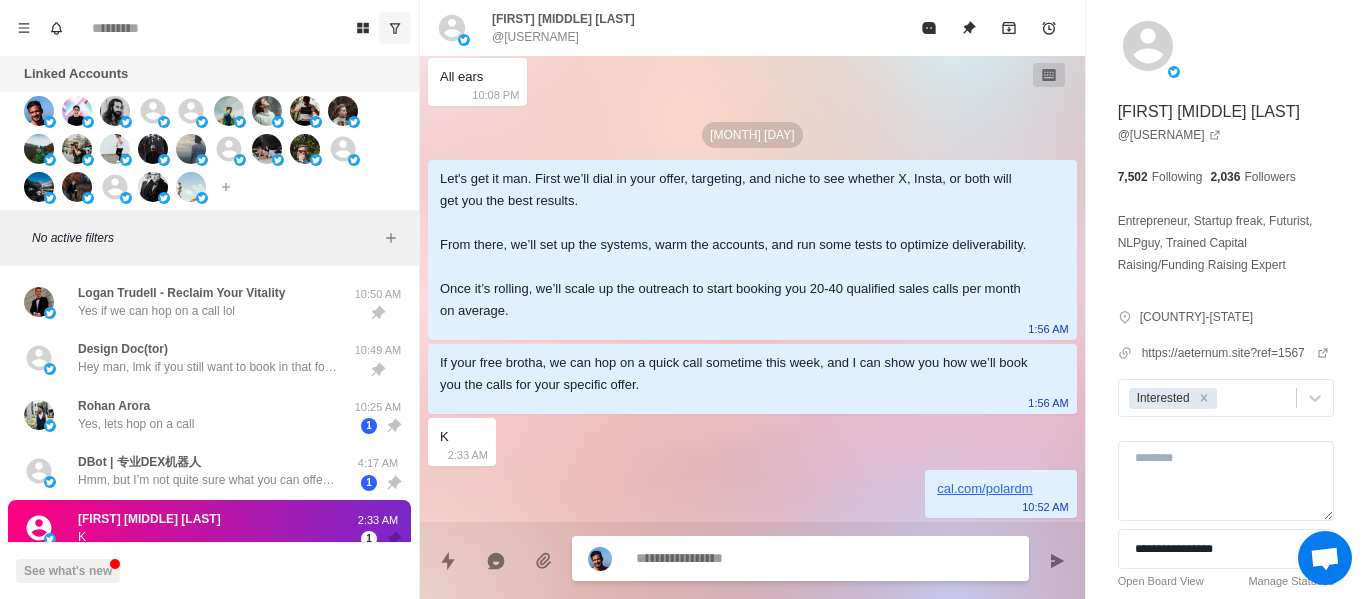 scroll, scrollTop: 240, scrollLeft: 0, axis: vertical 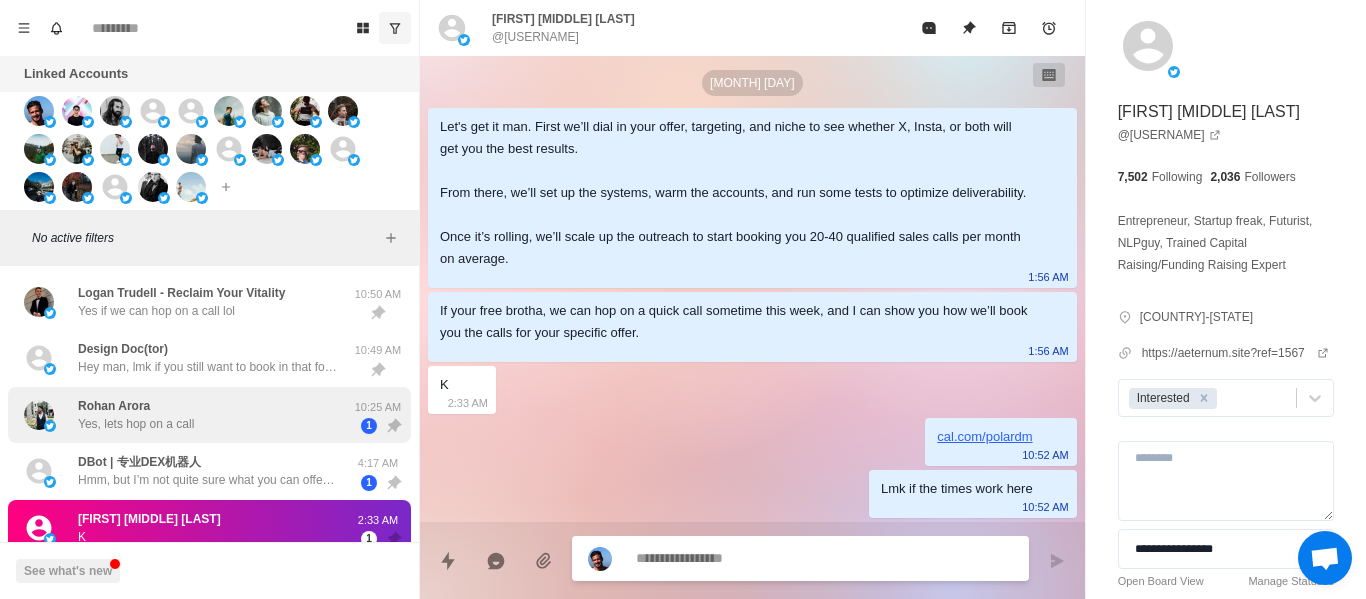 click on "[FIRST] [LAST] Yes, lets hop on a call" at bounding box center (188, 415) 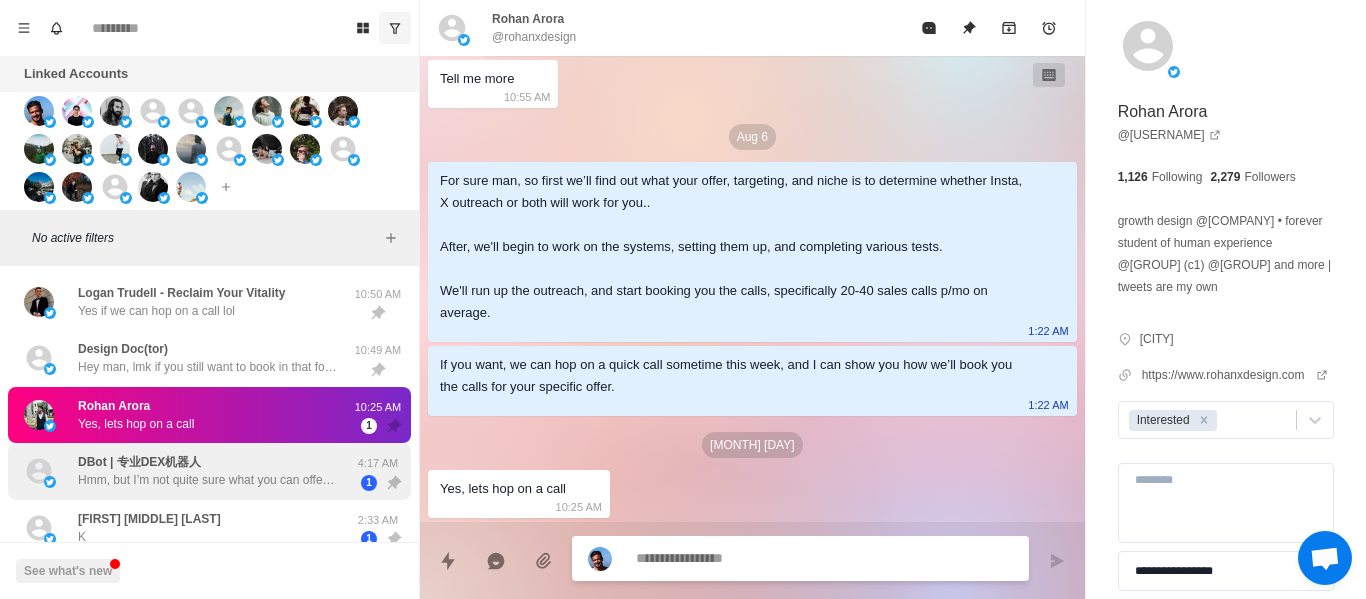 scroll, scrollTop: 136, scrollLeft: 0, axis: vertical 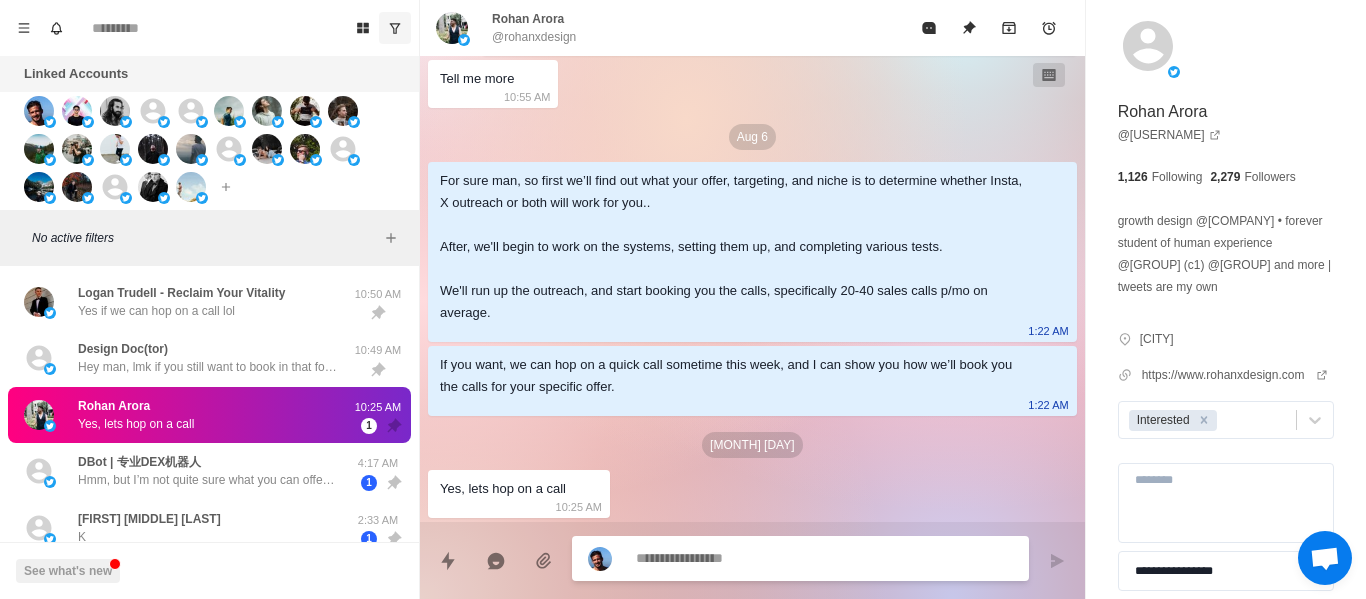 paste on "**********" 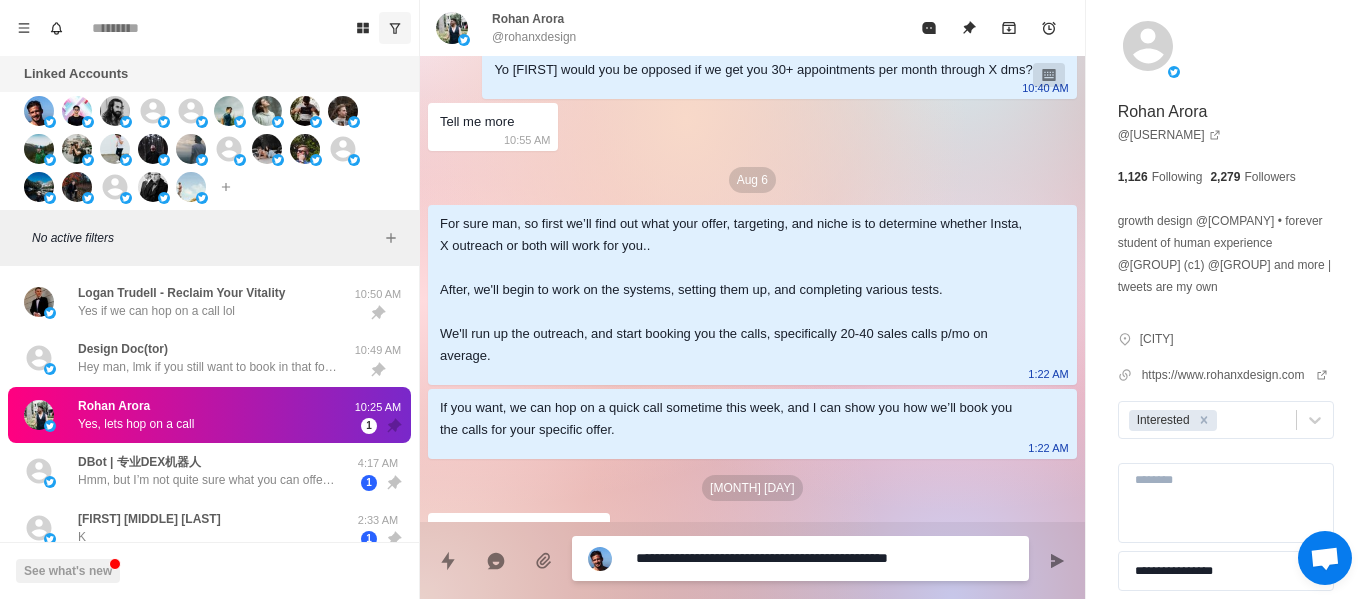scroll, scrollTop: 36, scrollLeft: 0, axis: vertical 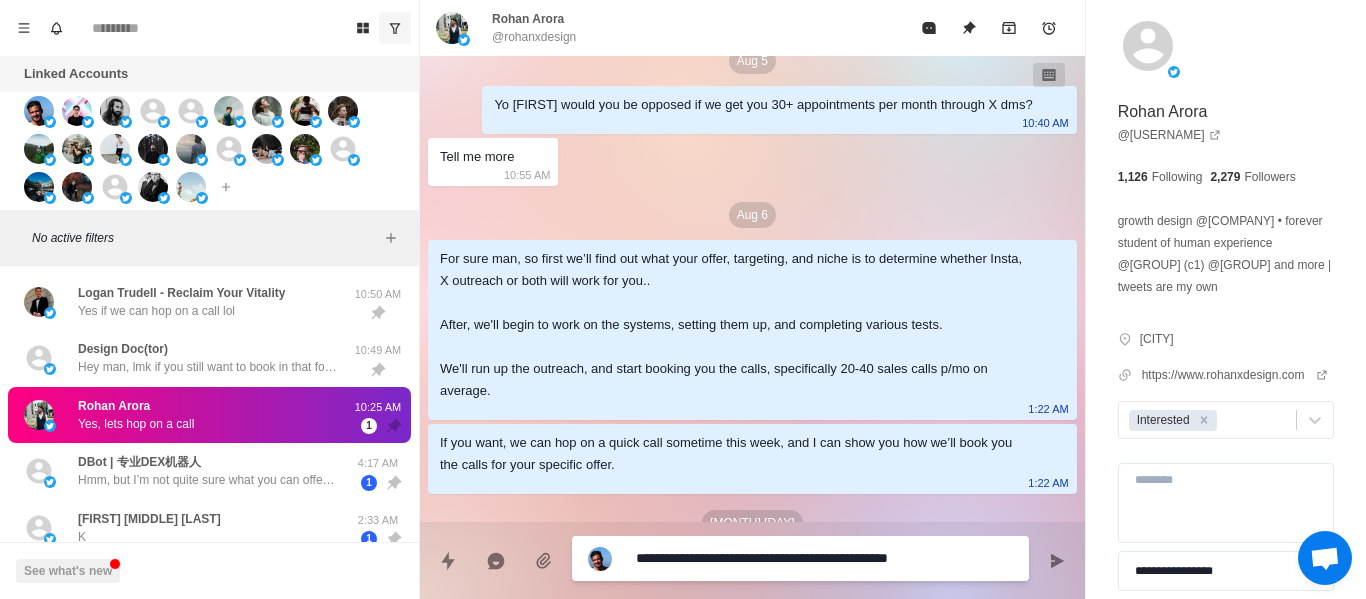 drag, startPoint x: 753, startPoint y: 369, endPoint x: 729, endPoint y: 418, distance: 54.56189 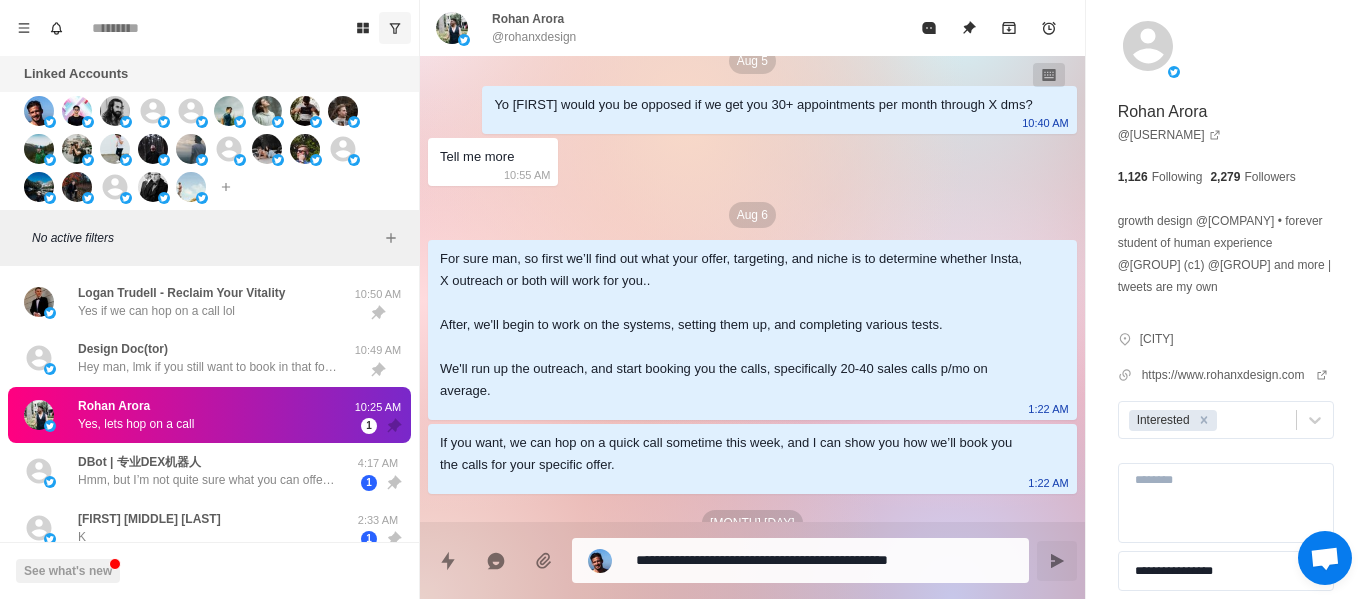 drag, startPoint x: 729, startPoint y: 418, endPoint x: 1059, endPoint y: 559, distance: 358.8607 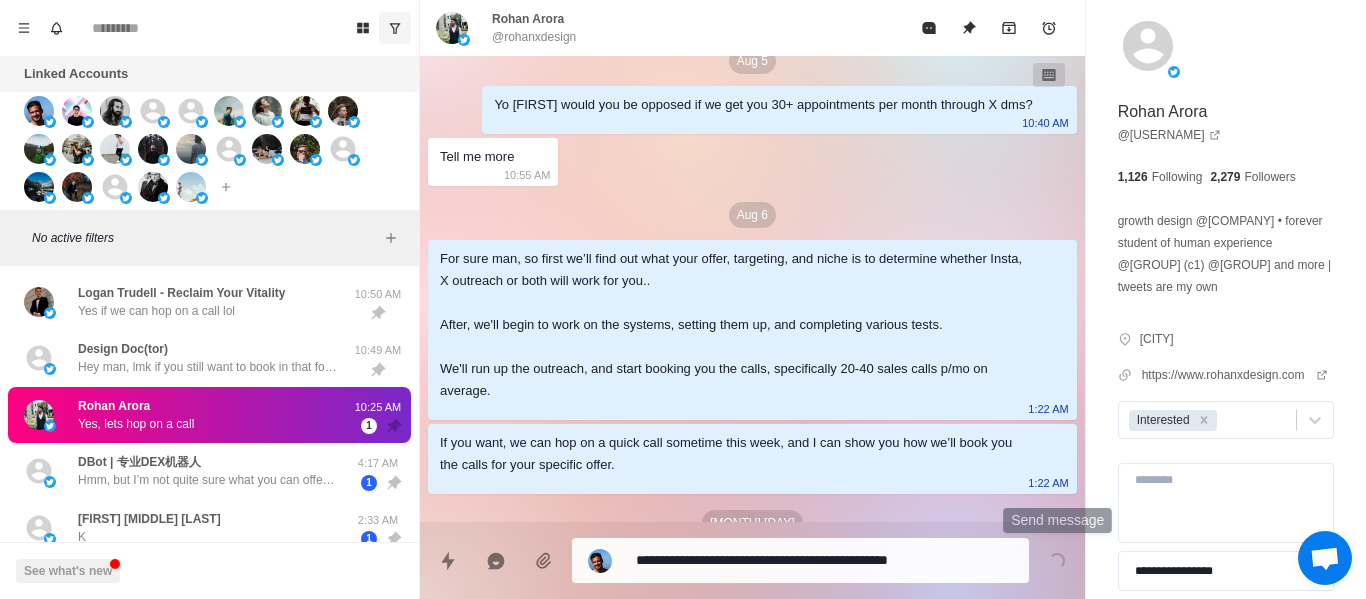 scroll, scrollTop: 188, scrollLeft: 0, axis: vertical 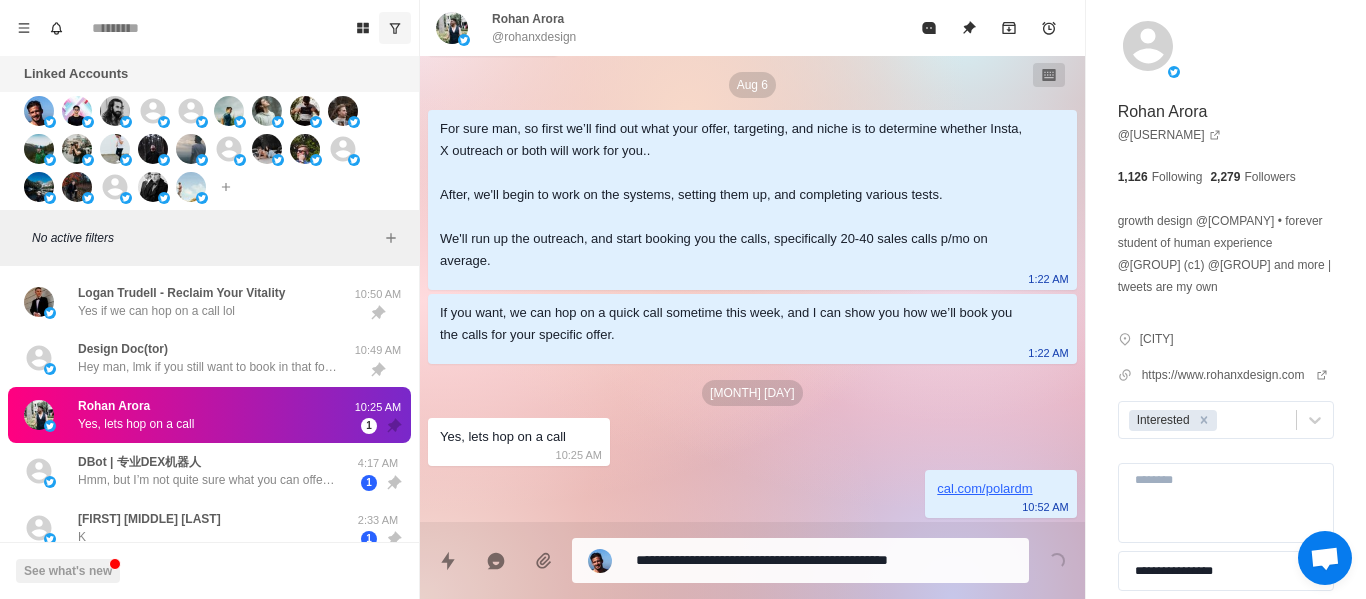 click on "**********" at bounding box center [824, 560] 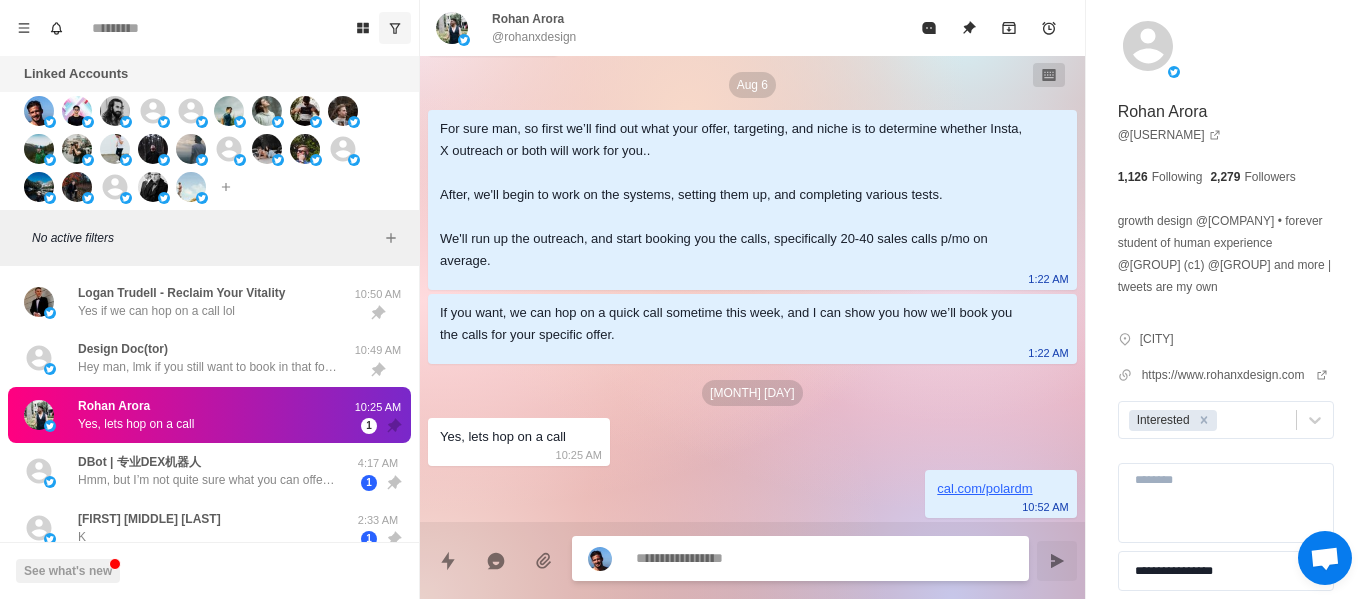 scroll, scrollTop: 240, scrollLeft: 0, axis: vertical 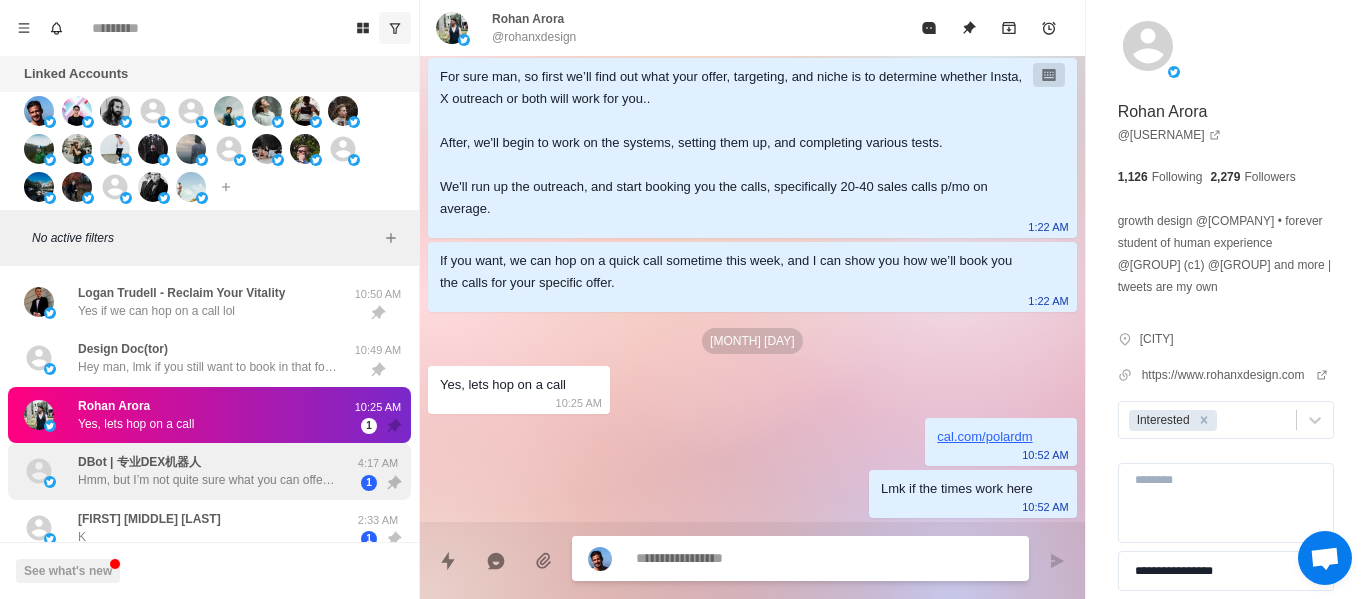 click on "DBot | 专业DEX机器人" at bounding box center [139, 462] 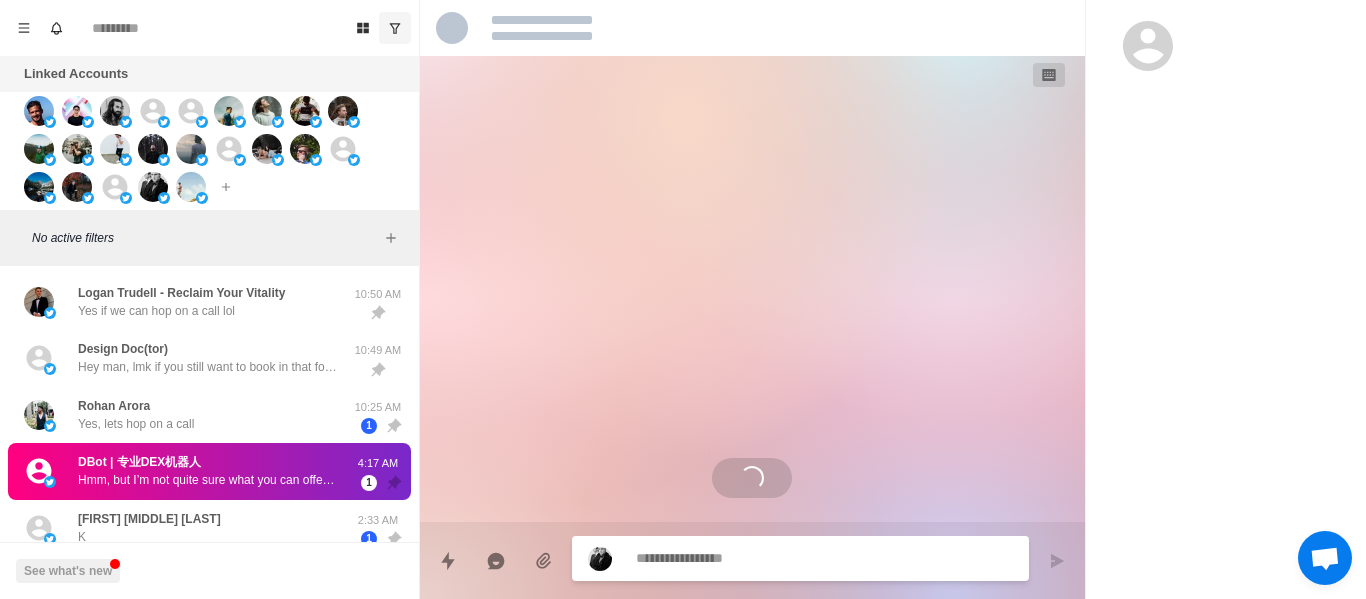 scroll, scrollTop: 0, scrollLeft: 0, axis: both 